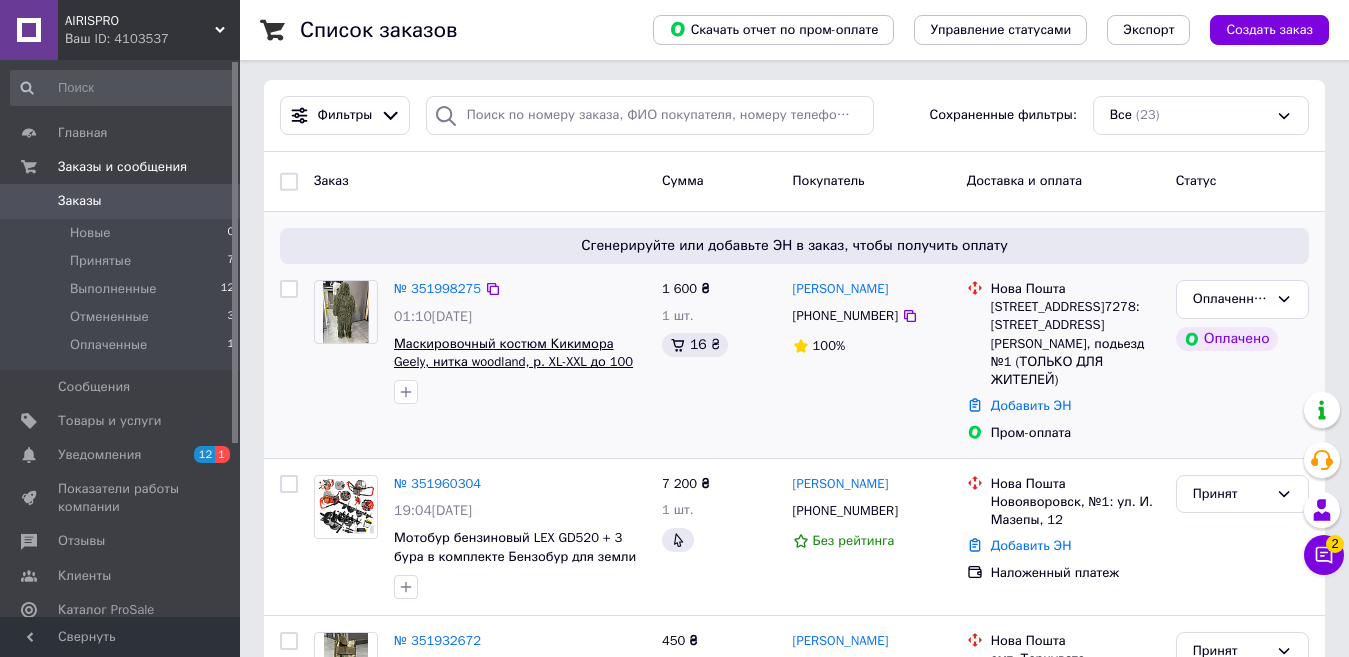 scroll, scrollTop: 200, scrollLeft: 0, axis: vertical 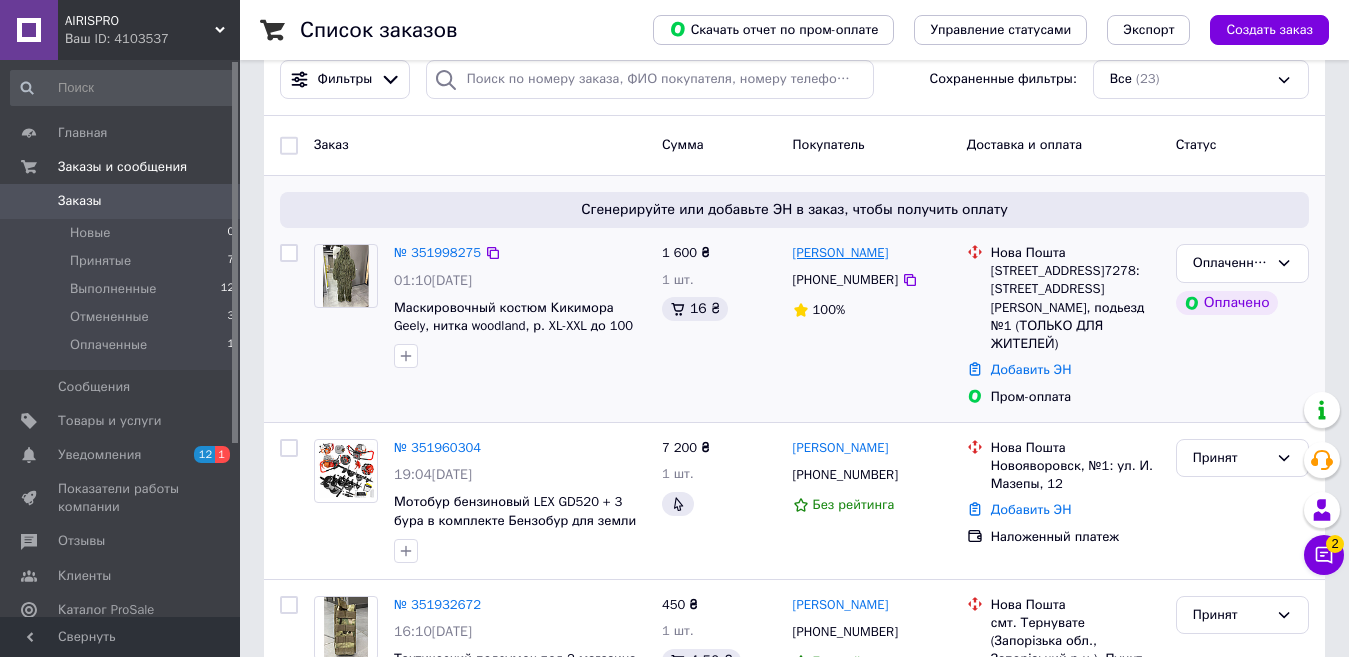 drag, startPoint x: 794, startPoint y: 253, endPoint x: 886, endPoint y: 250, distance: 92.0489 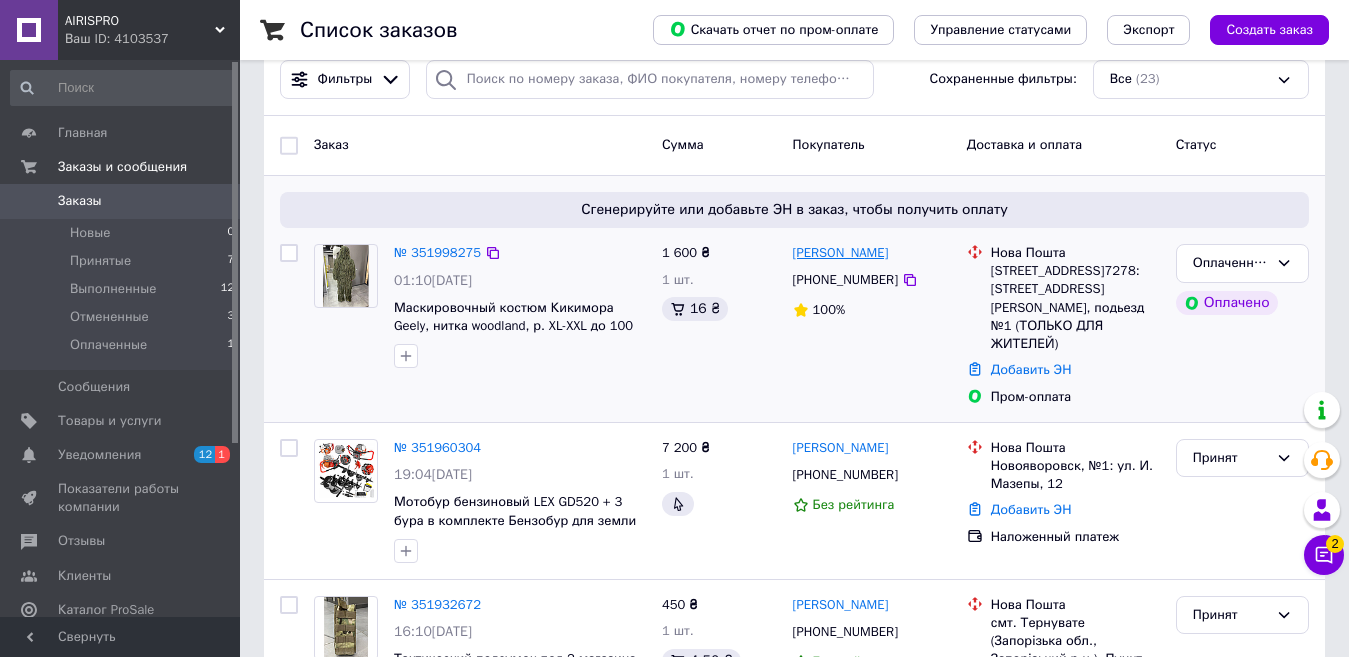 click on "[PERSON_NAME] [PHONE_NUMBER] 100%" at bounding box center (872, 325) 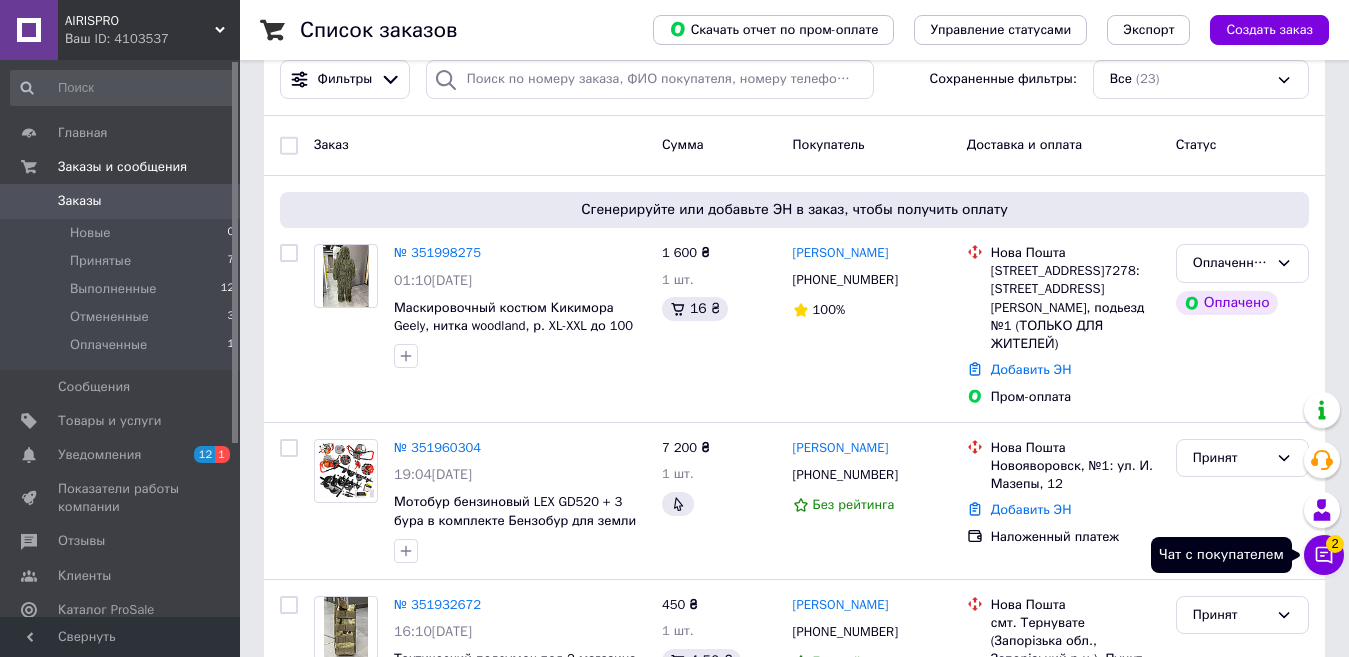 click 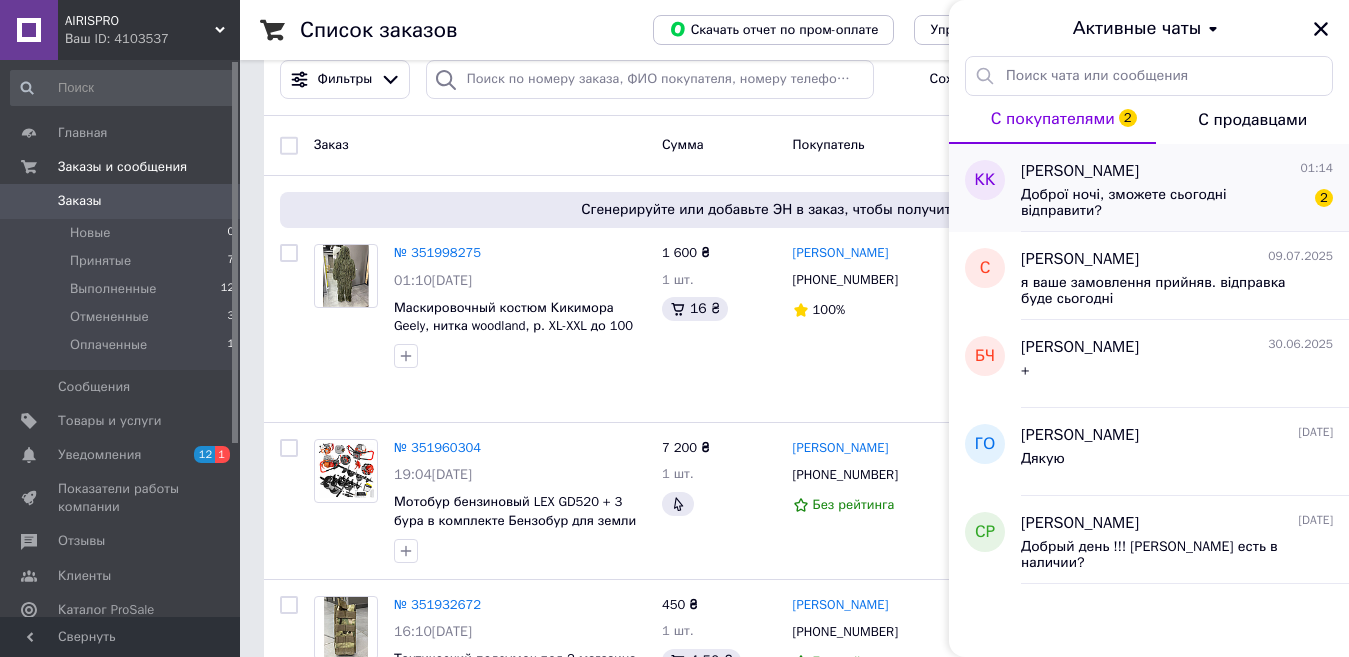click on "Доброї ночі, зможете сьогодні відправити?" at bounding box center [1163, 203] 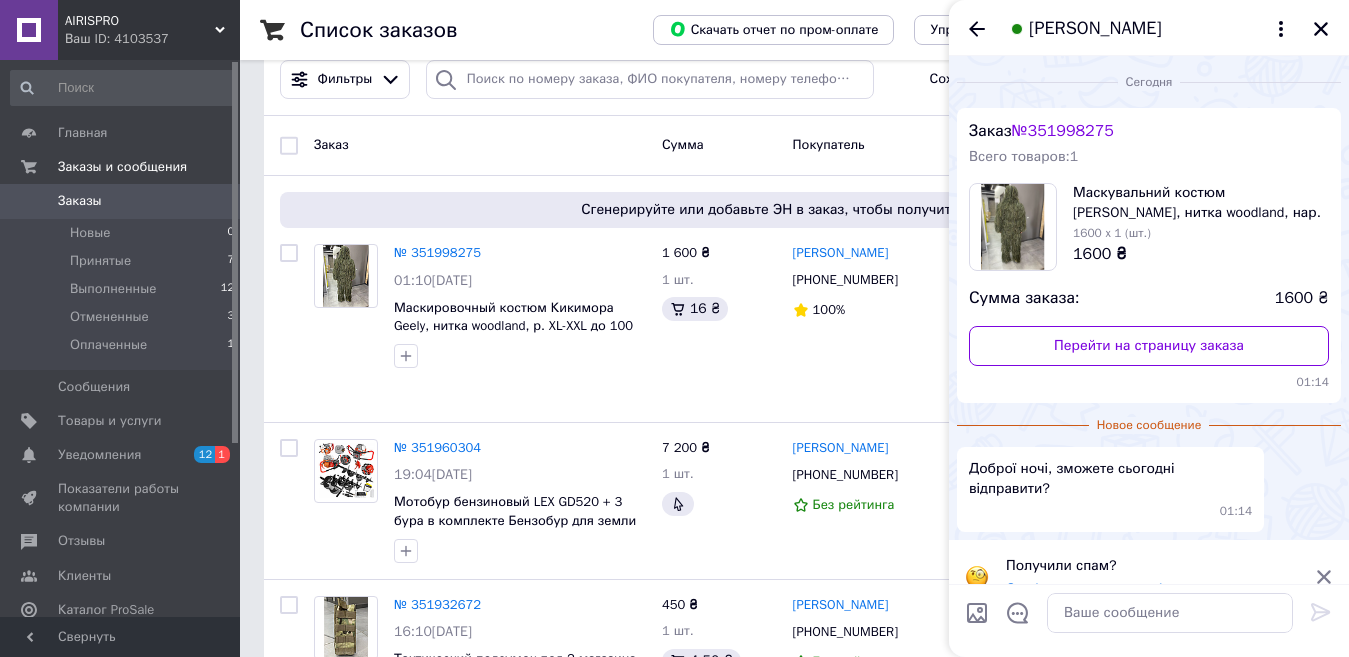 scroll, scrollTop: 9, scrollLeft: 0, axis: vertical 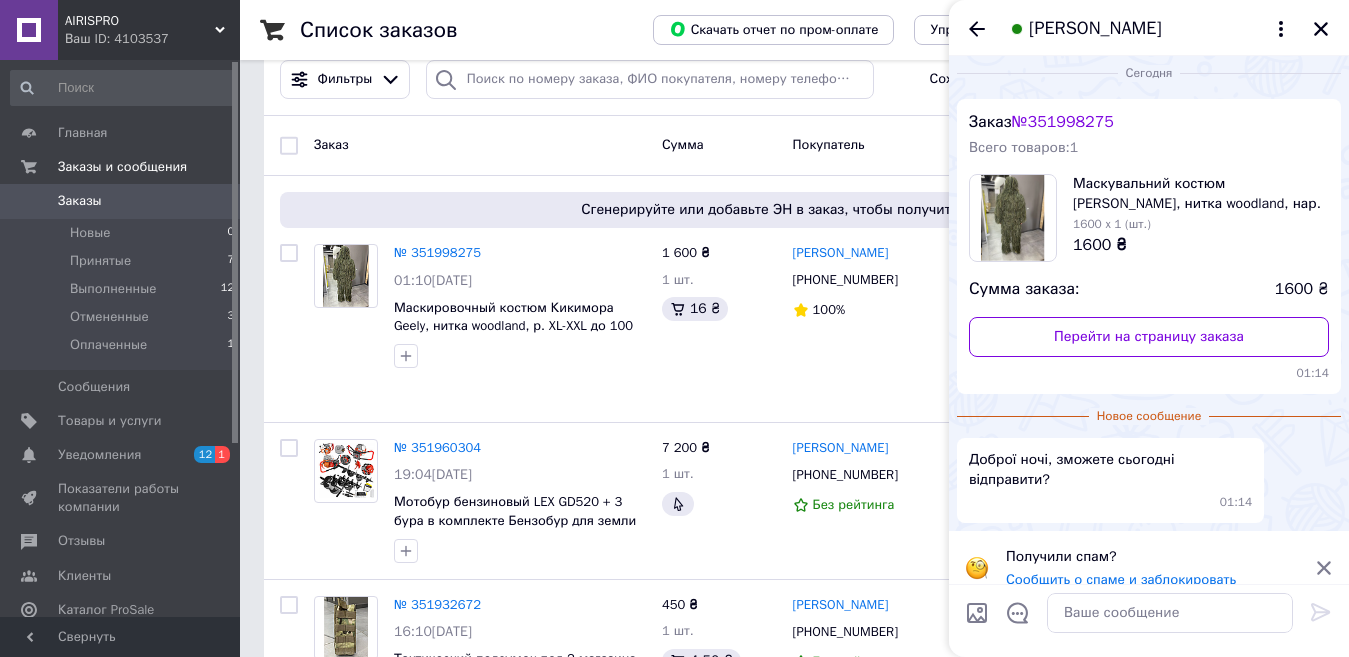 click 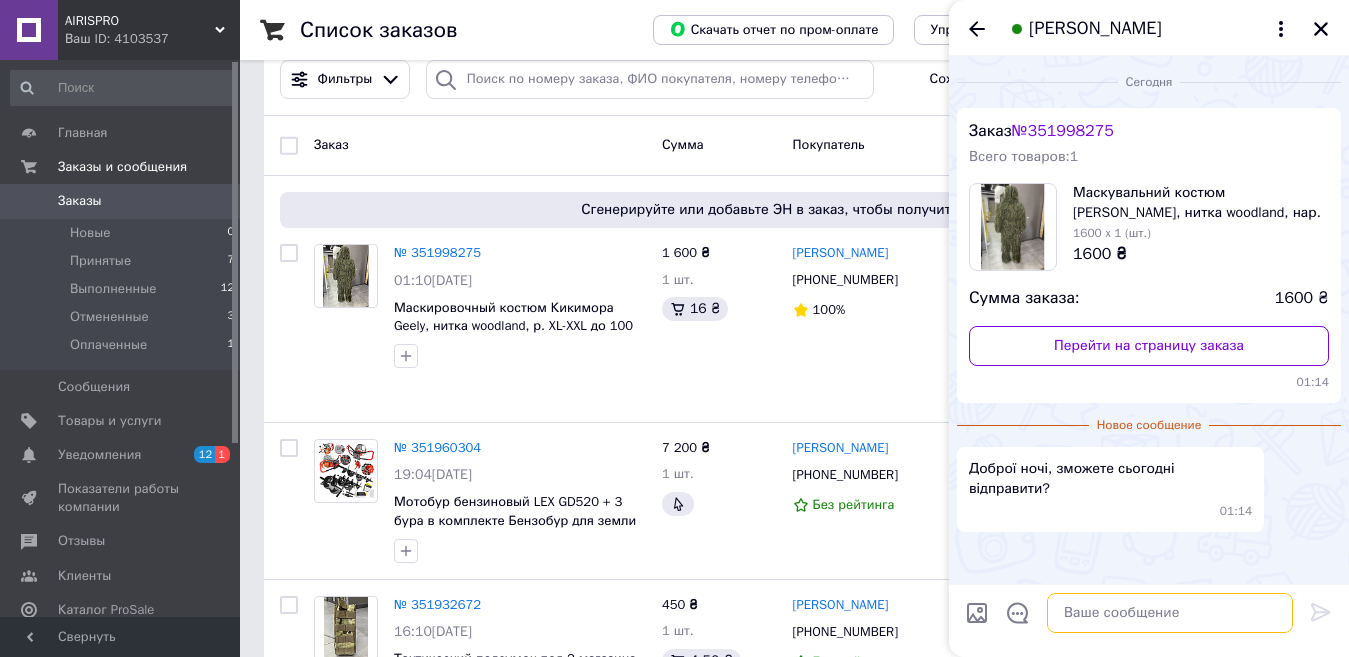 click at bounding box center [1170, 613] 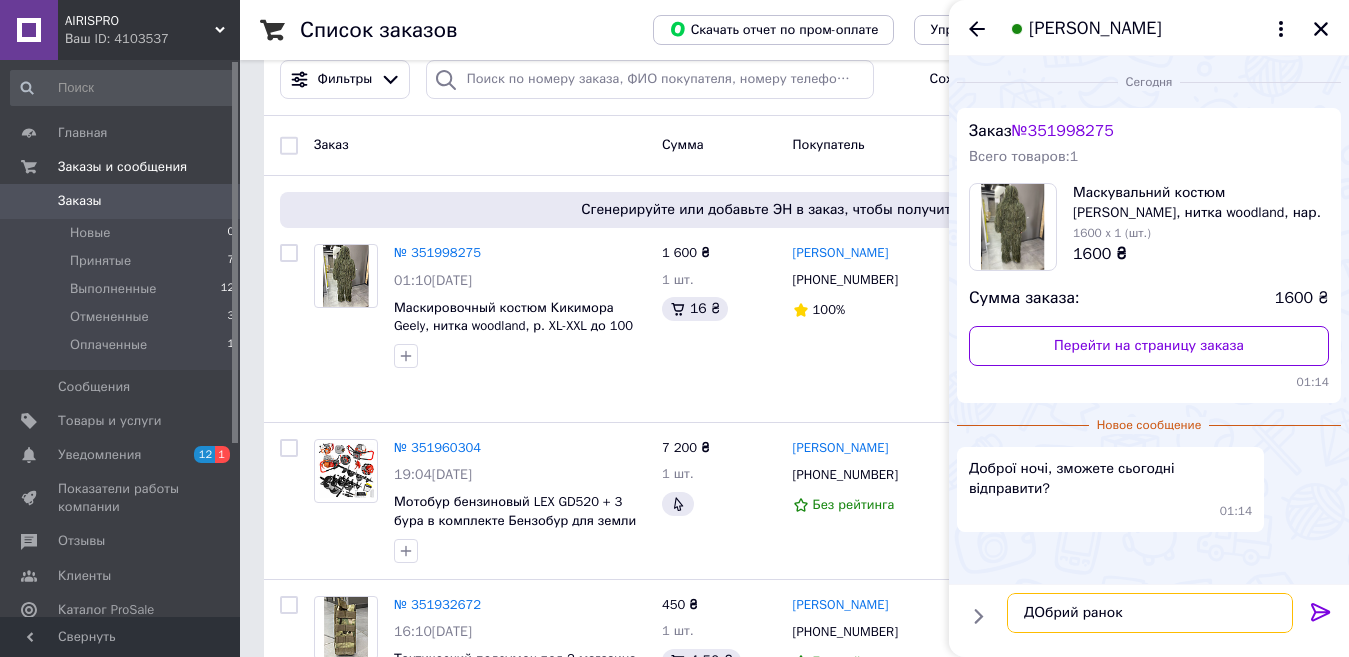 click on "ДОбрий ранок" at bounding box center (1150, 613) 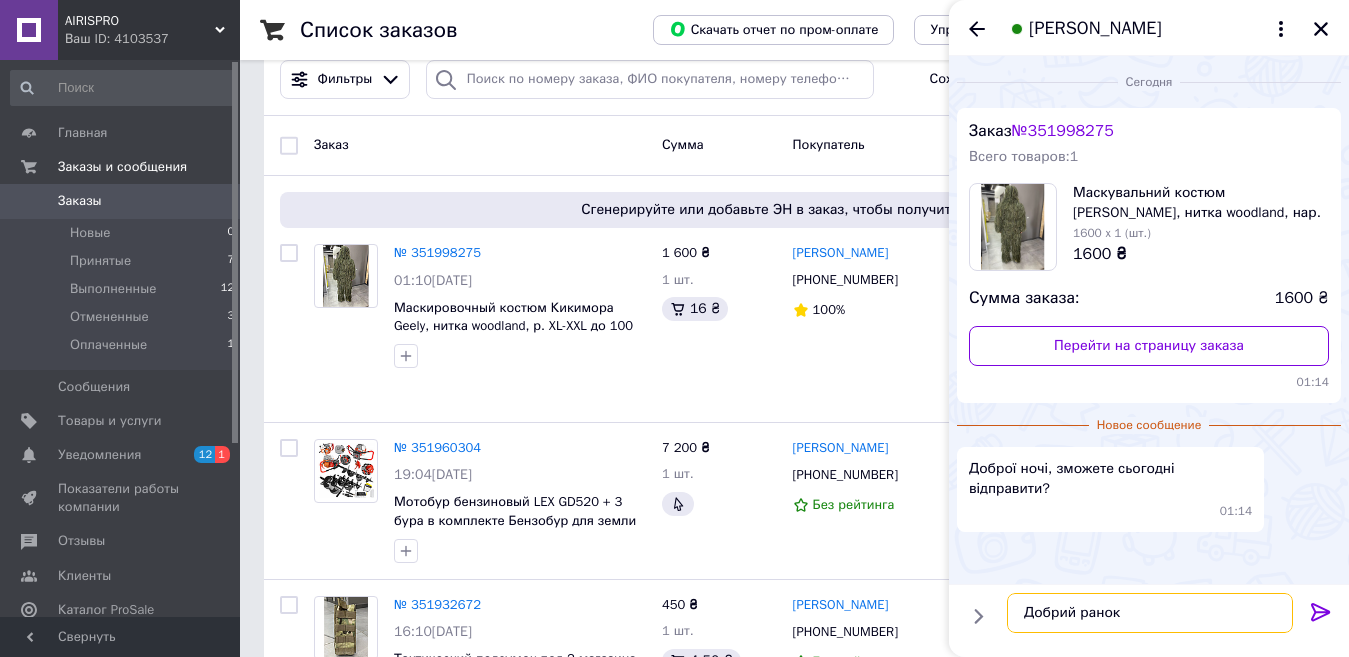 click on "Добрий ранок" at bounding box center [1150, 613] 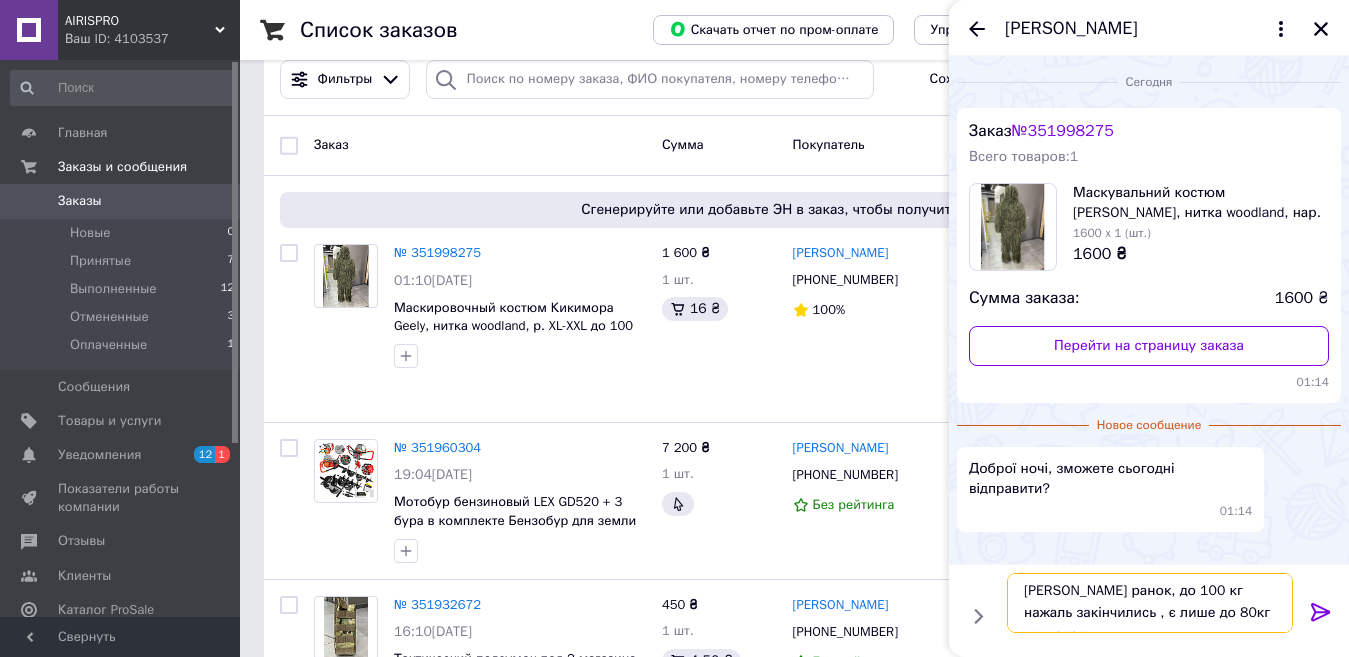 scroll, scrollTop: 14, scrollLeft: 0, axis: vertical 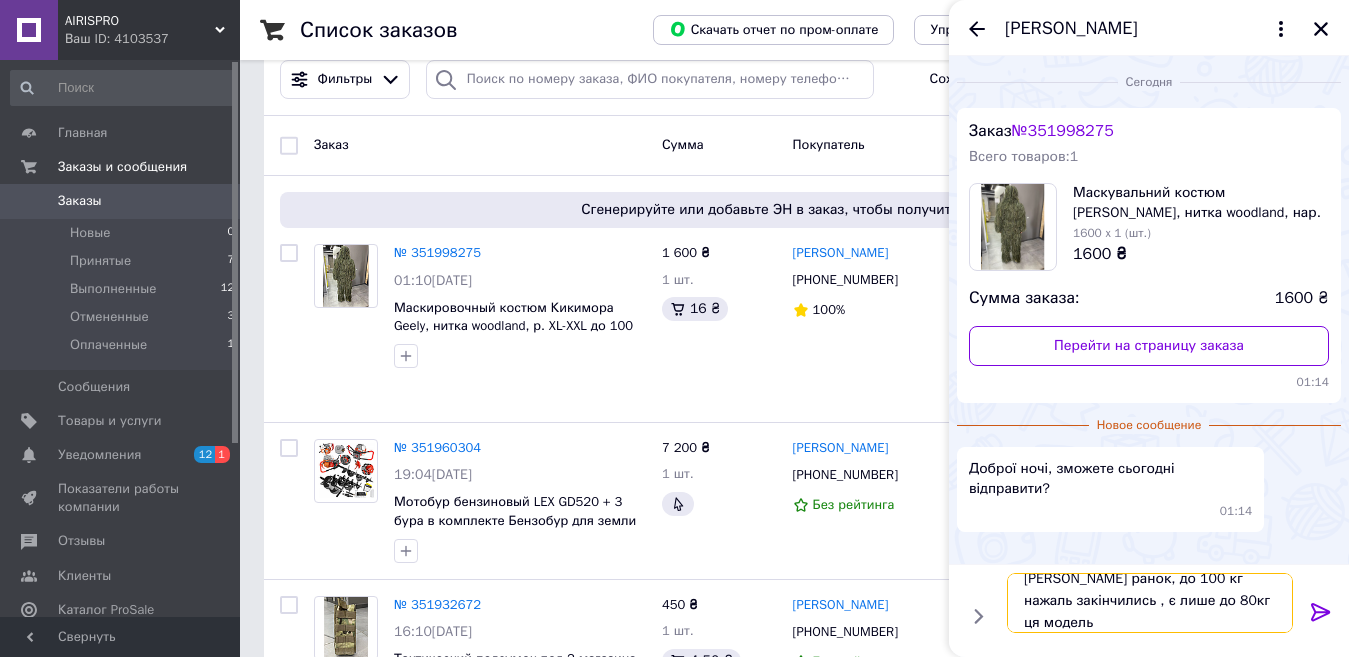 type on "[PERSON_NAME] ранок, до 100 кг нажаль закінчились , є лише до 80кг ця модель" 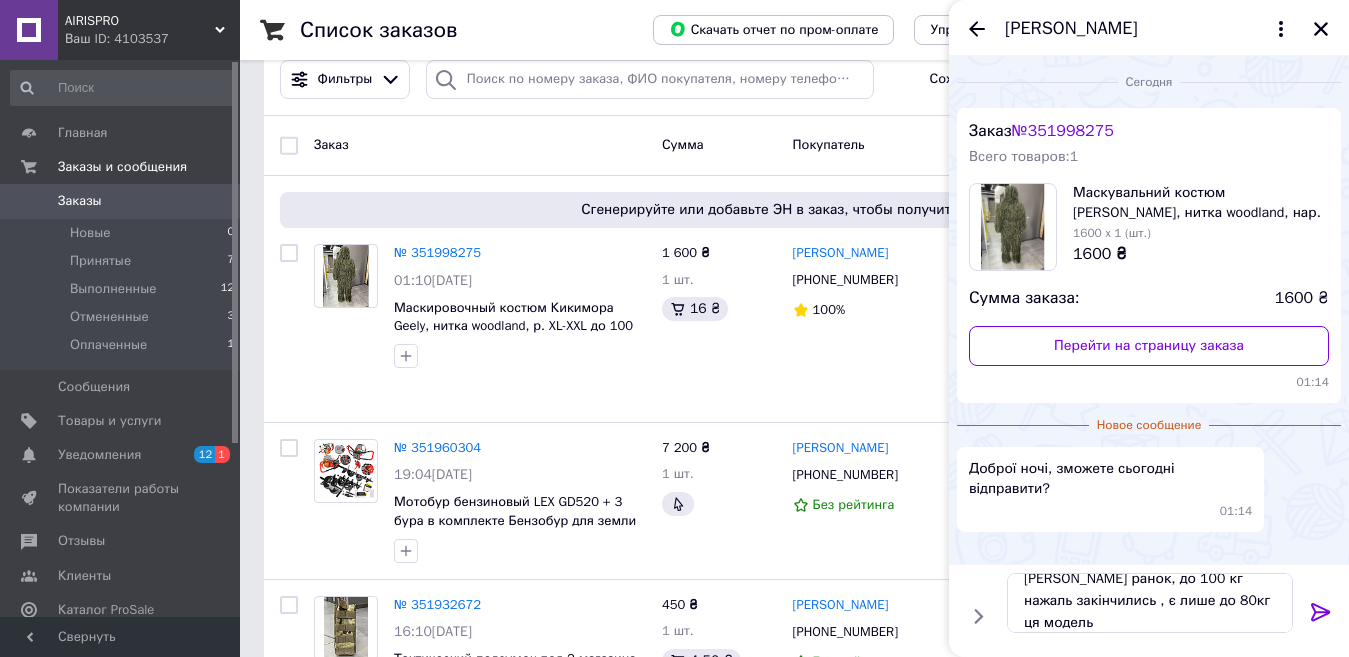 drag, startPoint x: 1323, startPoint y: 611, endPoint x: 1302, endPoint y: 585, distance: 33.42155 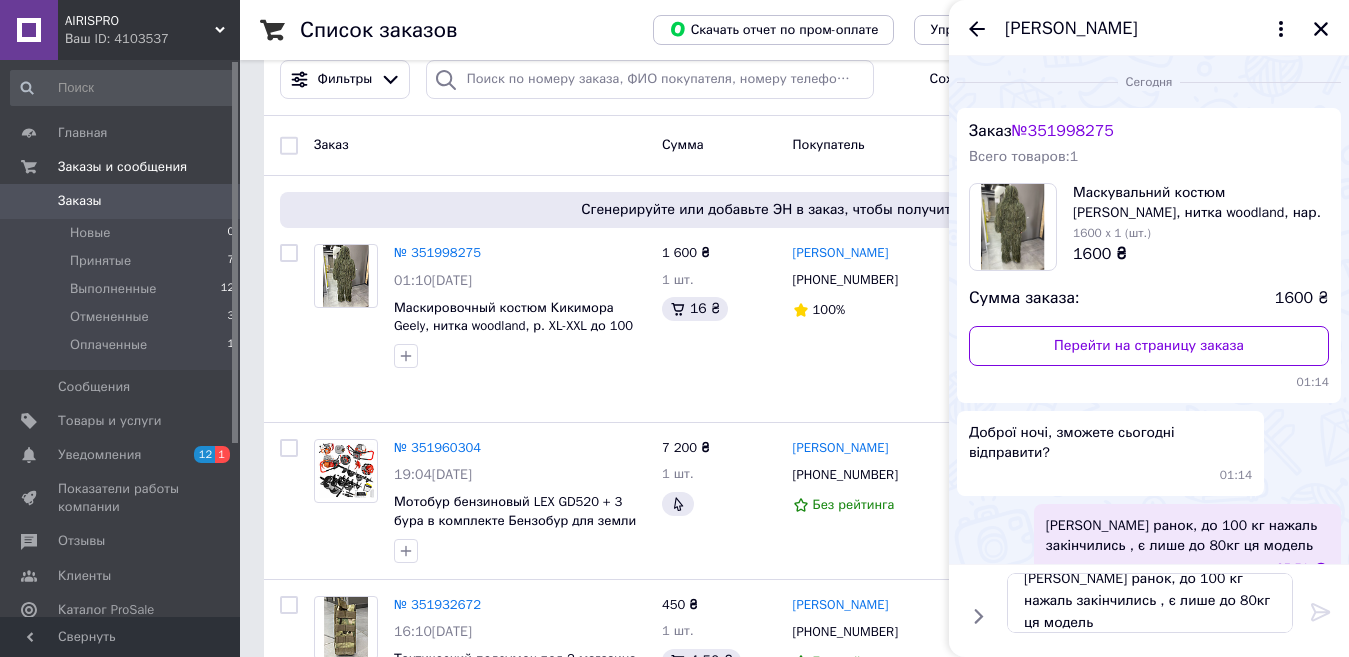 type 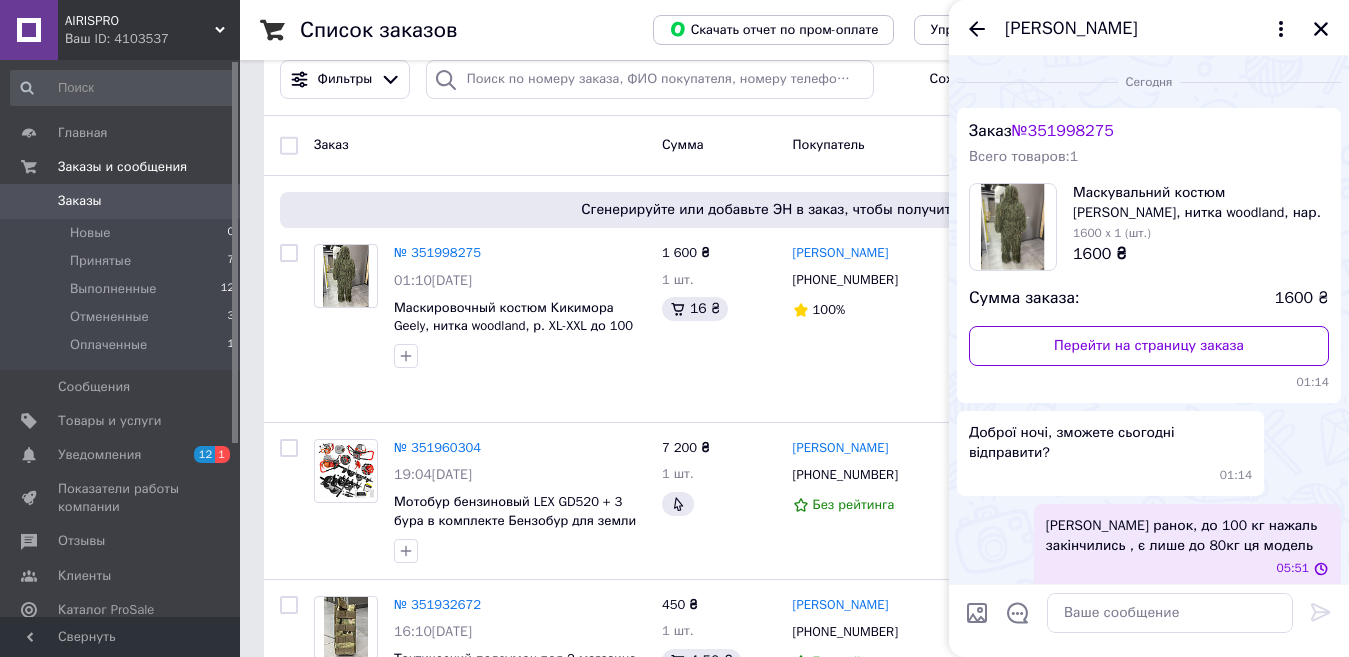 scroll, scrollTop: 0, scrollLeft: 0, axis: both 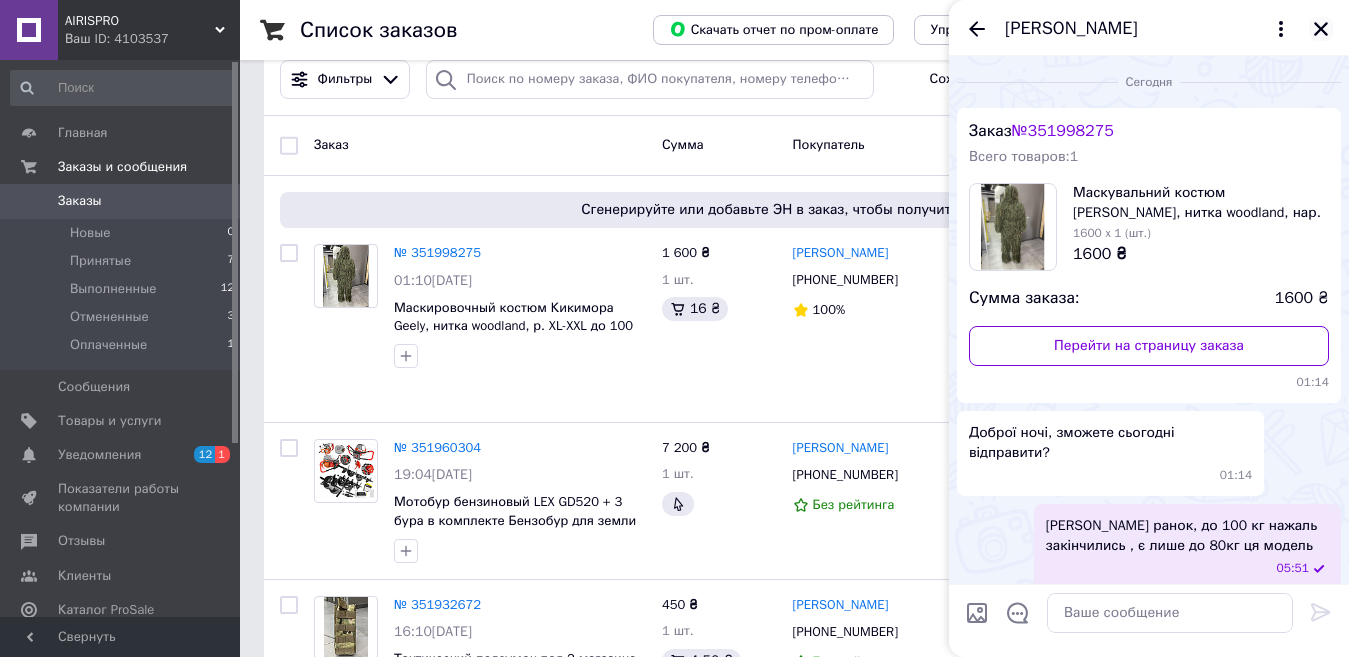 click 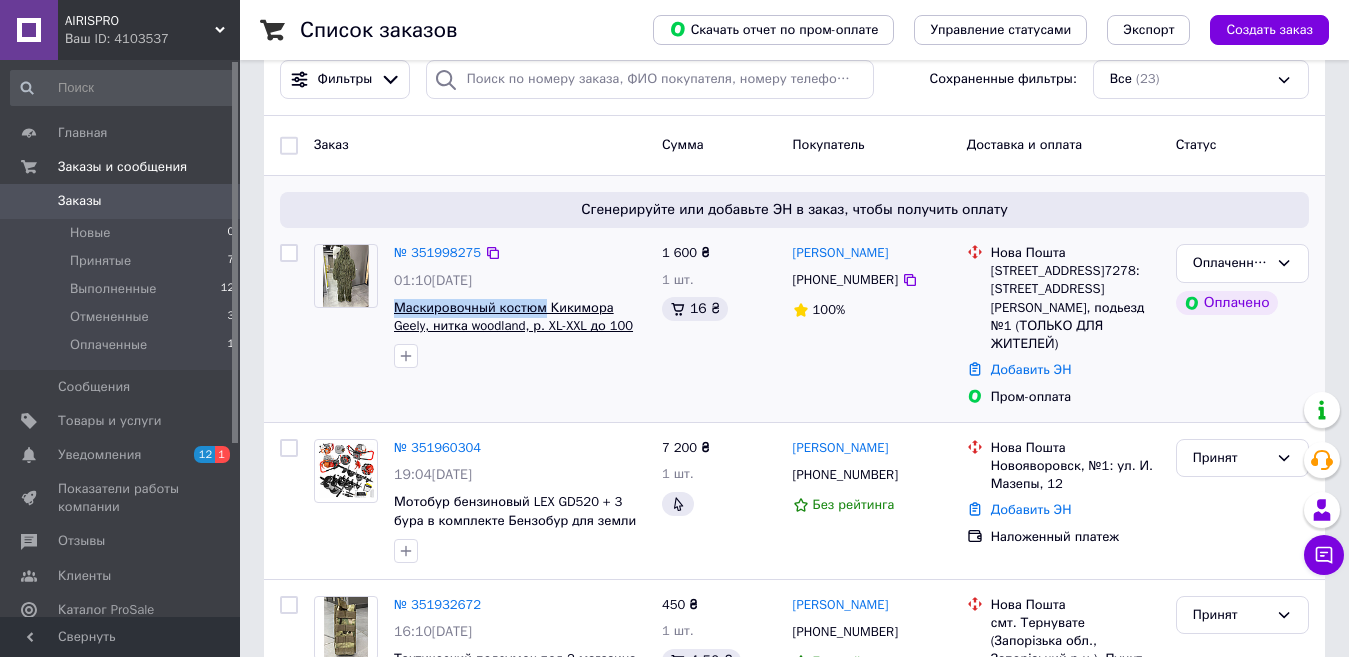 drag, startPoint x: 387, startPoint y: 302, endPoint x: 541, endPoint y: 315, distance: 154.54773 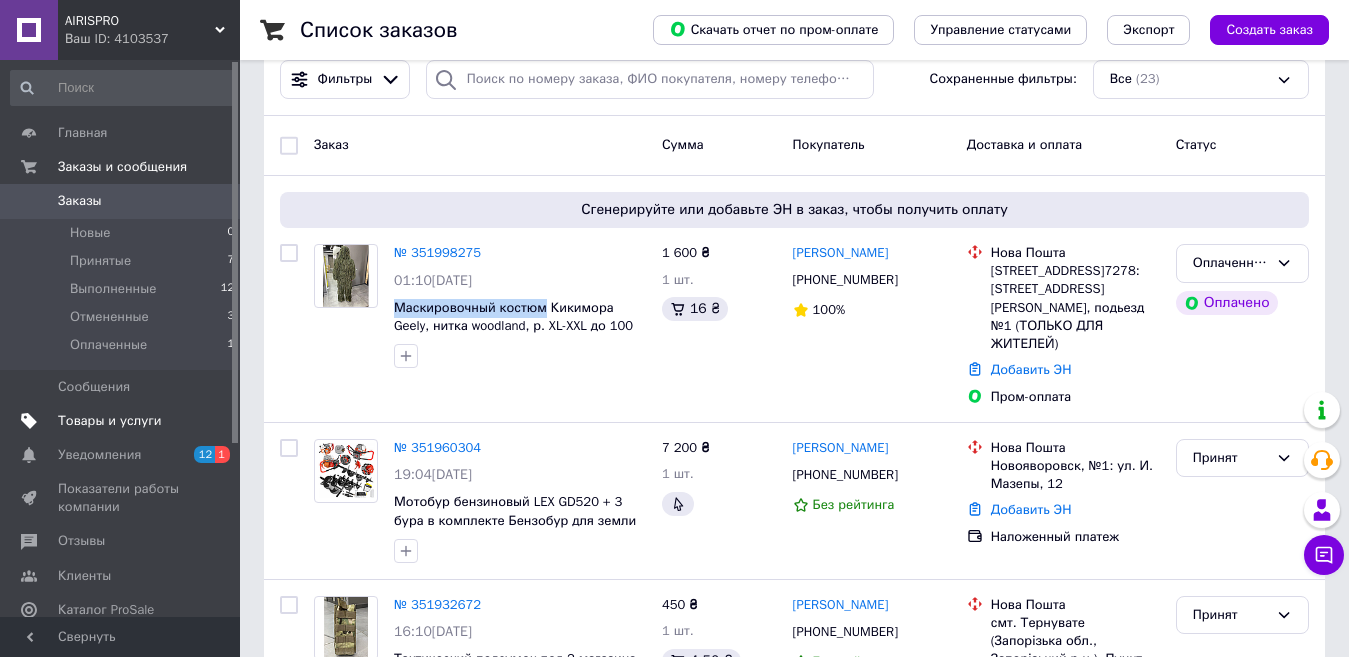click on "Товары и услуги" at bounding box center (110, 421) 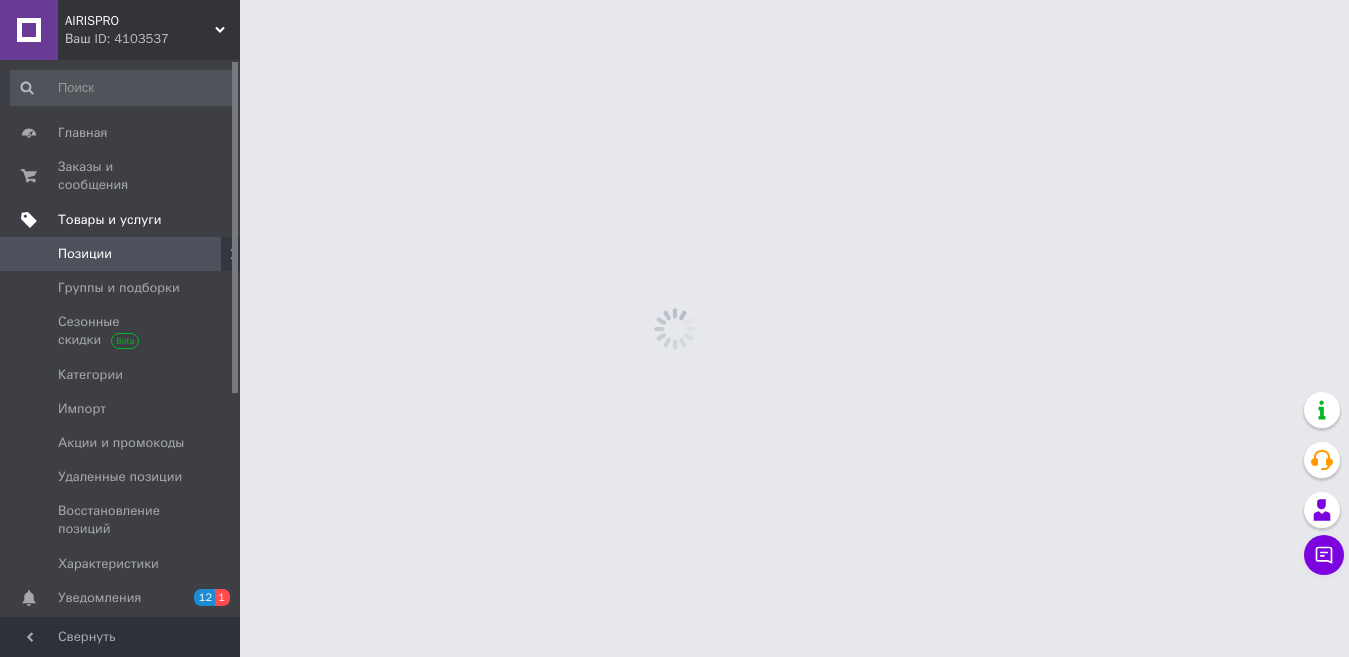 scroll, scrollTop: 0, scrollLeft: 0, axis: both 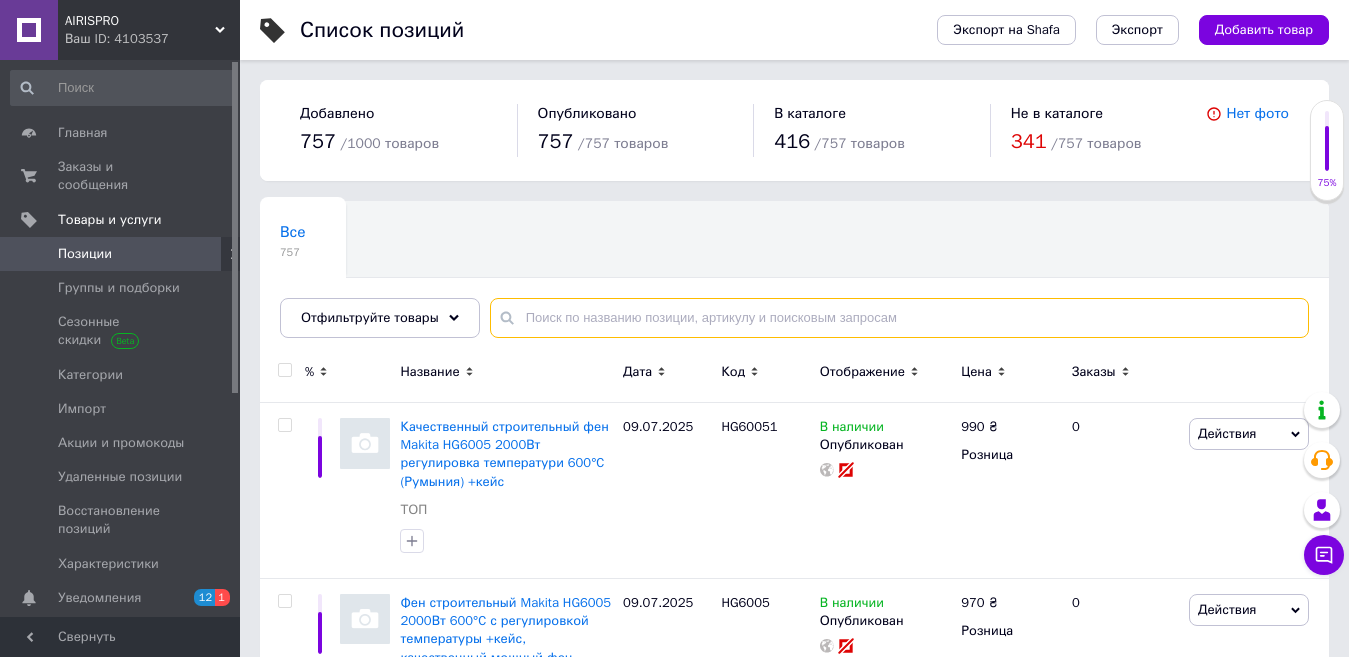 click at bounding box center (899, 318) 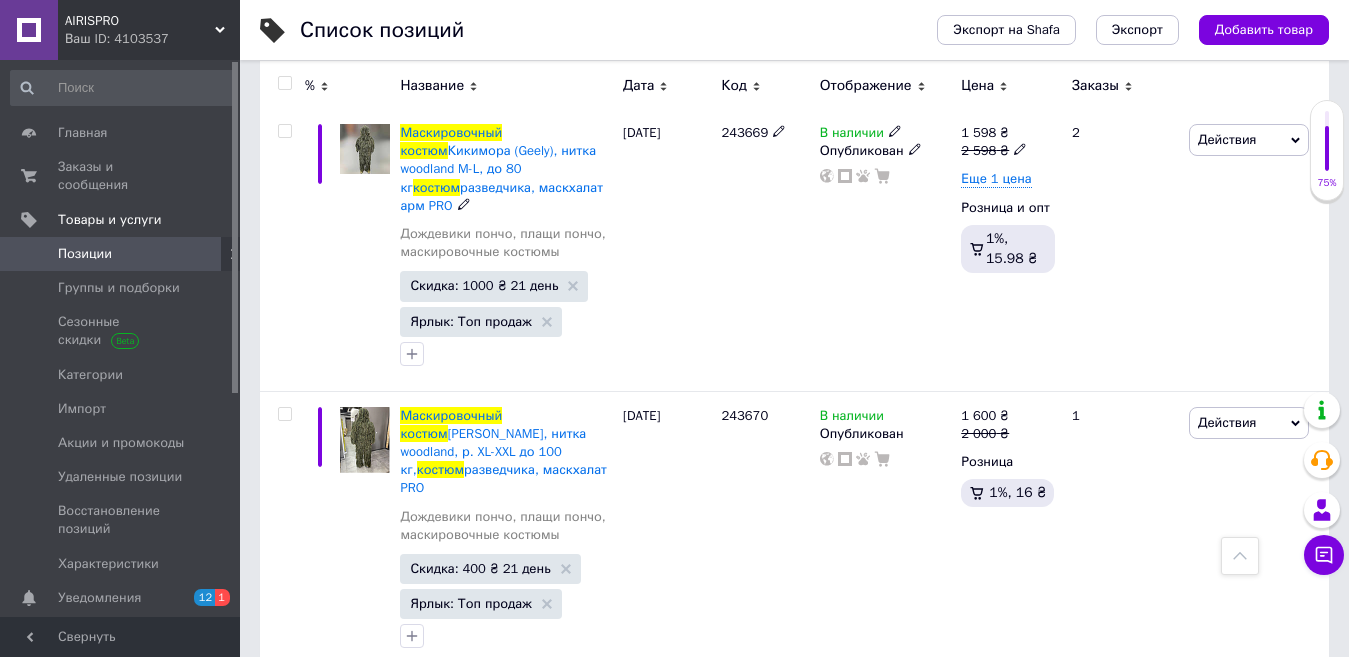 scroll, scrollTop: 1000, scrollLeft: 0, axis: vertical 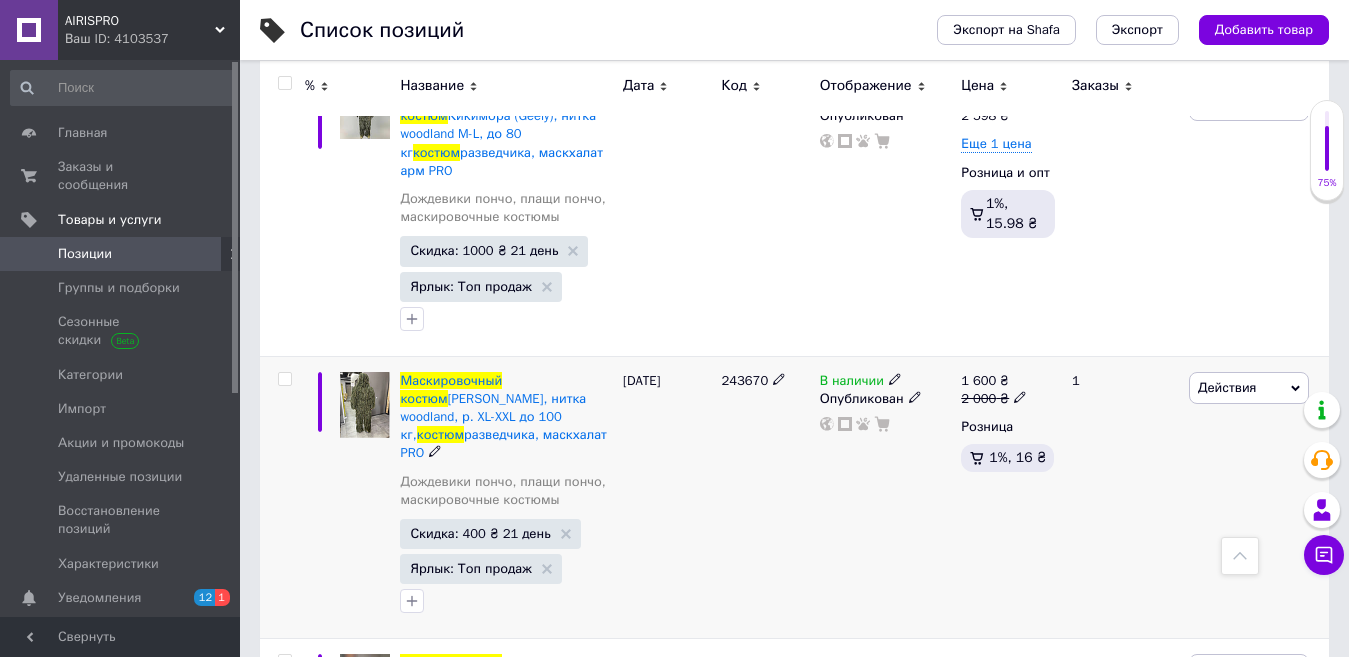 type on "Маскировочный костюм" 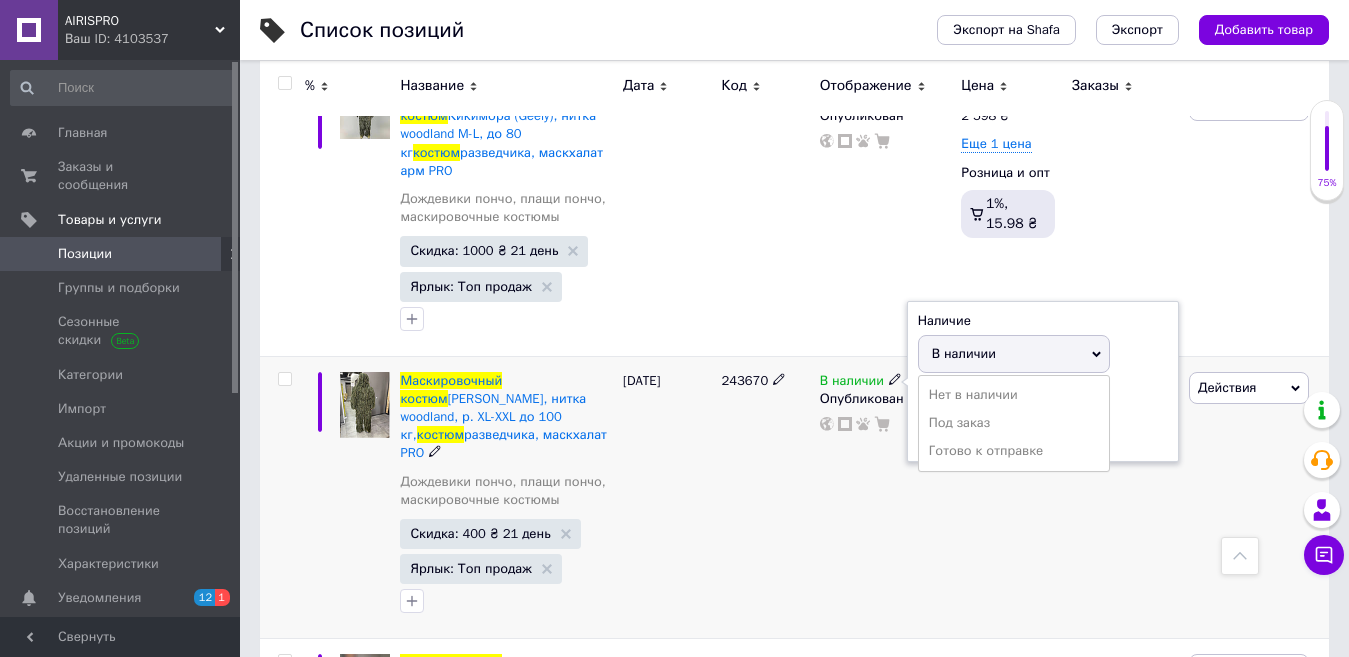 click on "Нет в наличии" at bounding box center (1014, 395) 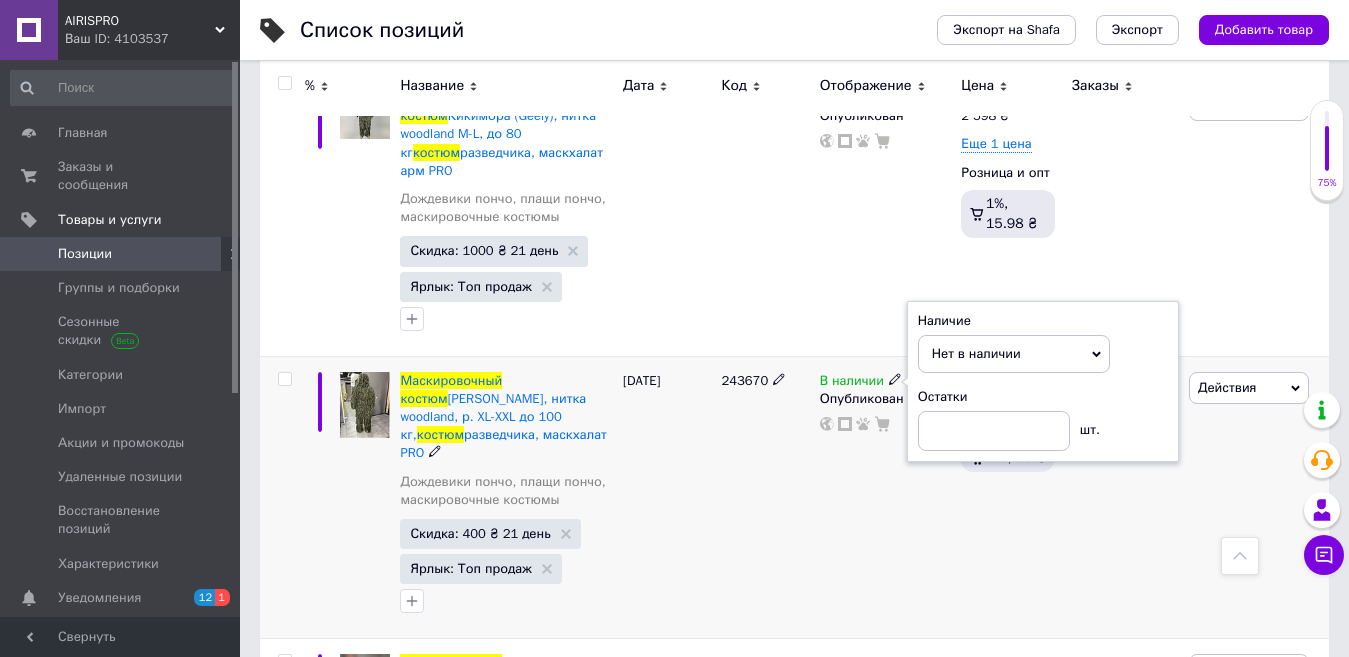 scroll, scrollTop: 800, scrollLeft: 0, axis: vertical 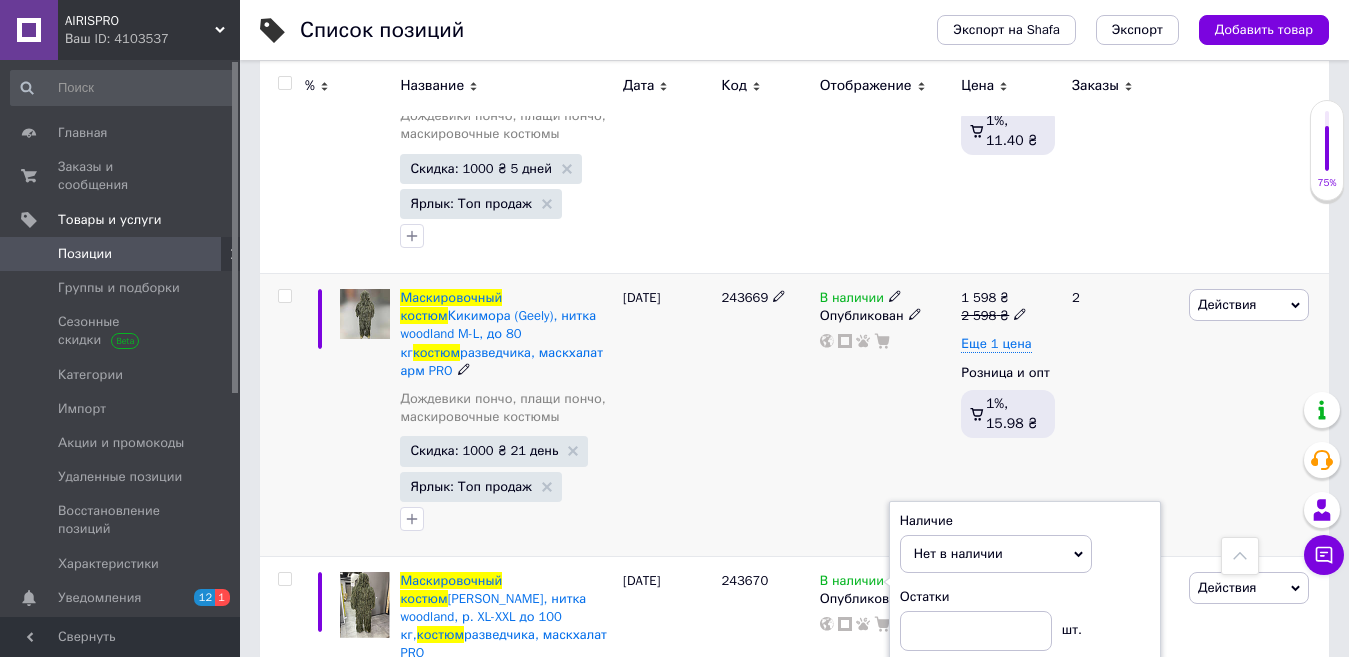 click on "В наличии" at bounding box center (852, 300) 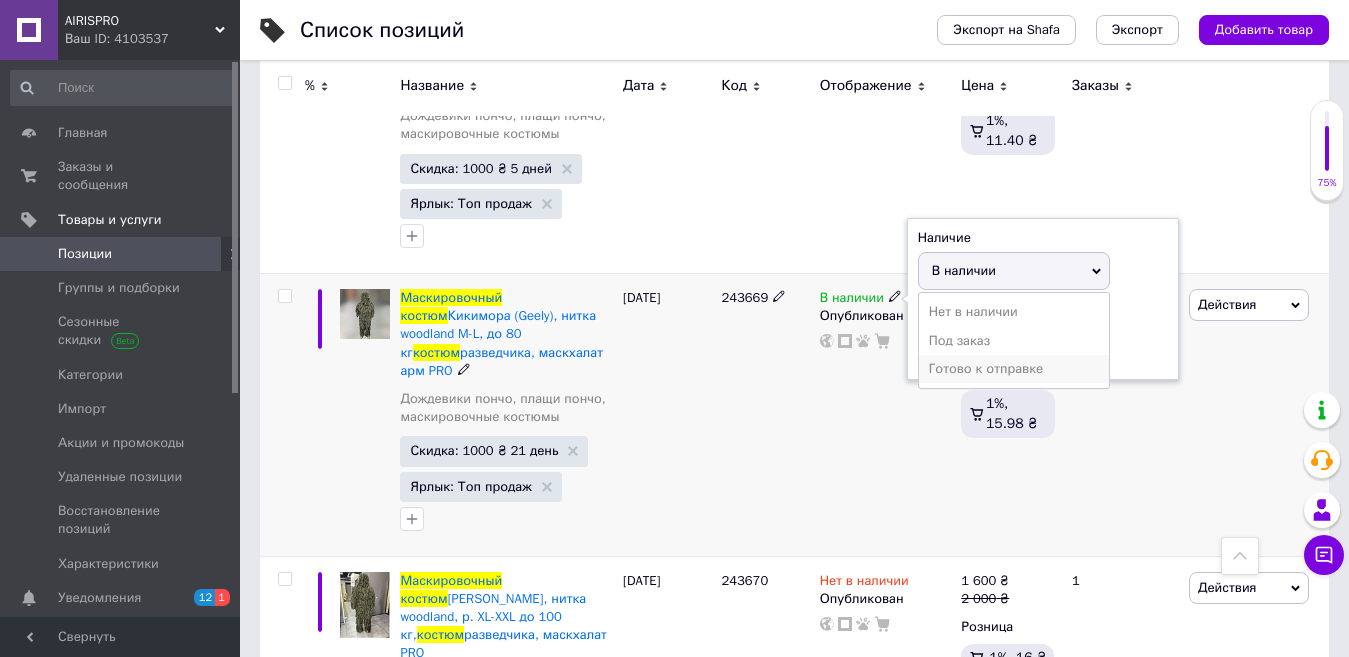 click on "Готово к отправке" at bounding box center (1014, 369) 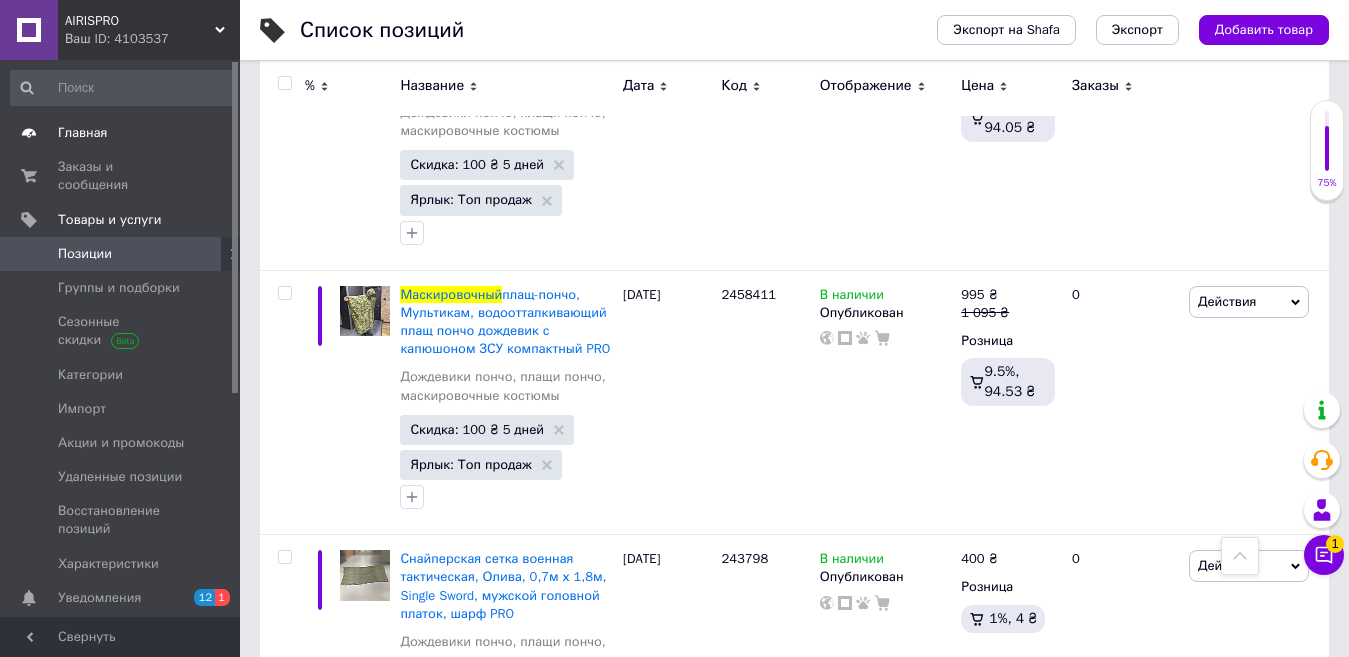 scroll, scrollTop: 2791, scrollLeft: 0, axis: vertical 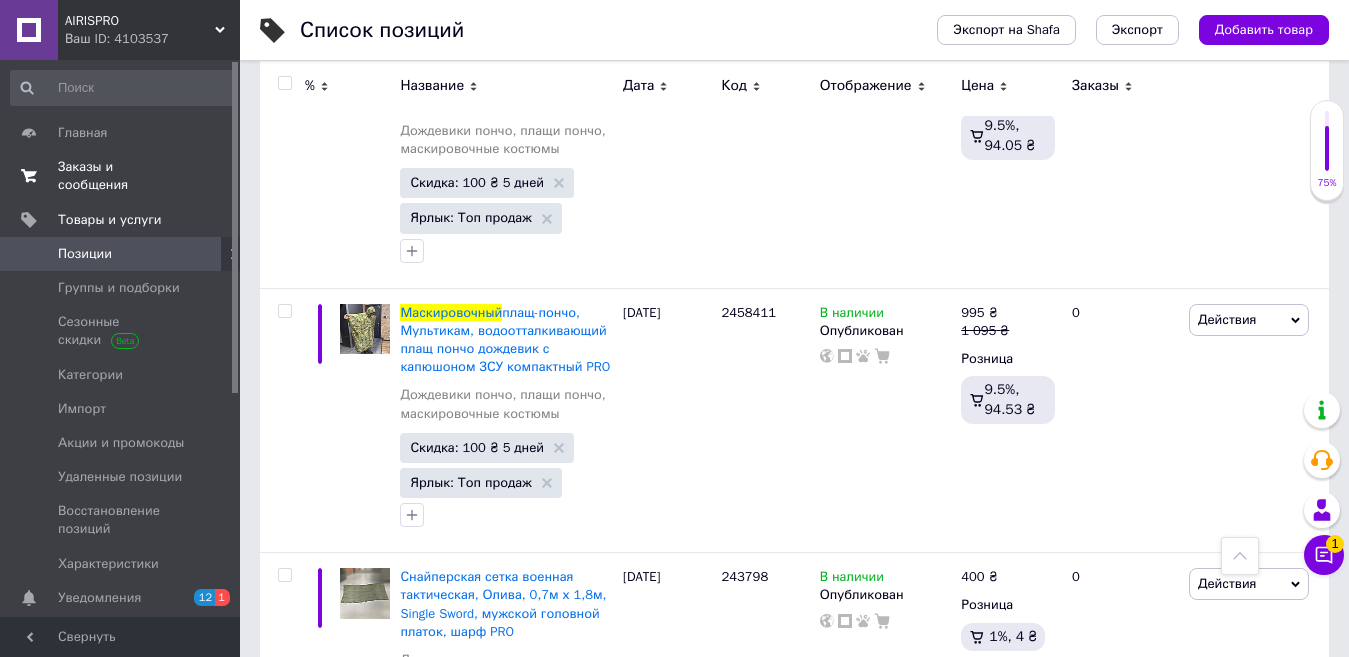 click on "Заказы и сообщения" at bounding box center [121, 176] 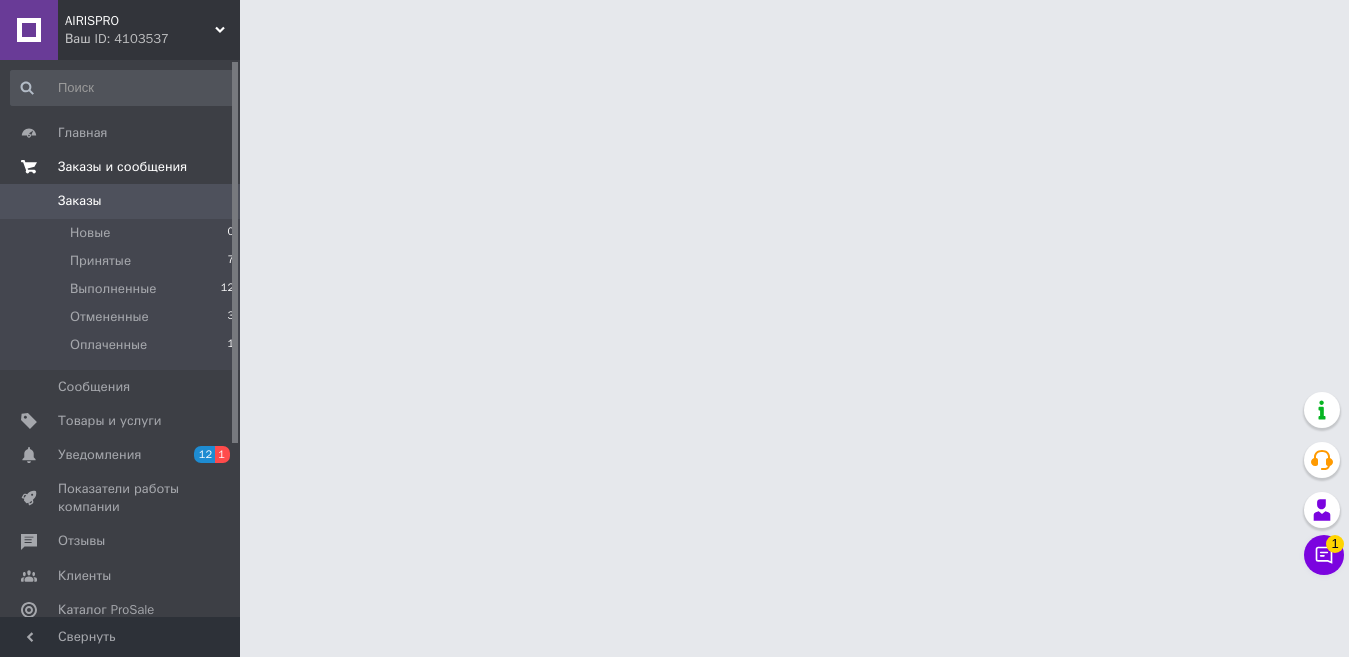 scroll, scrollTop: 0, scrollLeft: 0, axis: both 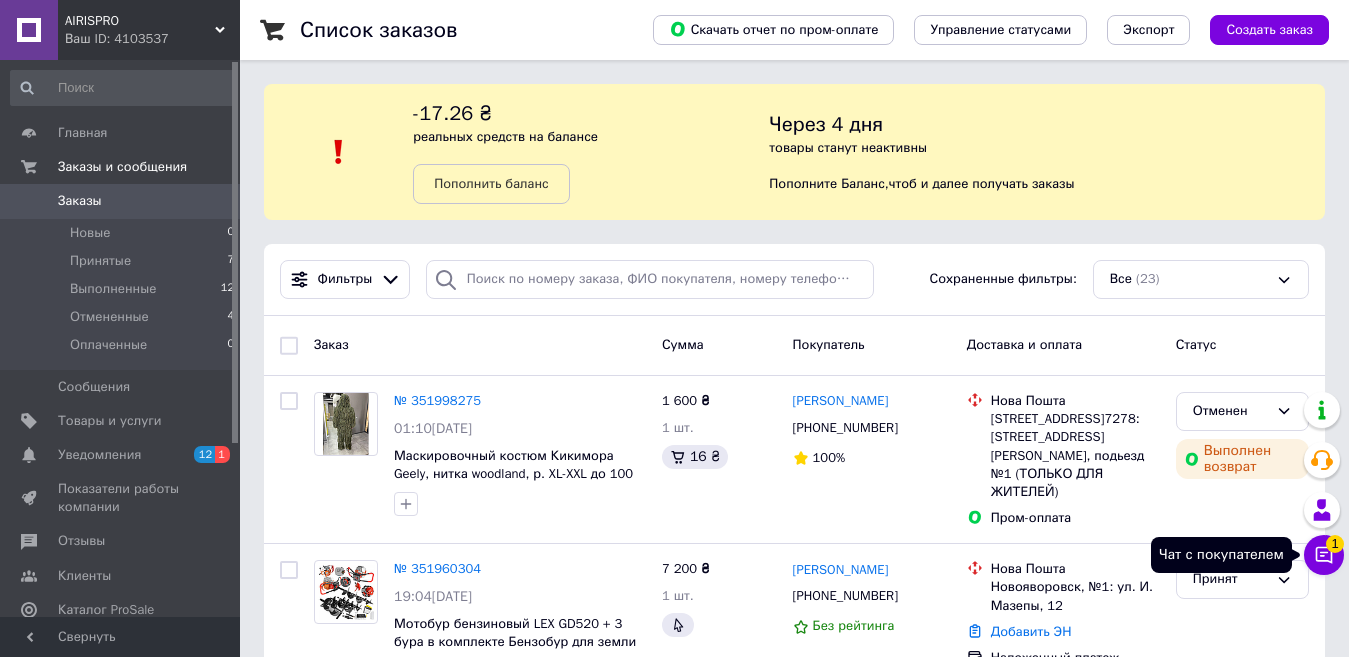 click 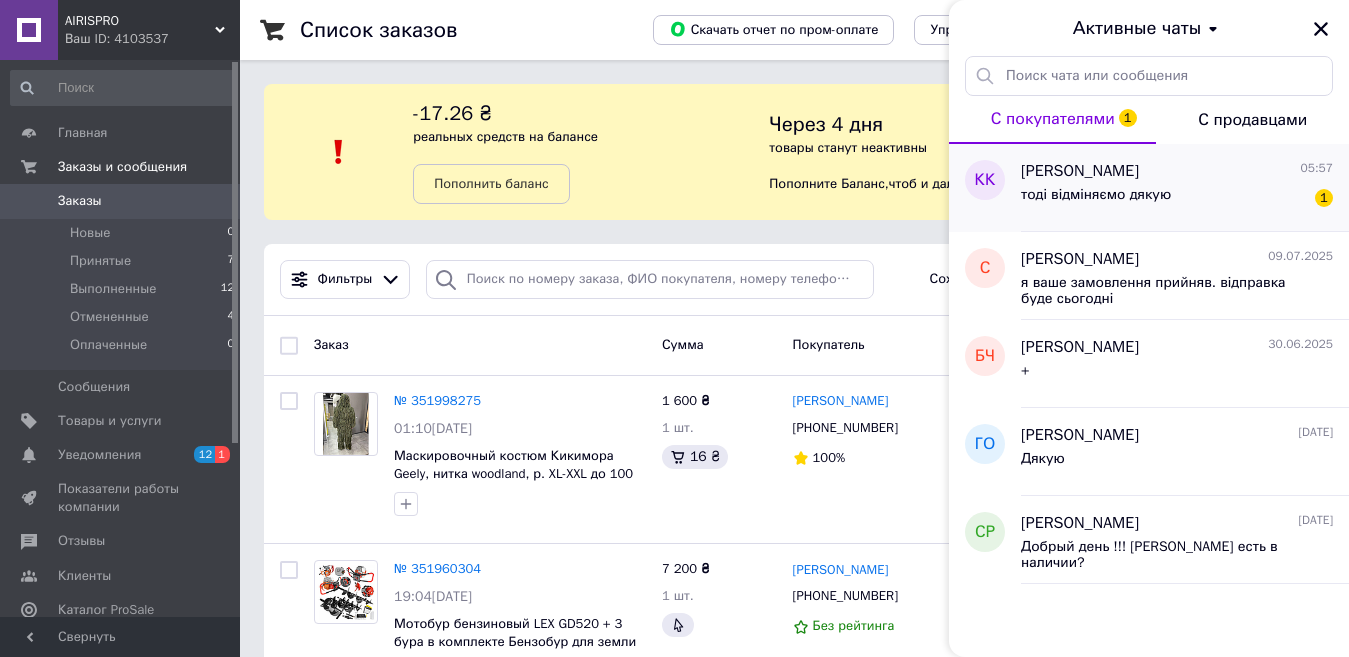 click on "[PERSON_NAME]" at bounding box center (1080, 171) 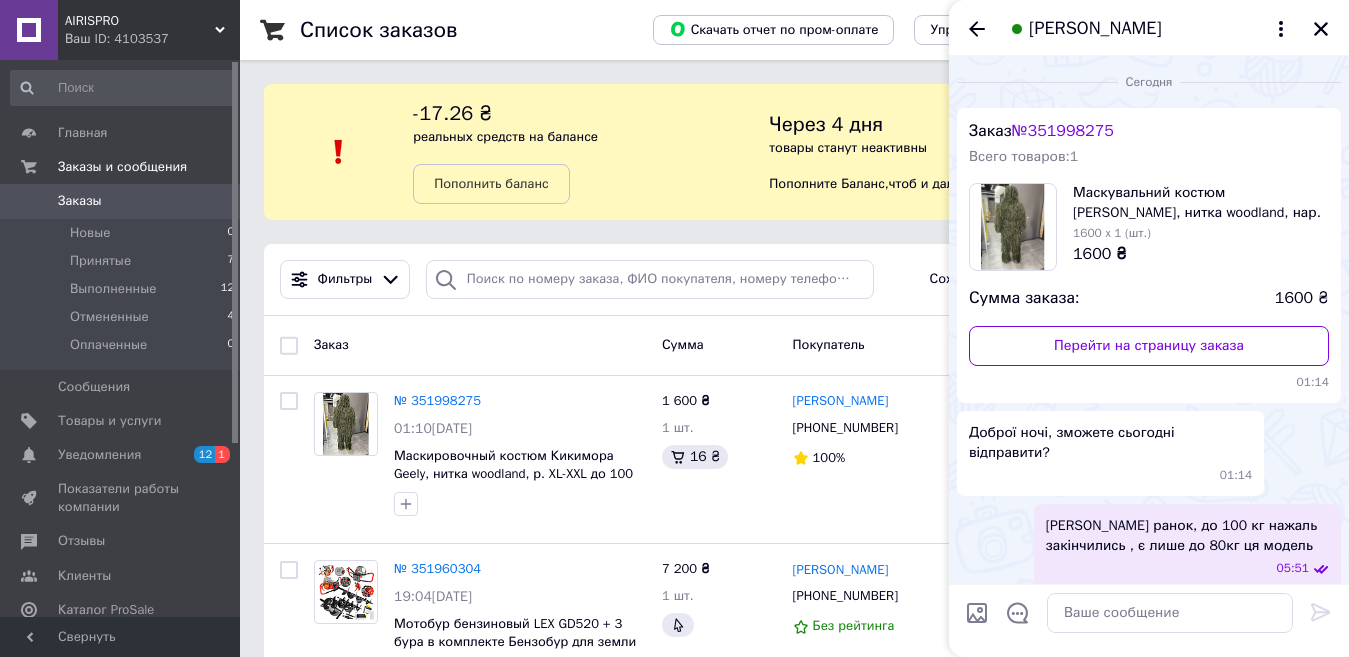 scroll, scrollTop: 82, scrollLeft: 0, axis: vertical 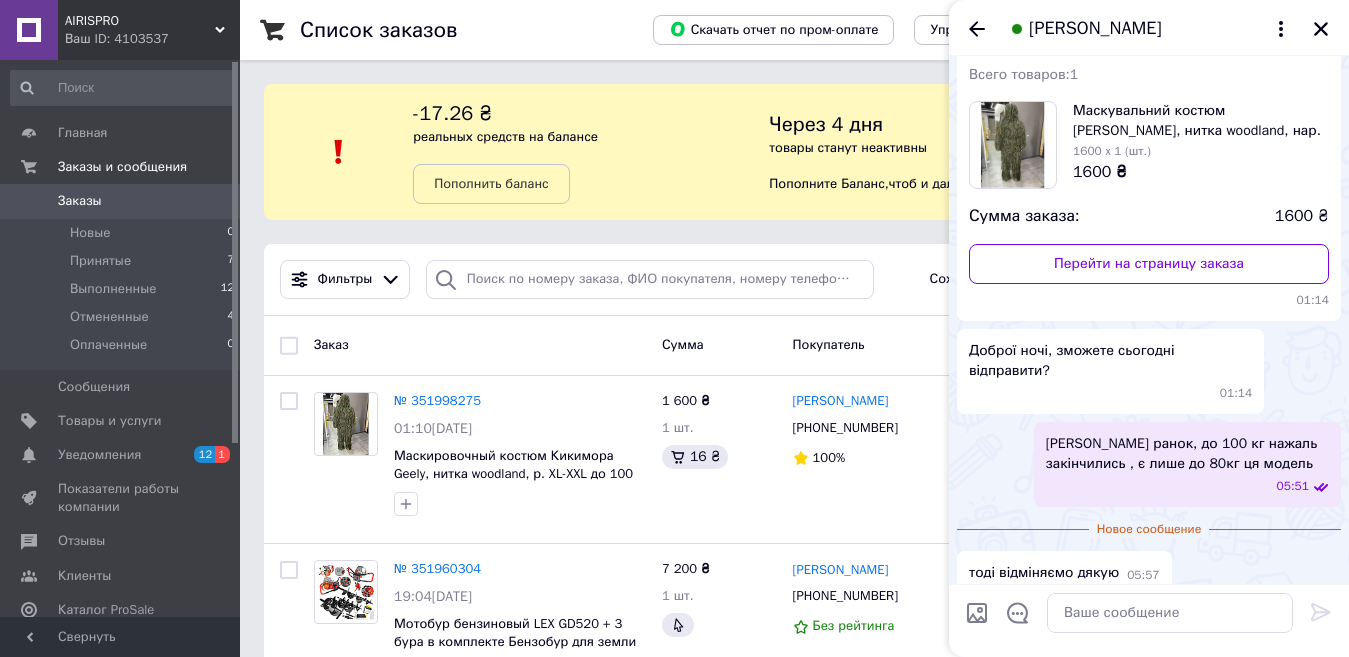 drag, startPoint x: 1341, startPoint y: 40, endPoint x: 1329, endPoint y: 48, distance: 14.422205 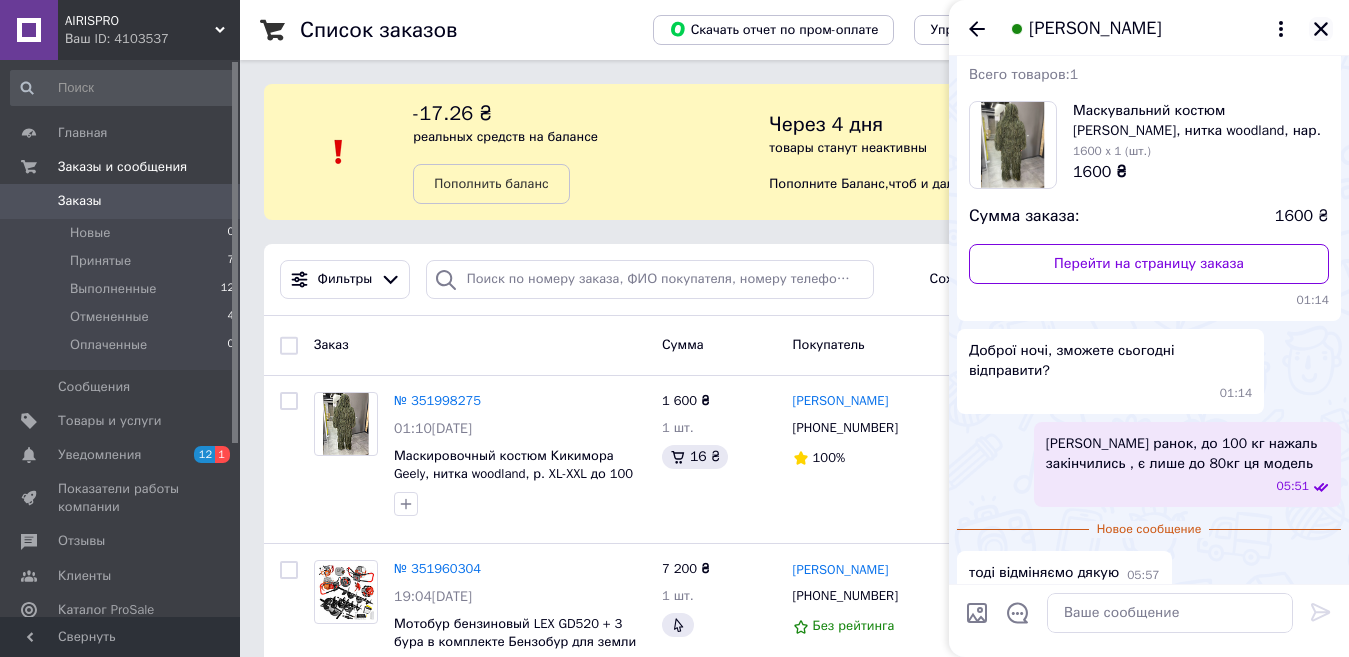 click 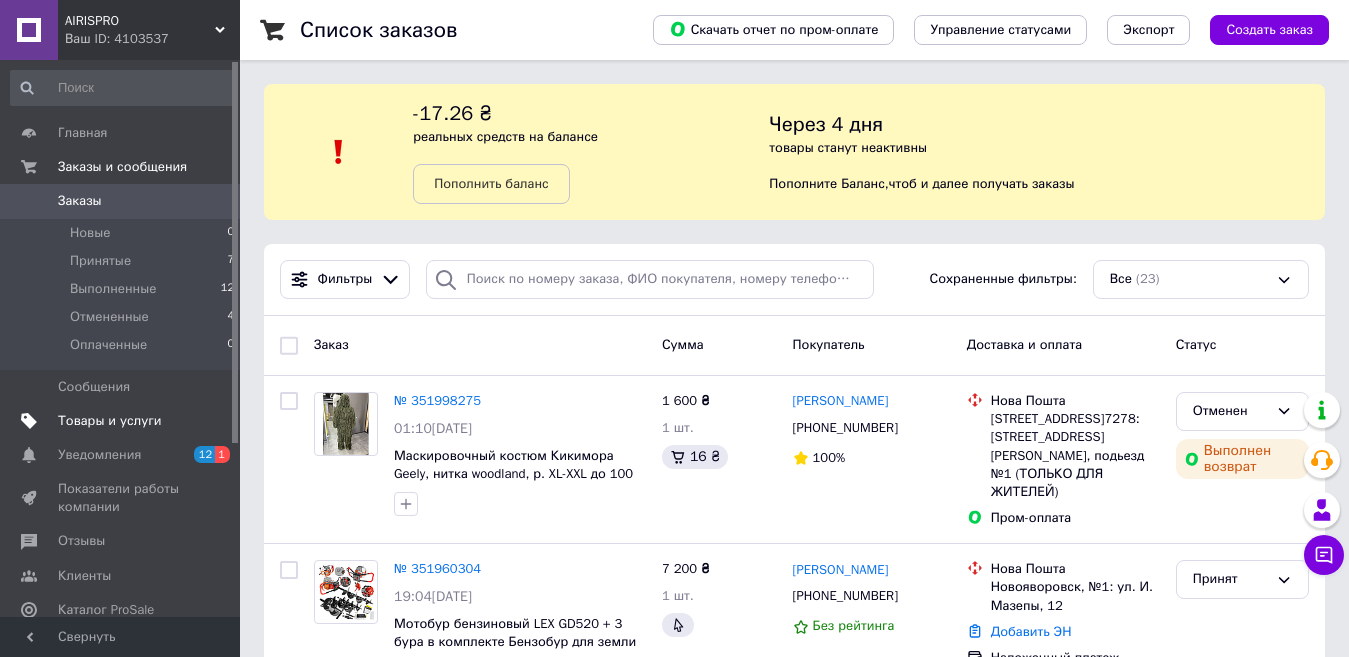 click on "Товары и услуги" at bounding box center [110, 421] 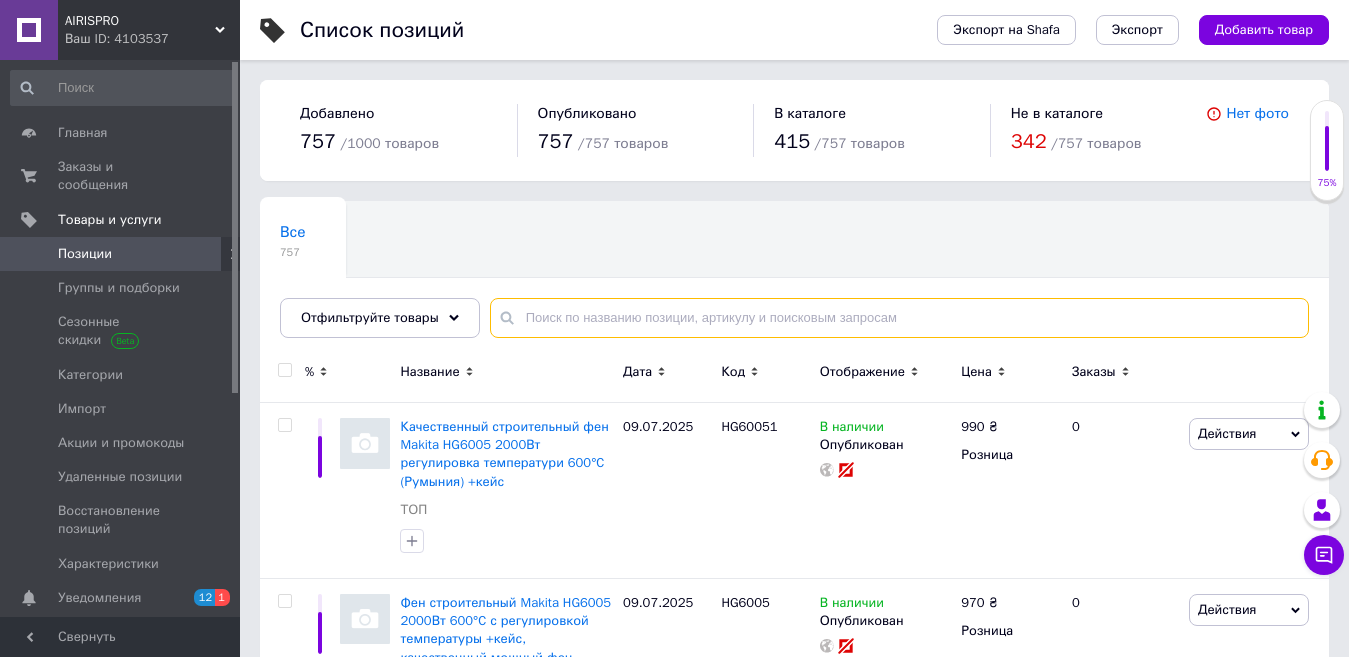 click at bounding box center (899, 318) 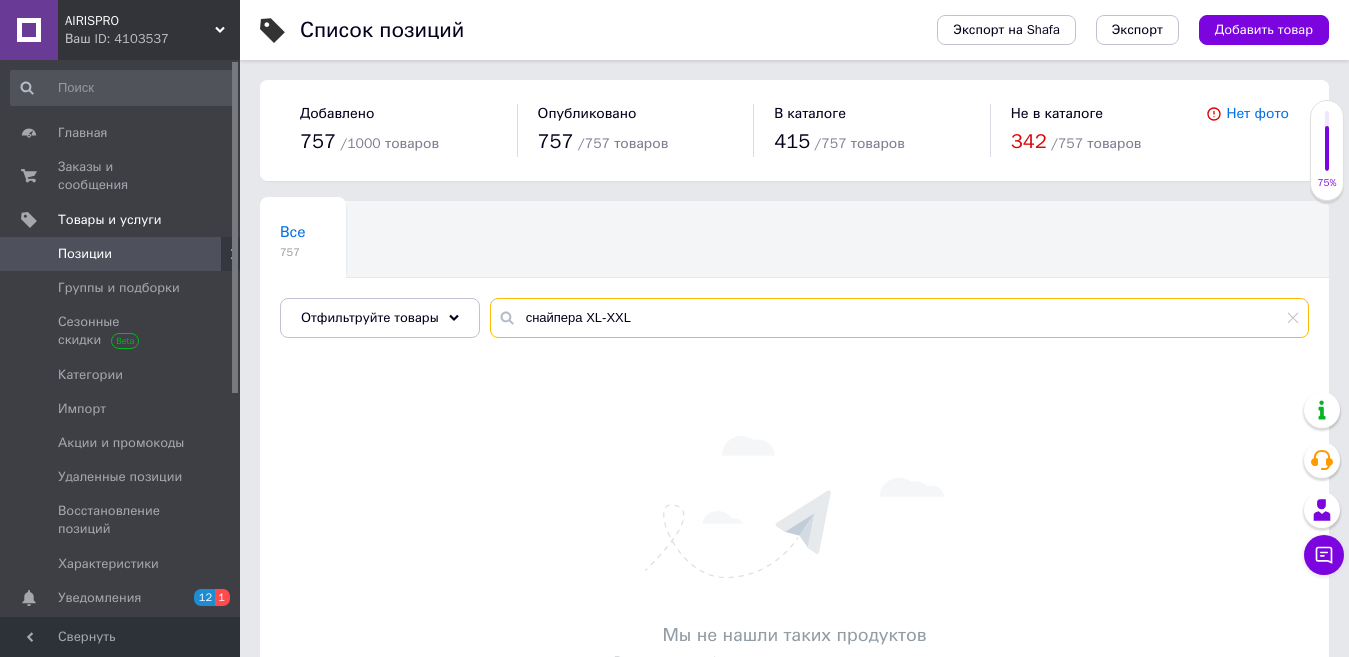 drag, startPoint x: 632, startPoint y: 311, endPoint x: 502, endPoint y: 314, distance: 130.0346 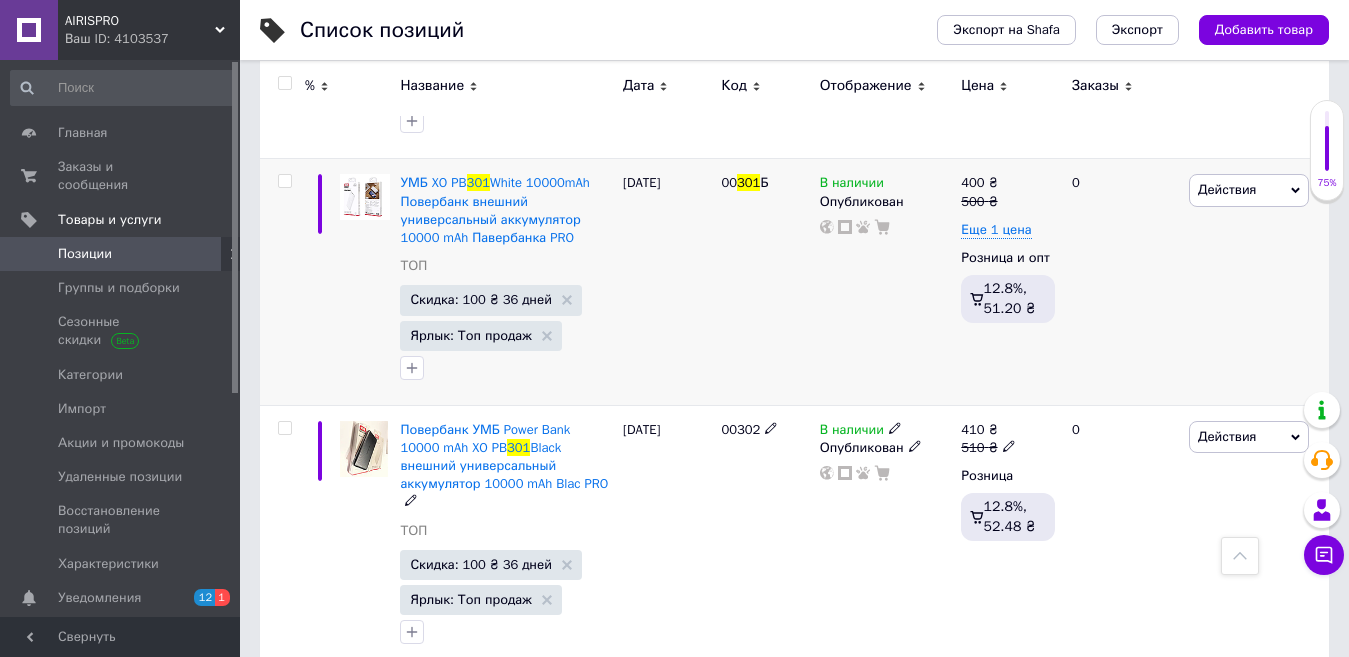 scroll, scrollTop: 500, scrollLeft: 0, axis: vertical 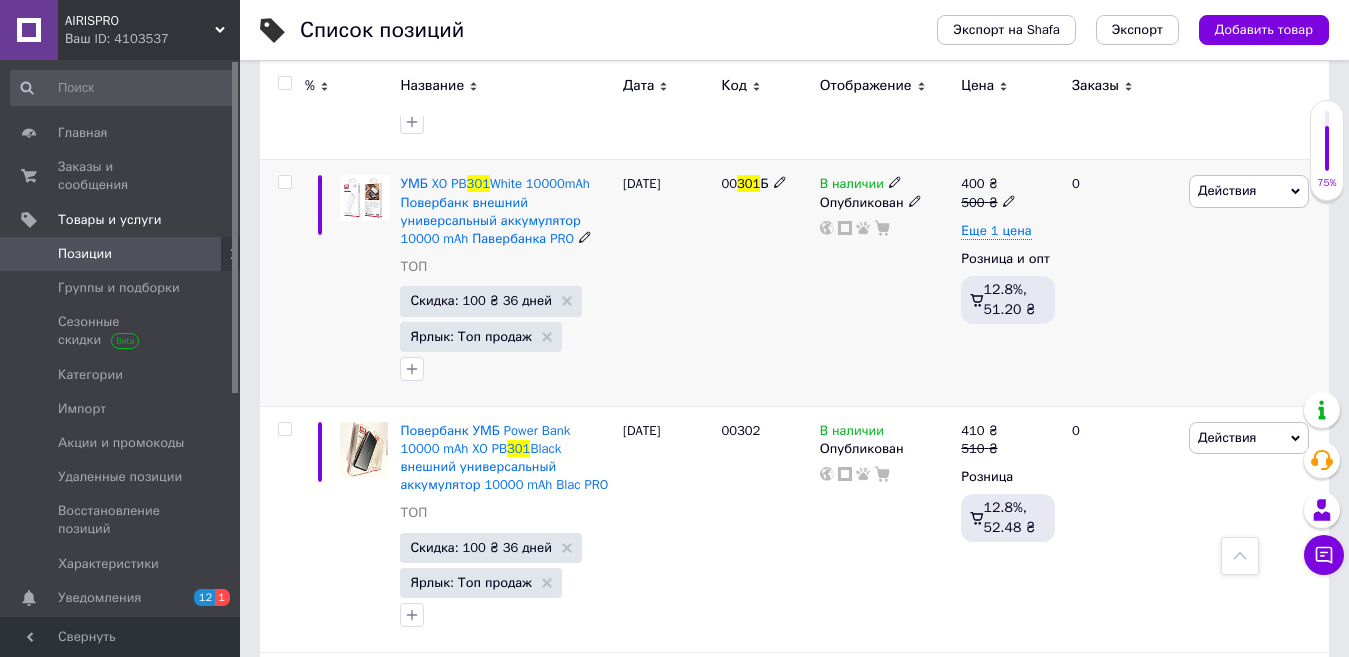 click 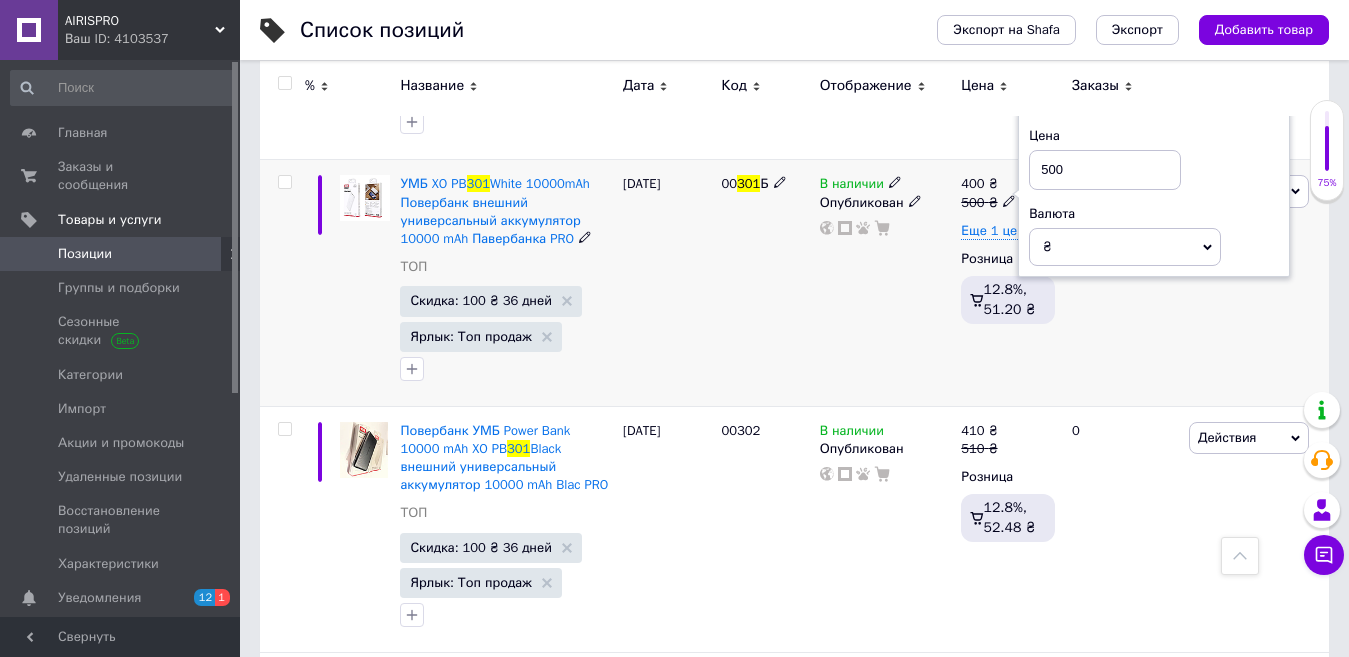 click on "500" at bounding box center [1105, 170] 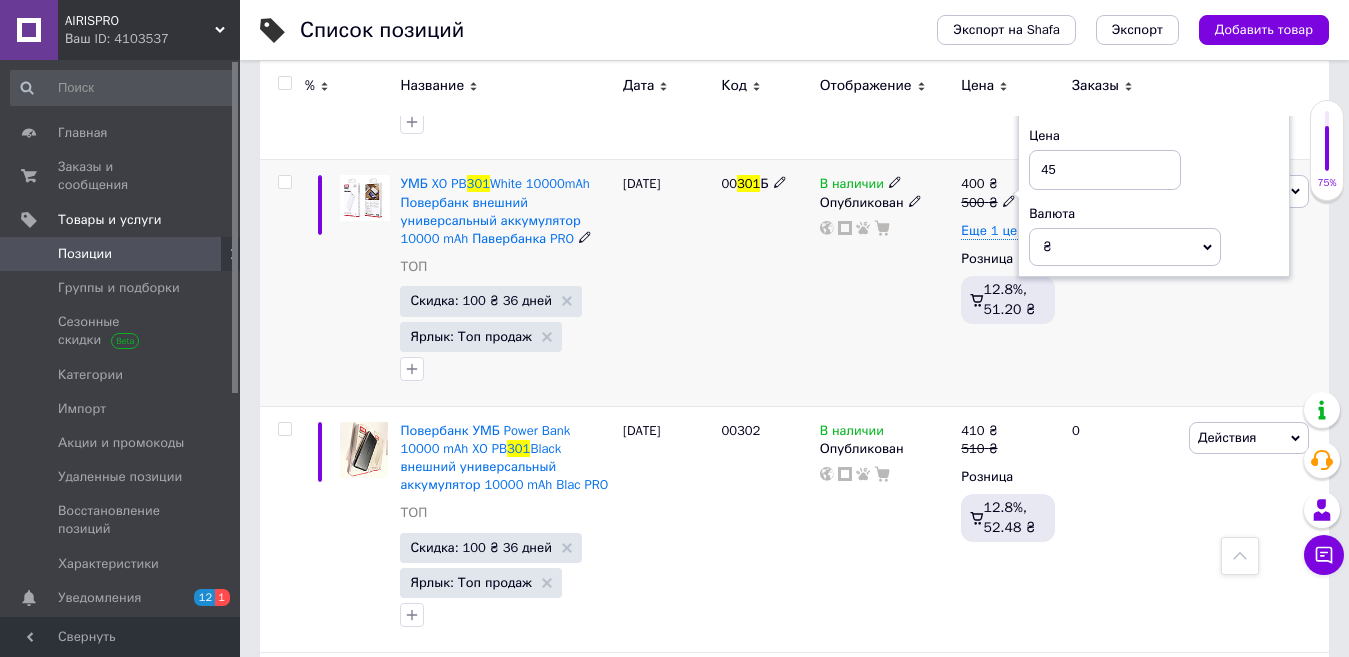 type on "450" 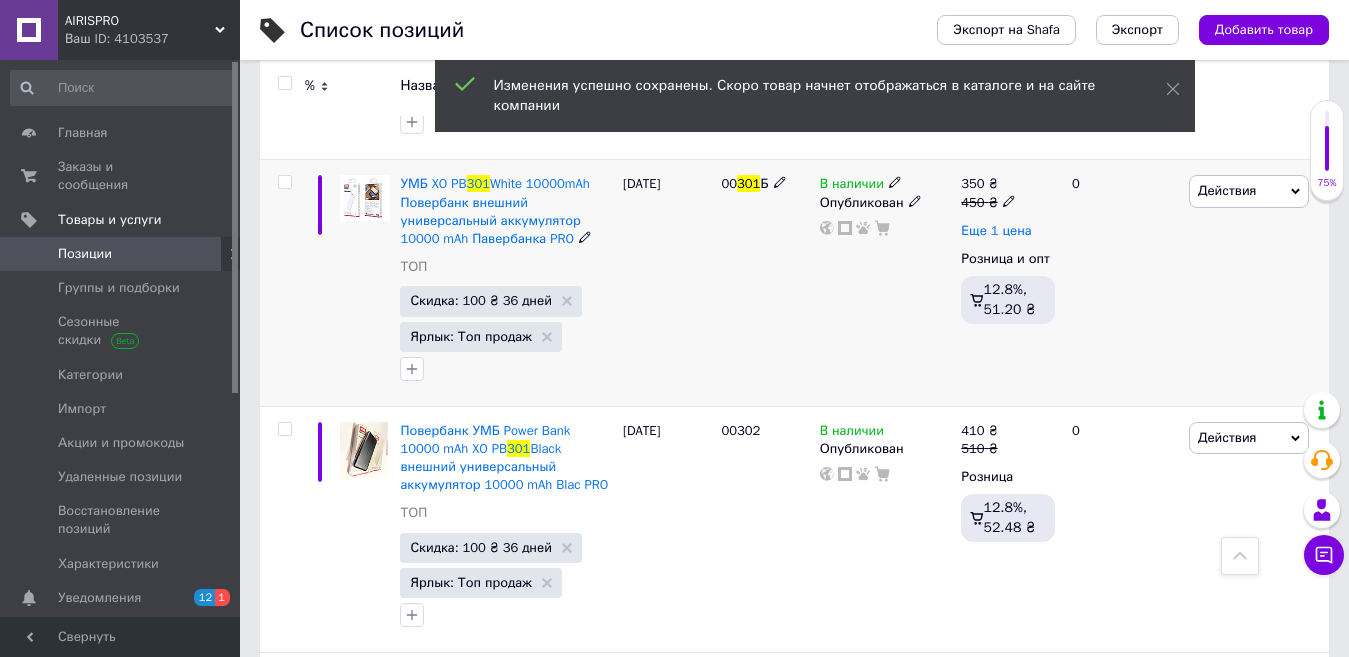 click on "Еще 1 цена" at bounding box center (996, 231) 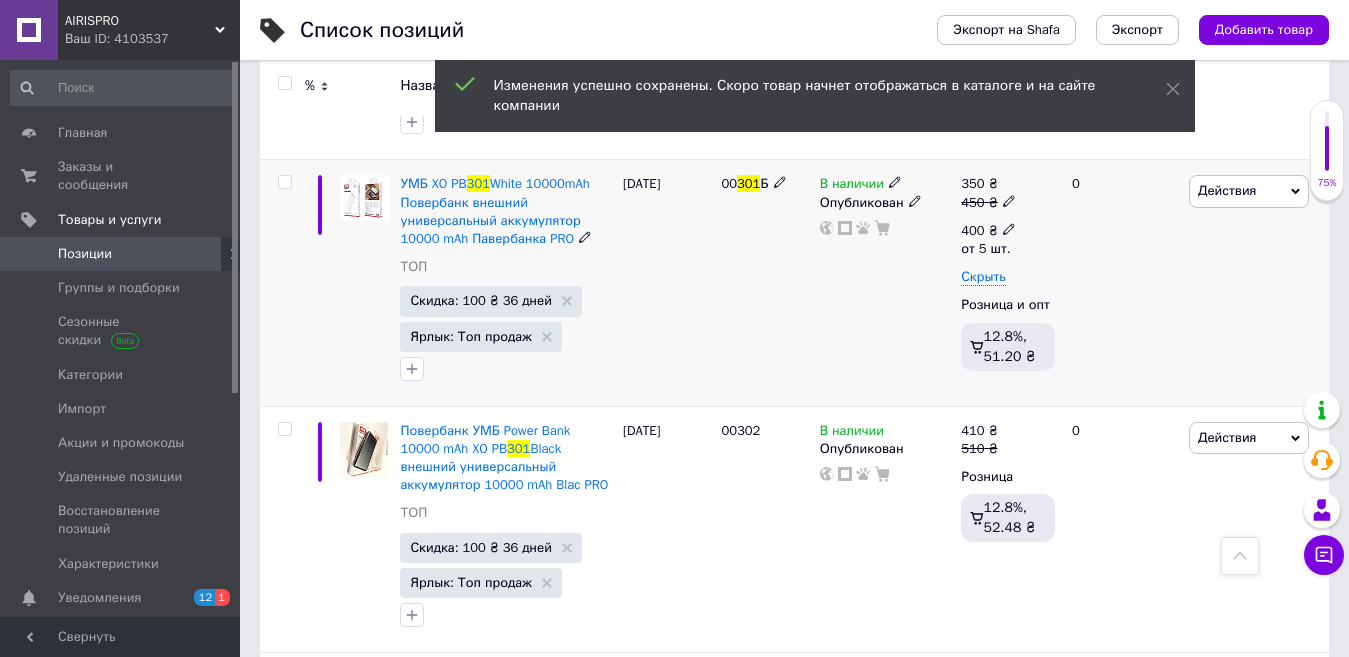 click 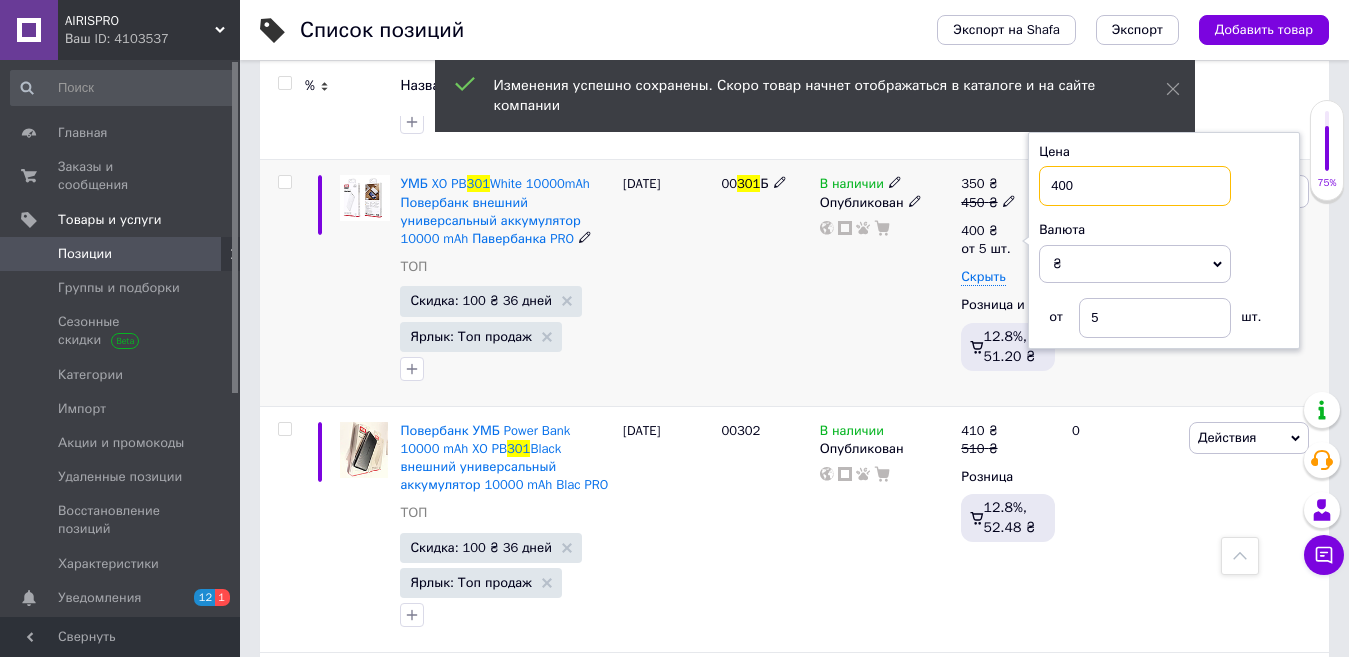 drag, startPoint x: 1072, startPoint y: 186, endPoint x: 1038, endPoint y: 186, distance: 34 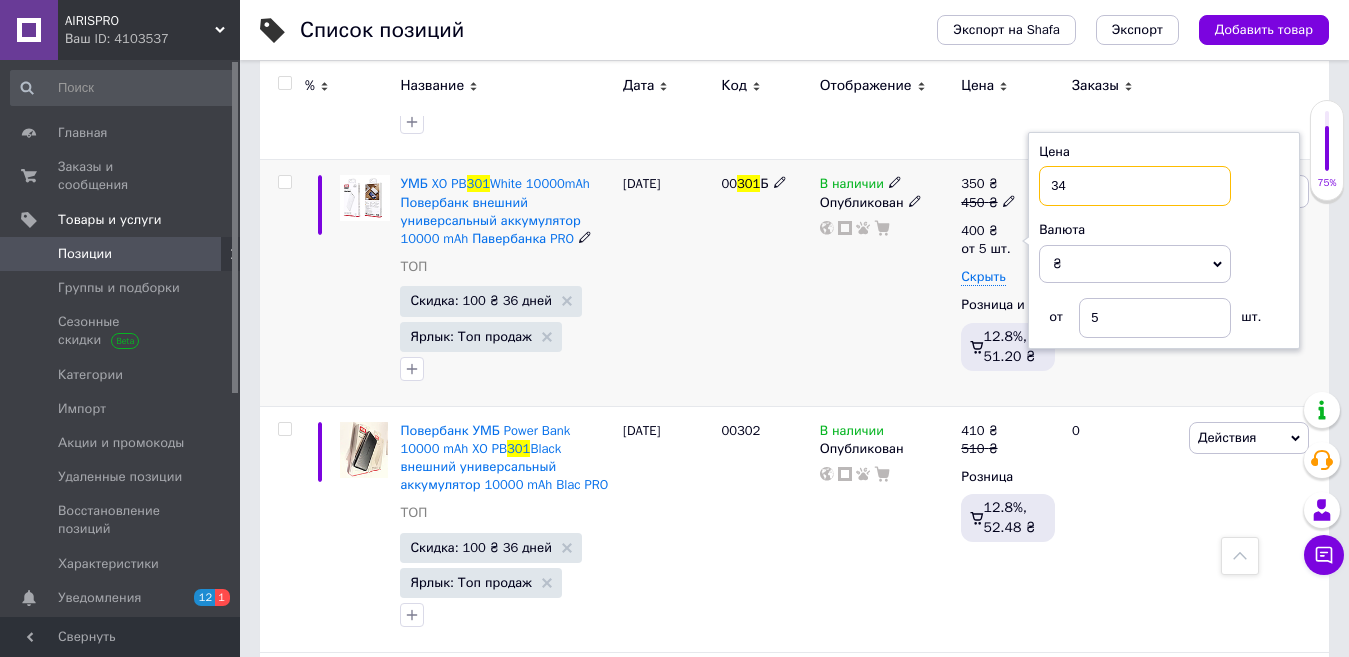 type on "340" 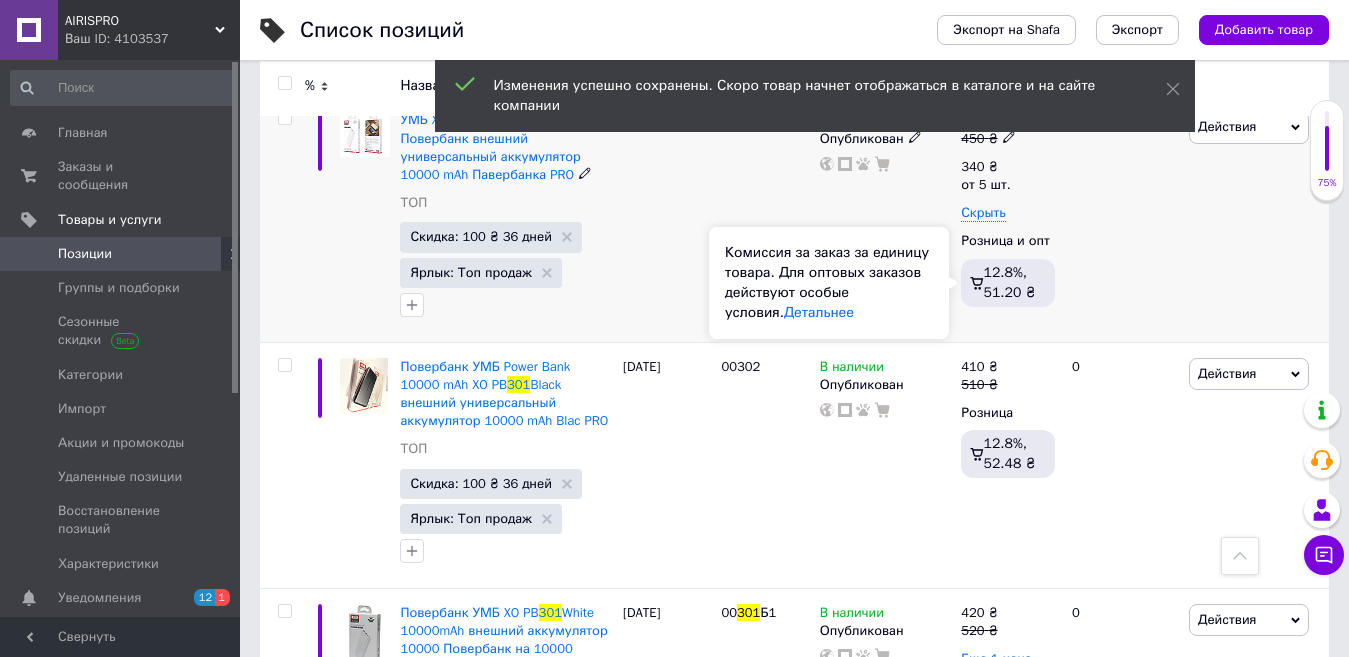 scroll, scrollTop: 600, scrollLeft: 0, axis: vertical 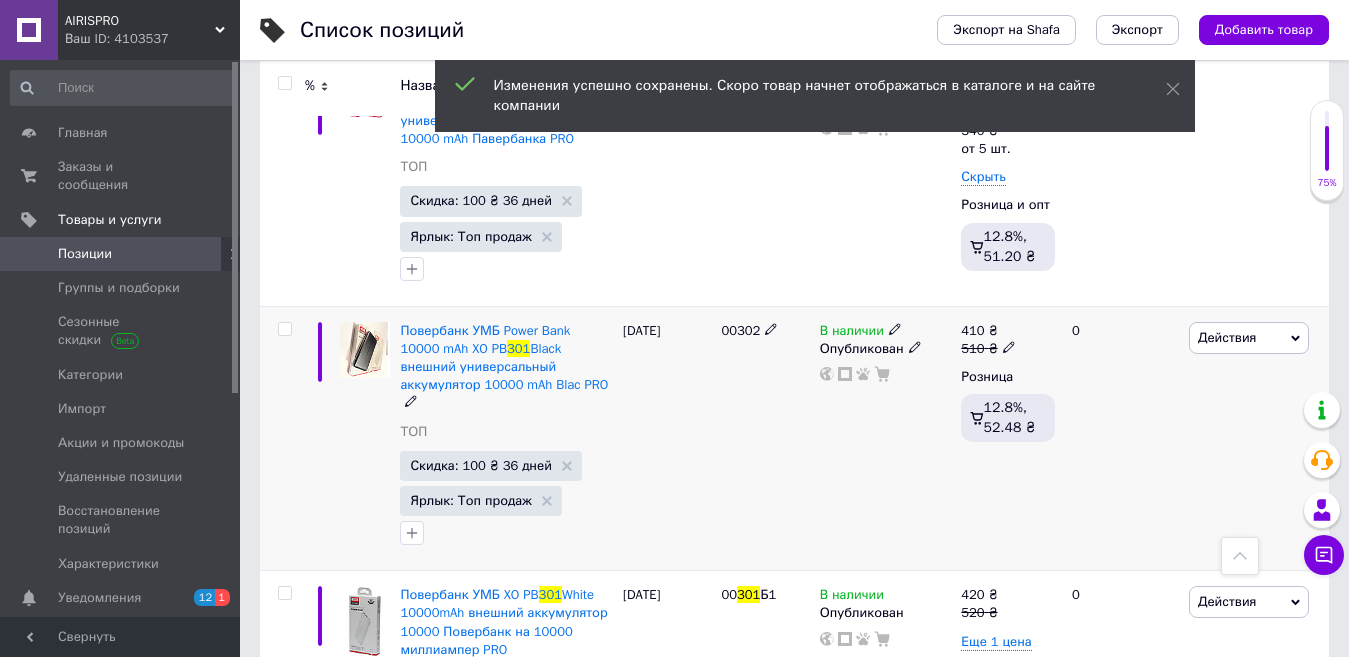 click 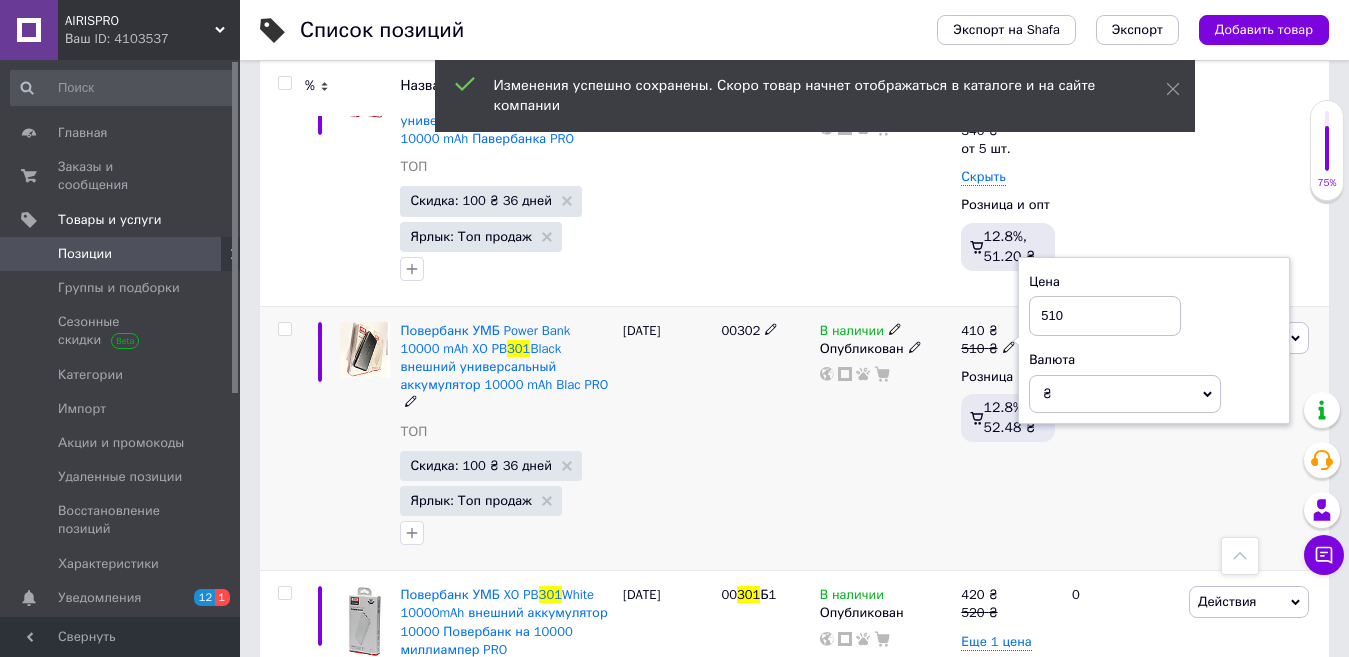 drag, startPoint x: 1091, startPoint y: 298, endPoint x: 1032, endPoint y: 311, distance: 60.41523 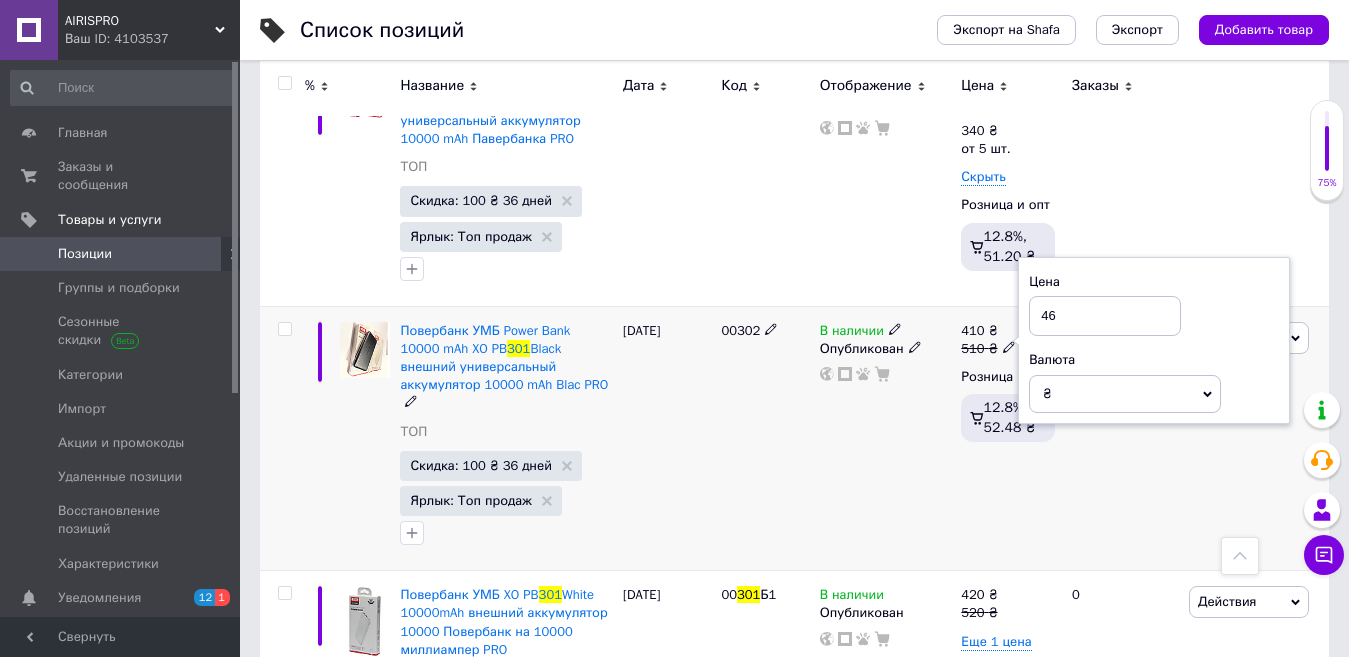 type on "460" 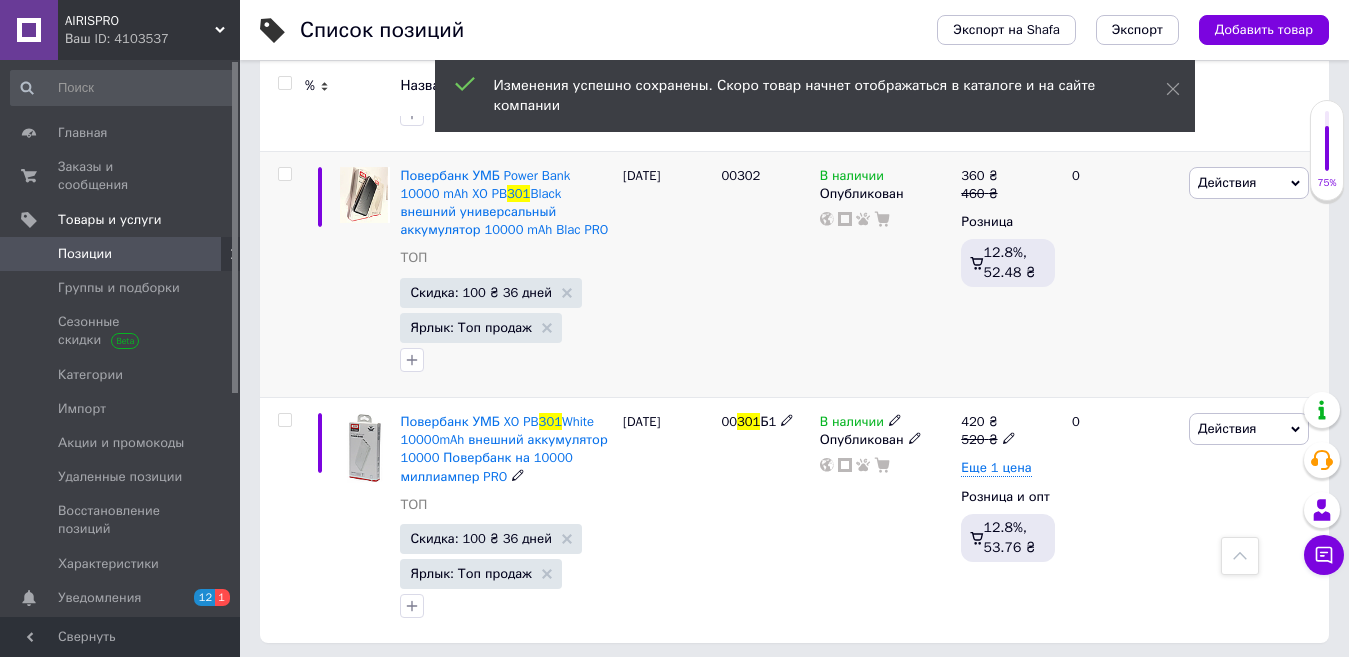 scroll, scrollTop: 761, scrollLeft: 0, axis: vertical 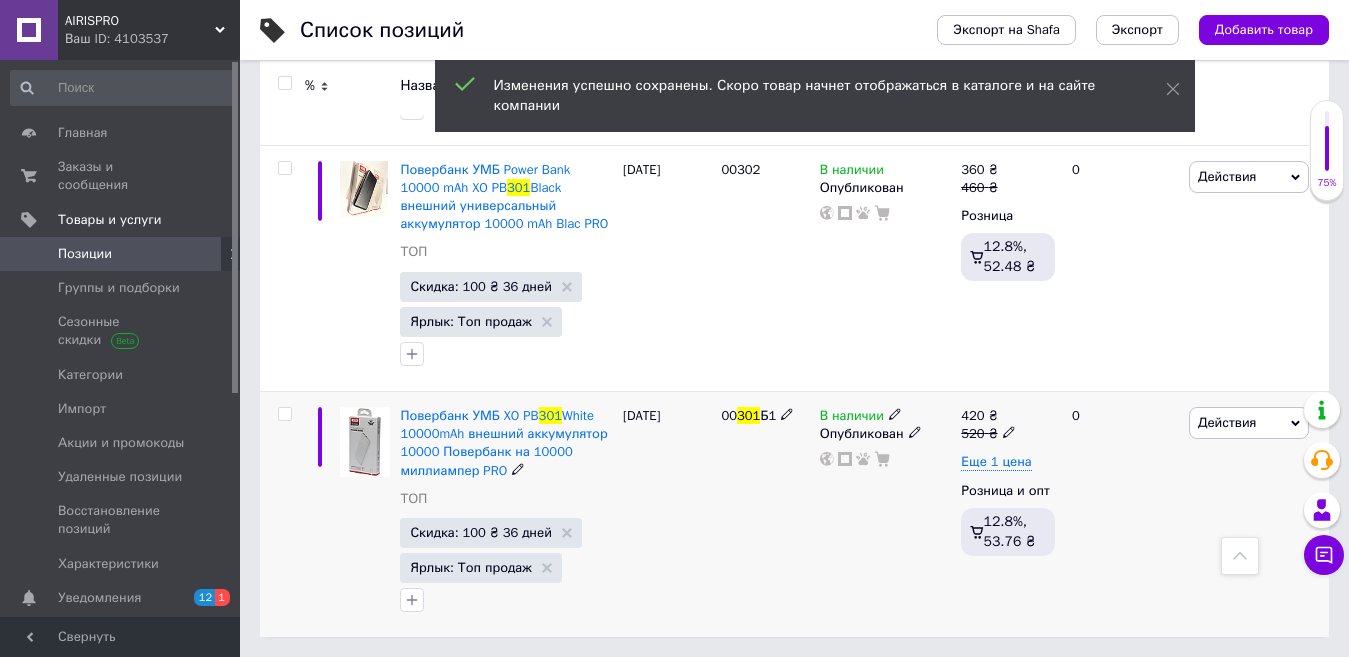 click 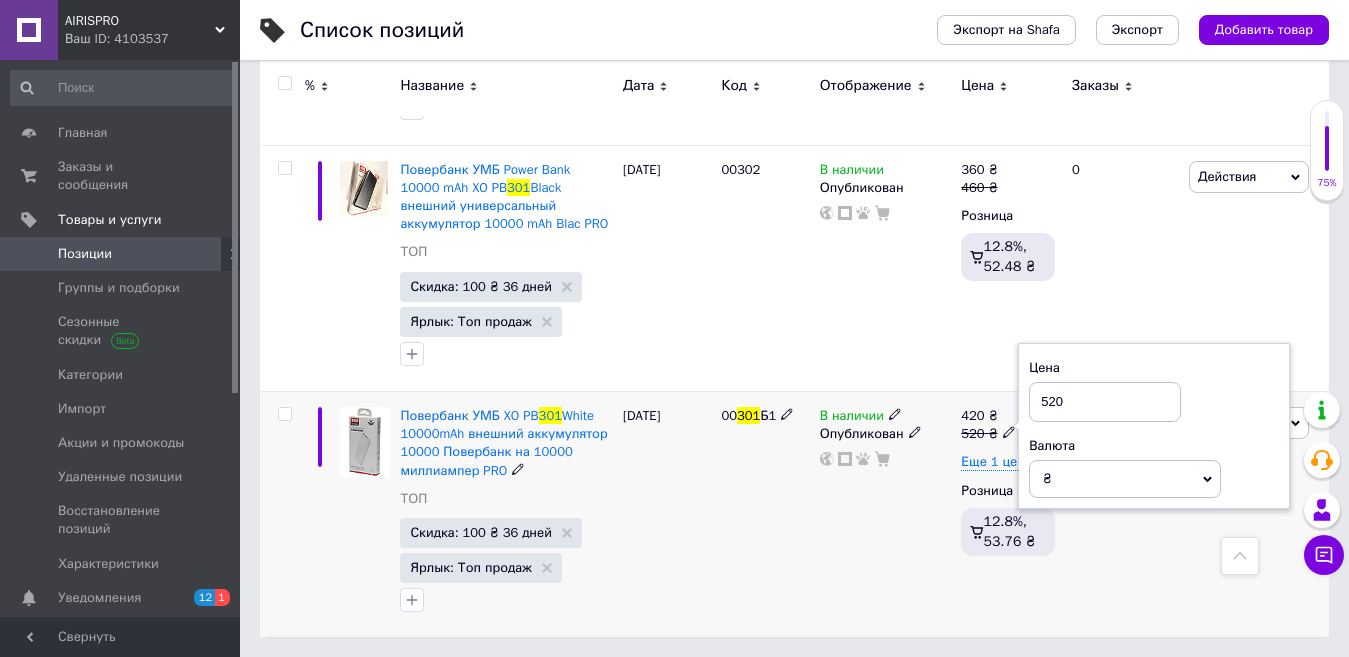 drag, startPoint x: 1063, startPoint y: 397, endPoint x: 1024, endPoint y: 390, distance: 39.623226 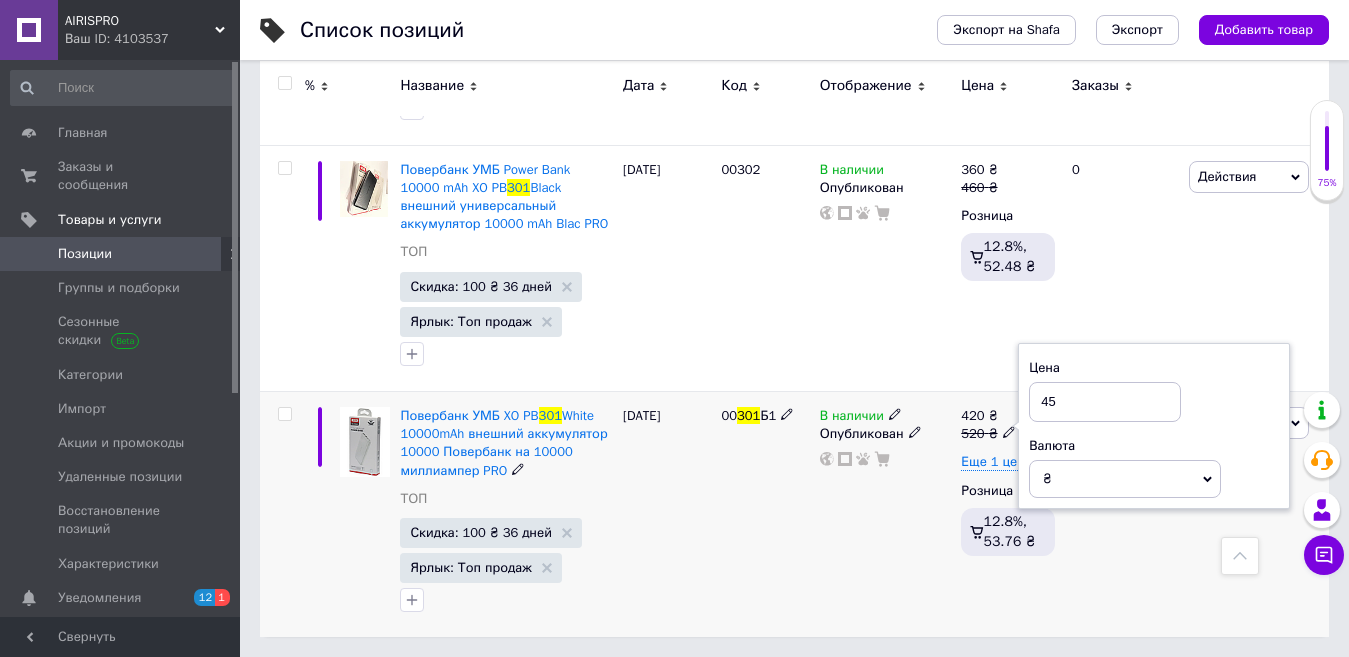 type on "455" 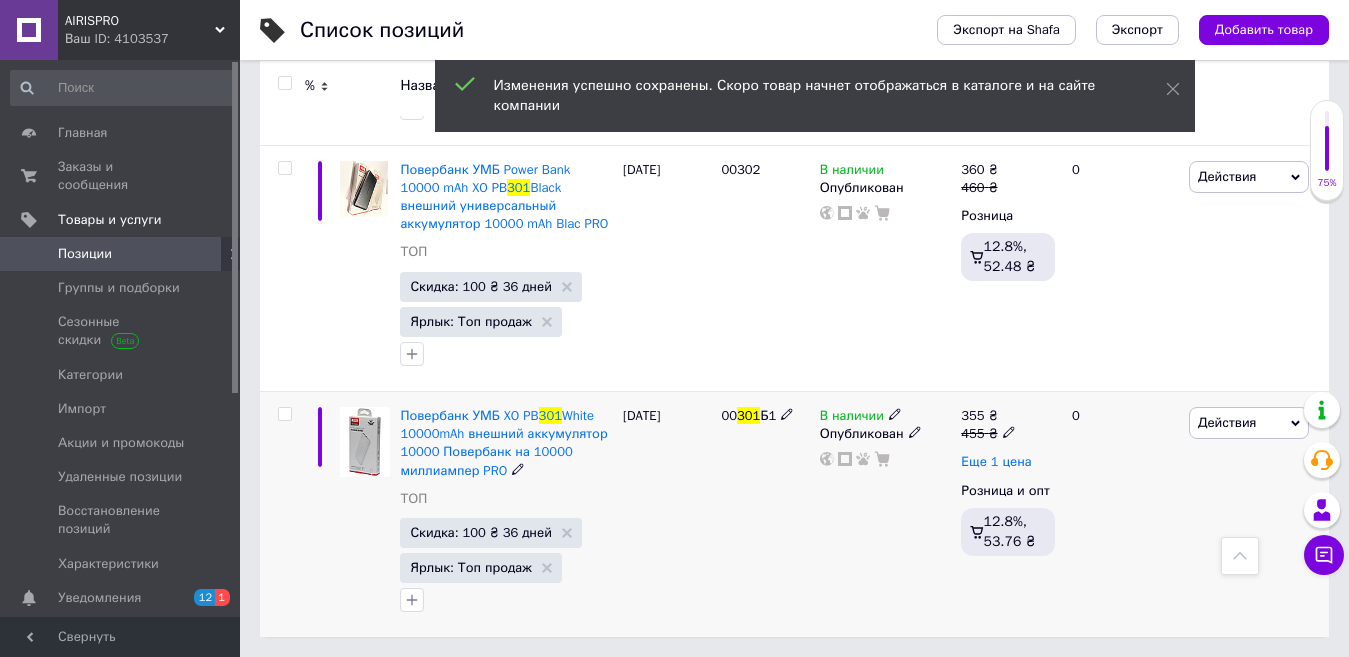 click on "Еще 1 цена" at bounding box center (996, 462) 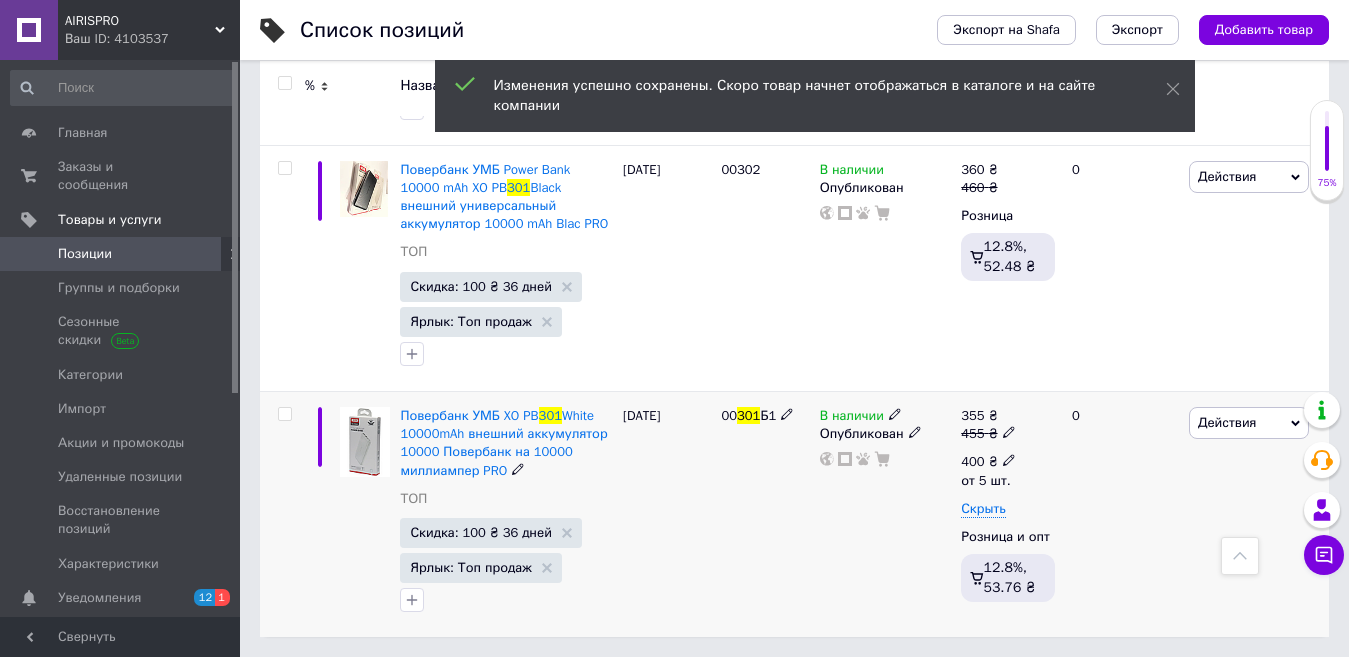 click 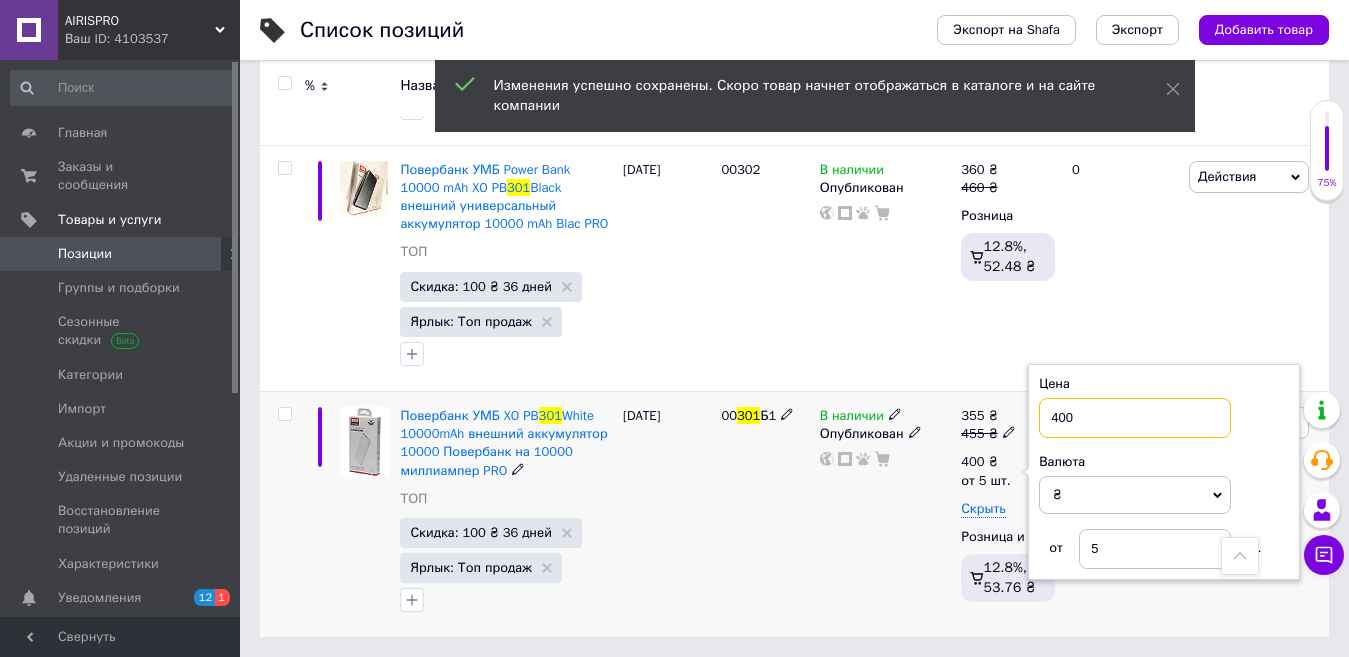 drag, startPoint x: 1074, startPoint y: 416, endPoint x: 1036, endPoint y: 416, distance: 38 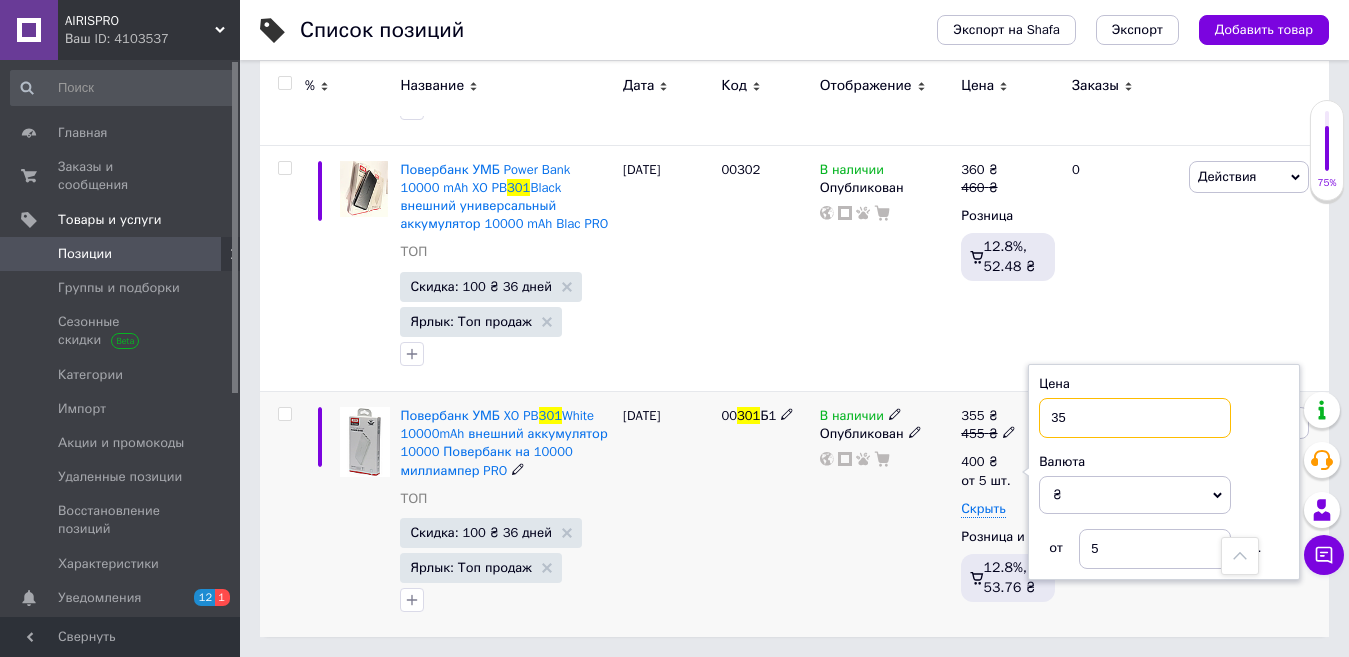 type on "350" 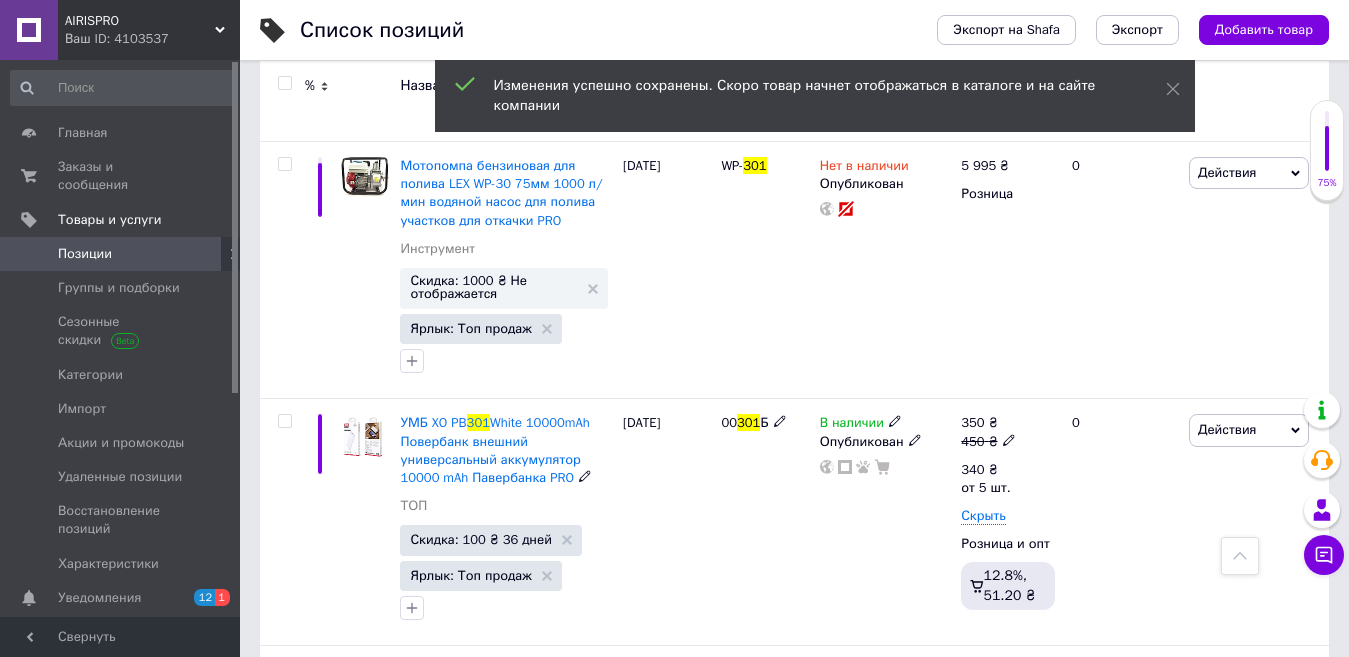 scroll, scrollTop: 0, scrollLeft: 0, axis: both 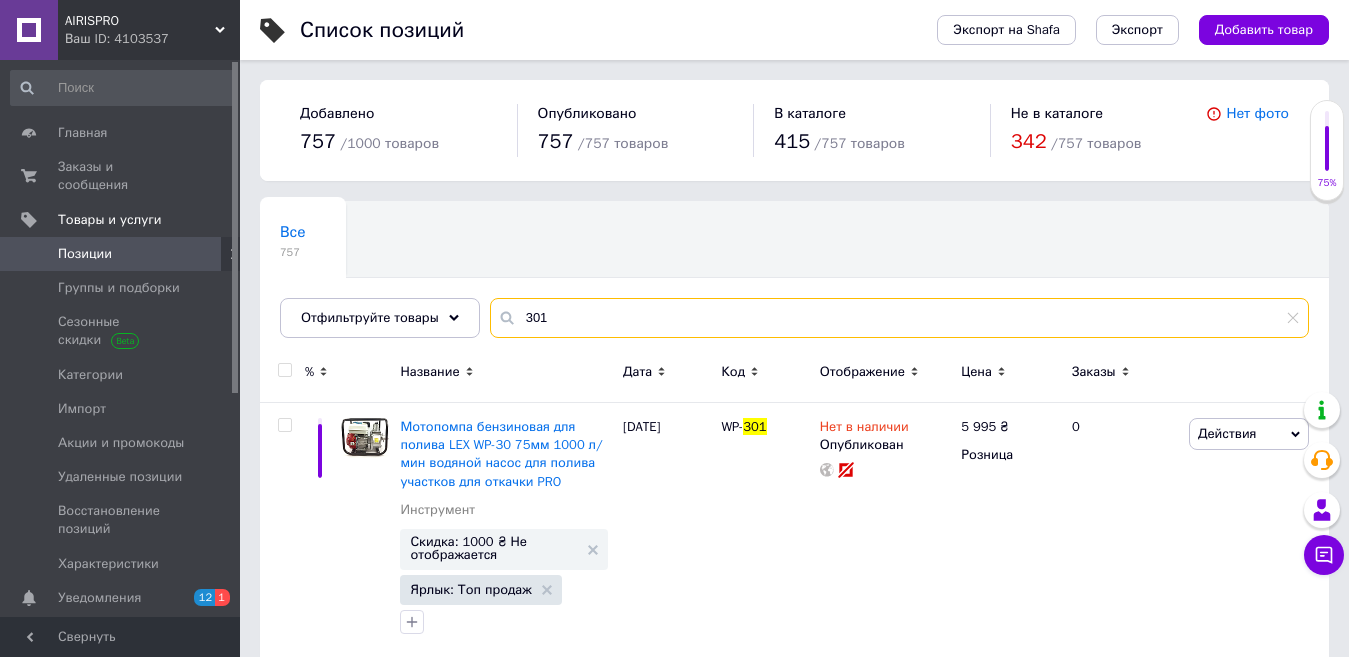 drag, startPoint x: 551, startPoint y: 316, endPoint x: 488, endPoint y: 308, distance: 63.505905 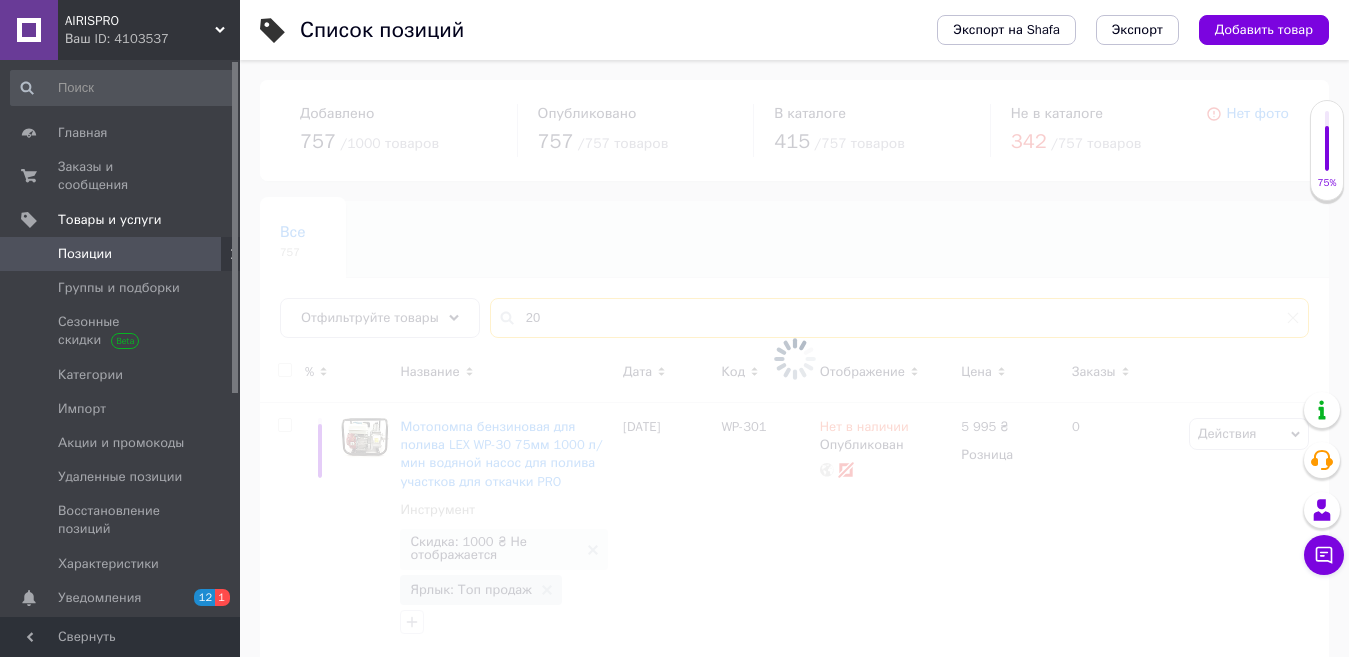 type on "2" 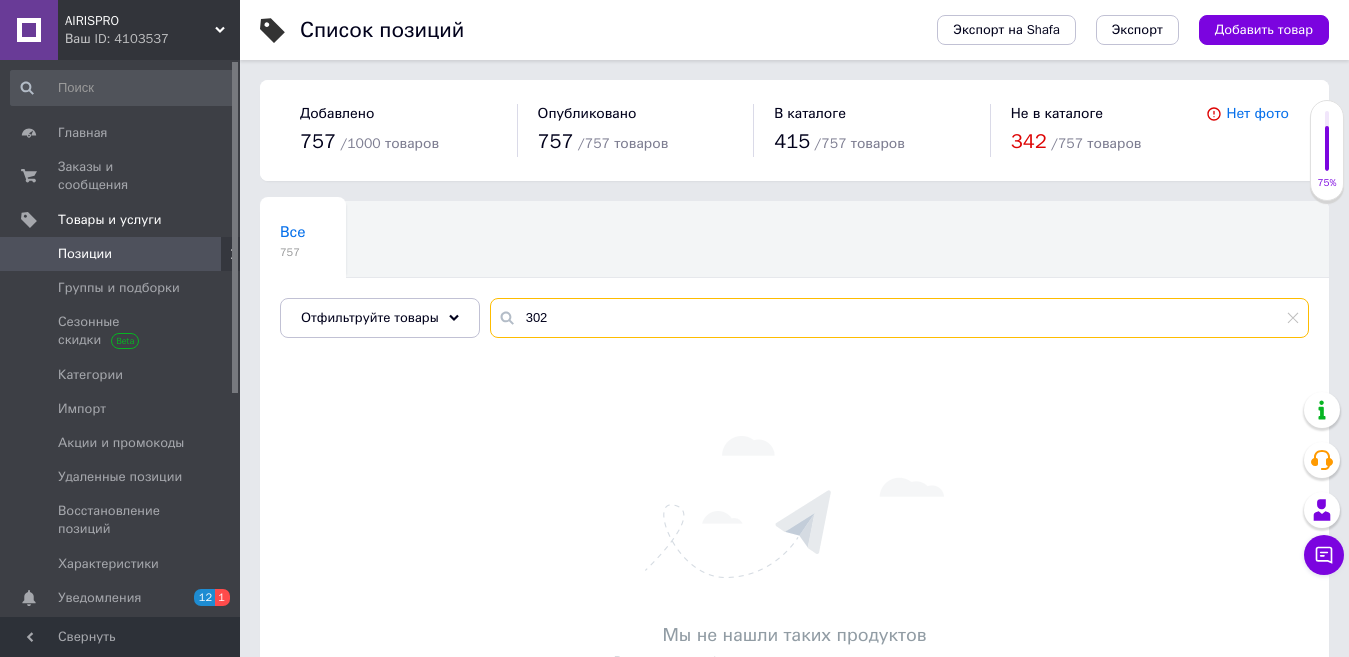 drag, startPoint x: 555, startPoint y: 305, endPoint x: 504, endPoint y: 313, distance: 51.62364 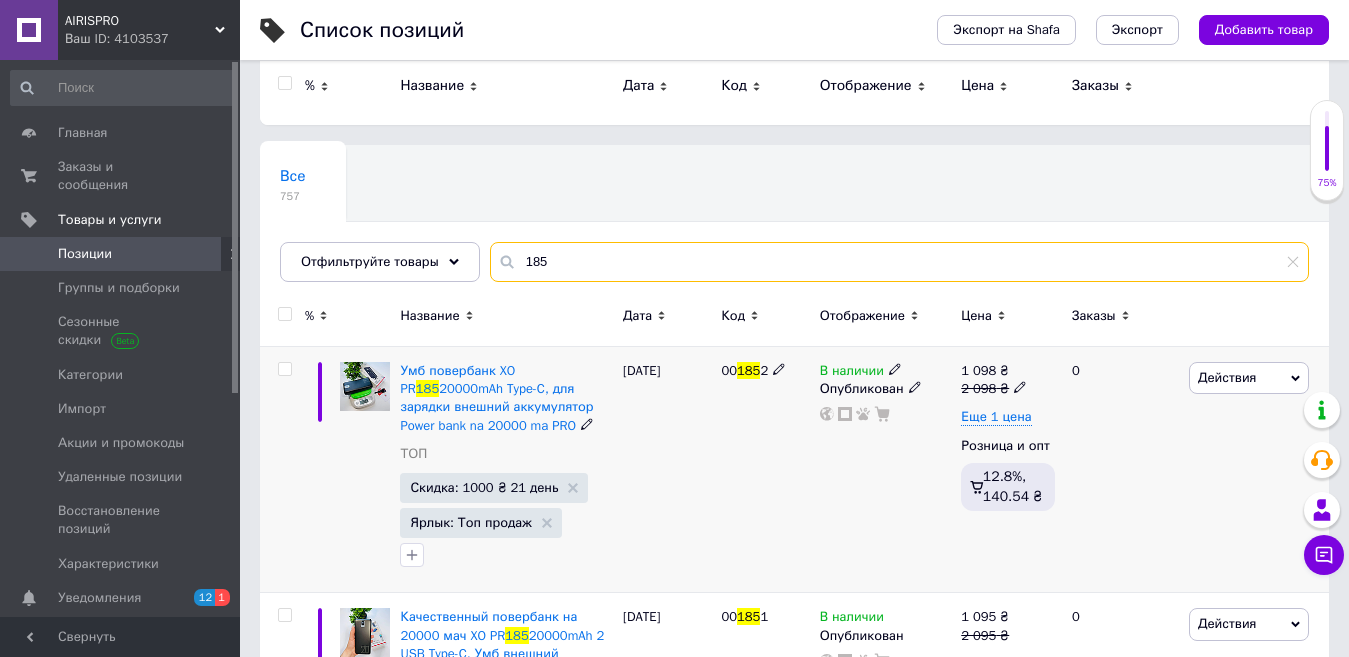 scroll, scrollTop: 0, scrollLeft: 0, axis: both 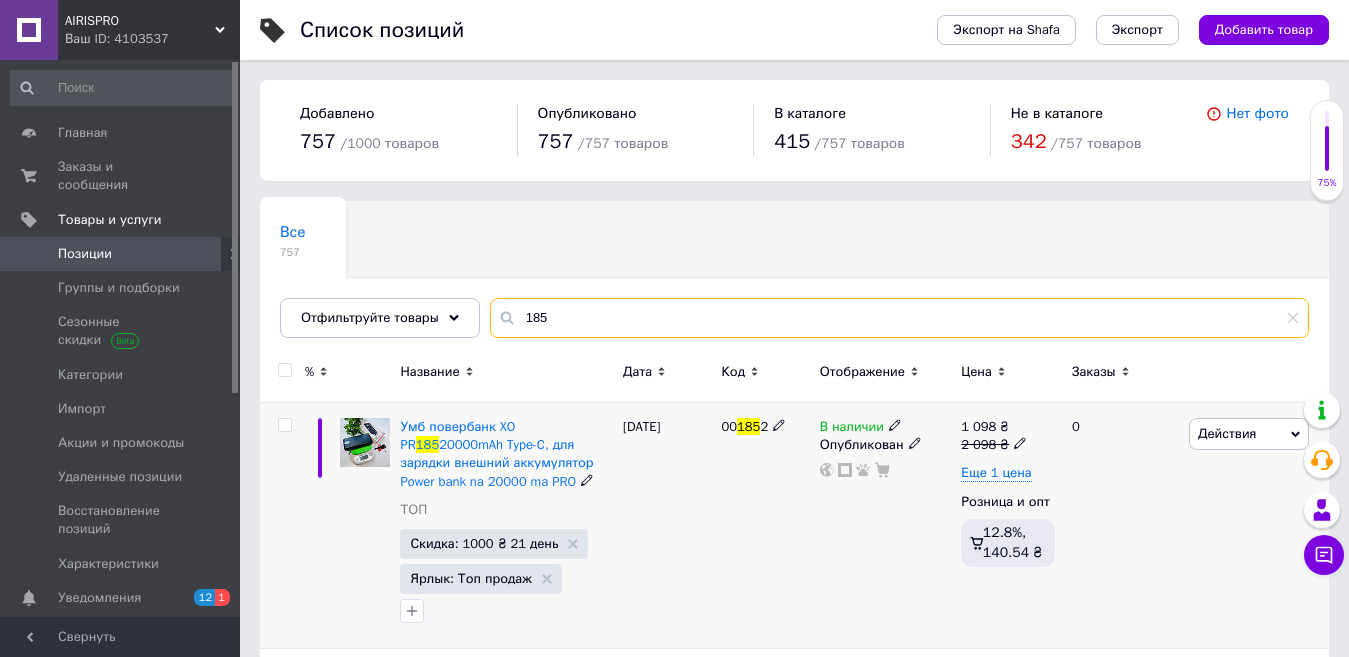 type on "185" 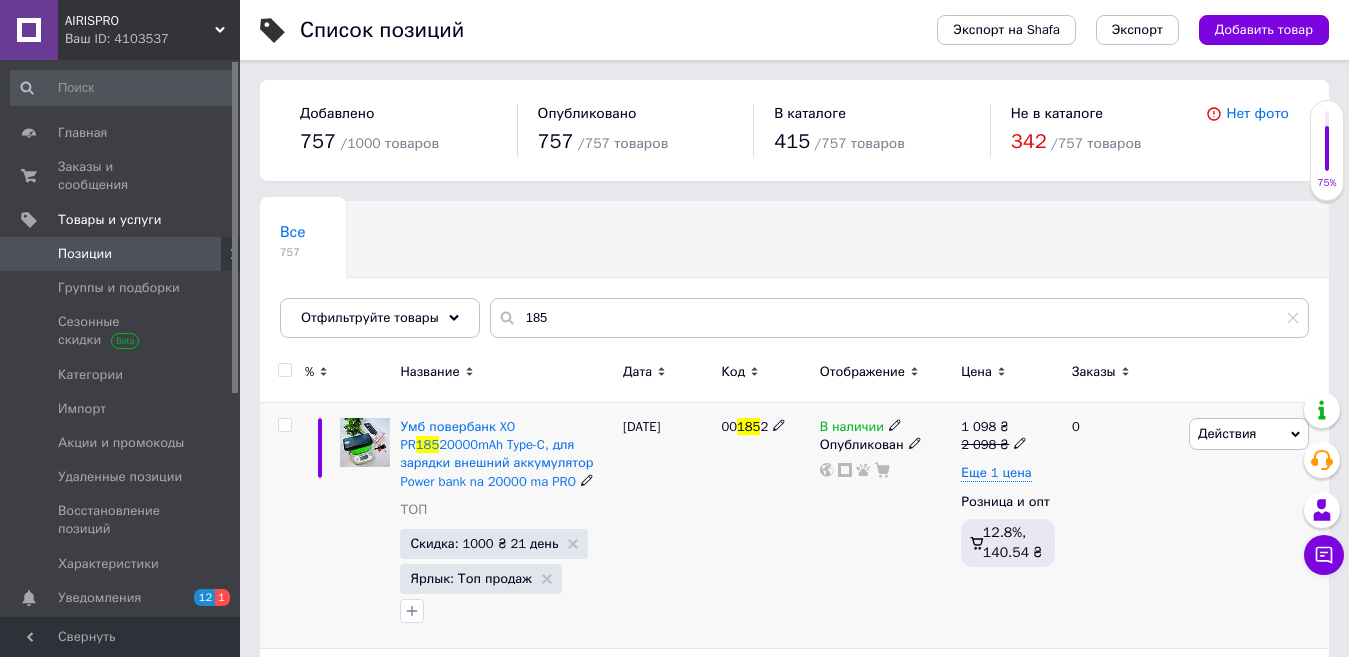 drag, startPoint x: 858, startPoint y: 428, endPoint x: 882, endPoint y: 430, distance: 24.083189 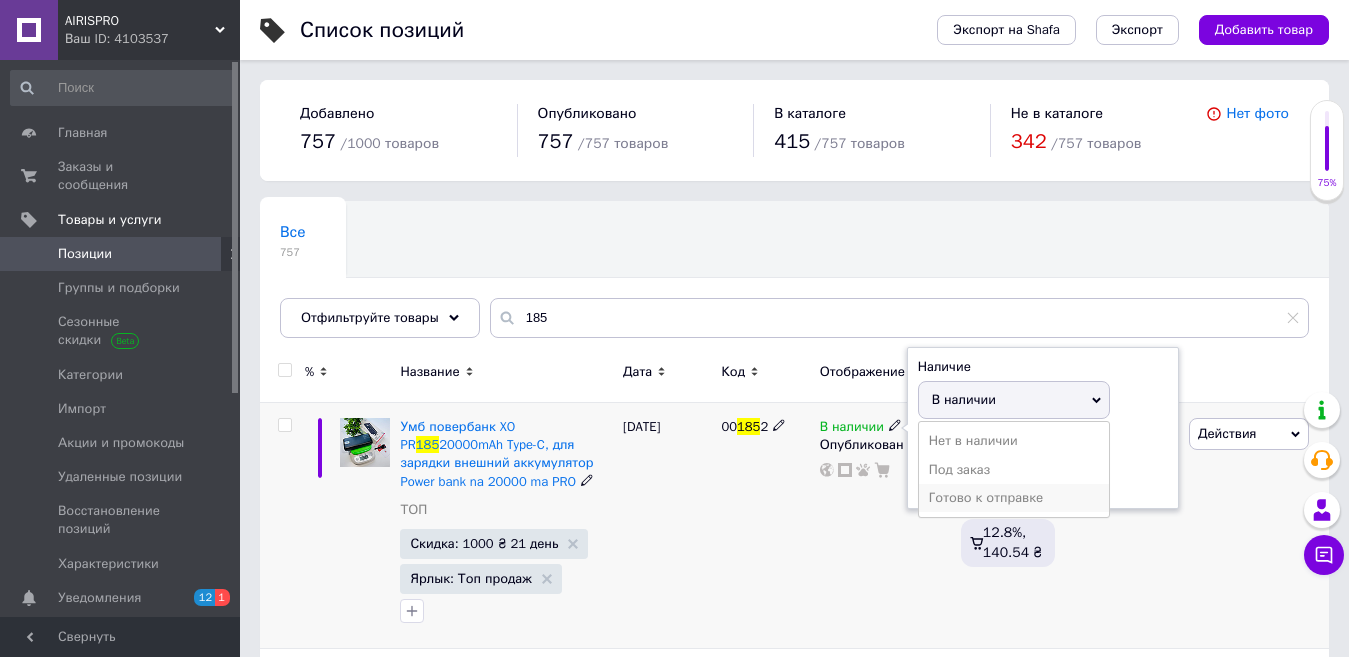click on "Готово к отправке" at bounding box center [1014, 498] 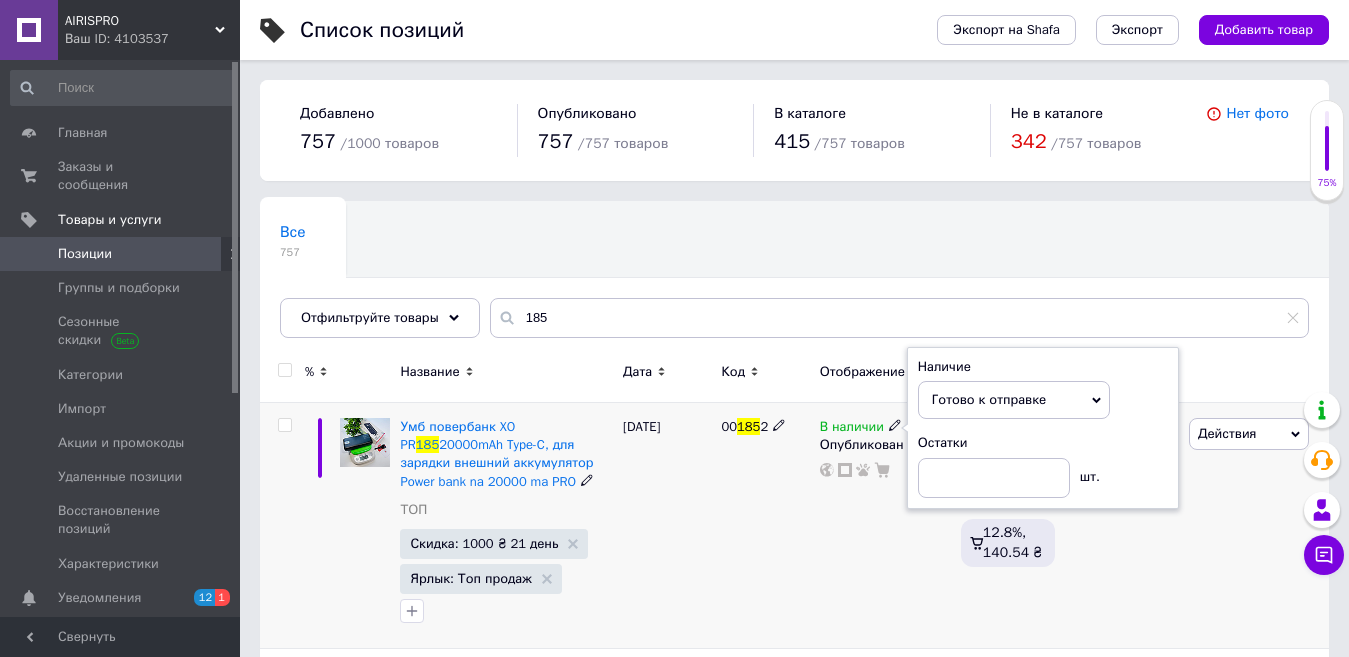 click on "00 185 2" at bounding box center [765, 526] 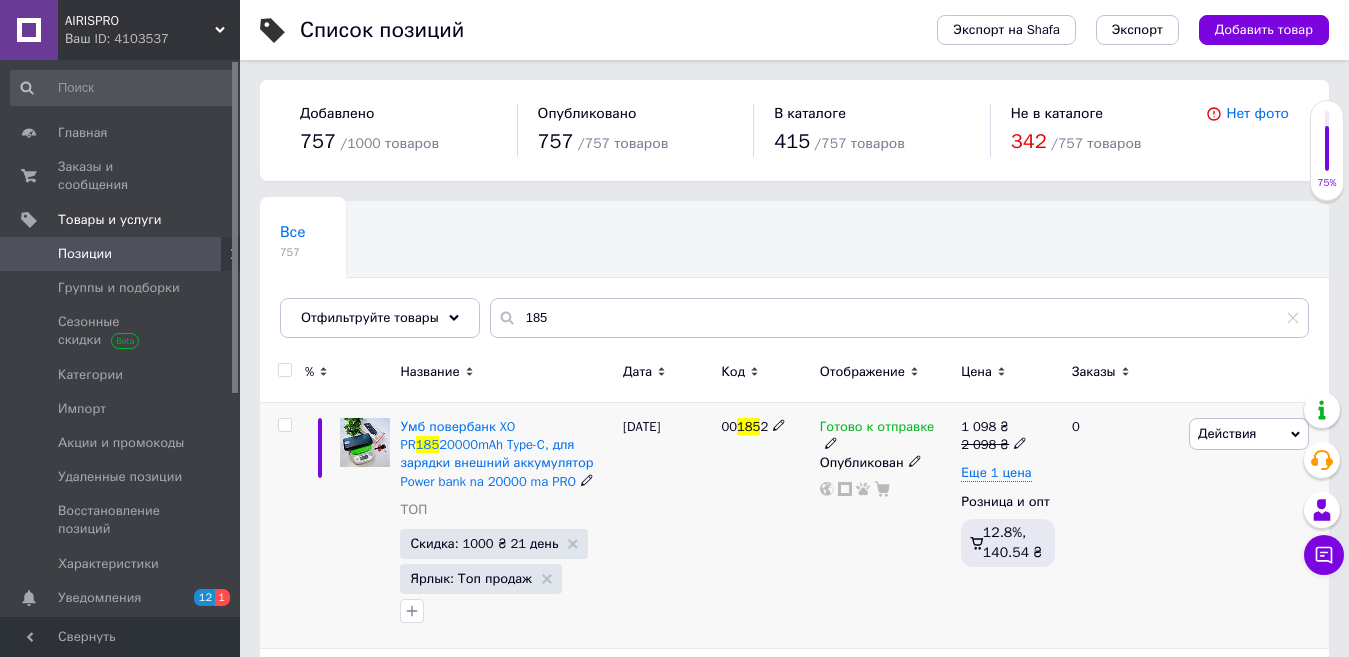click 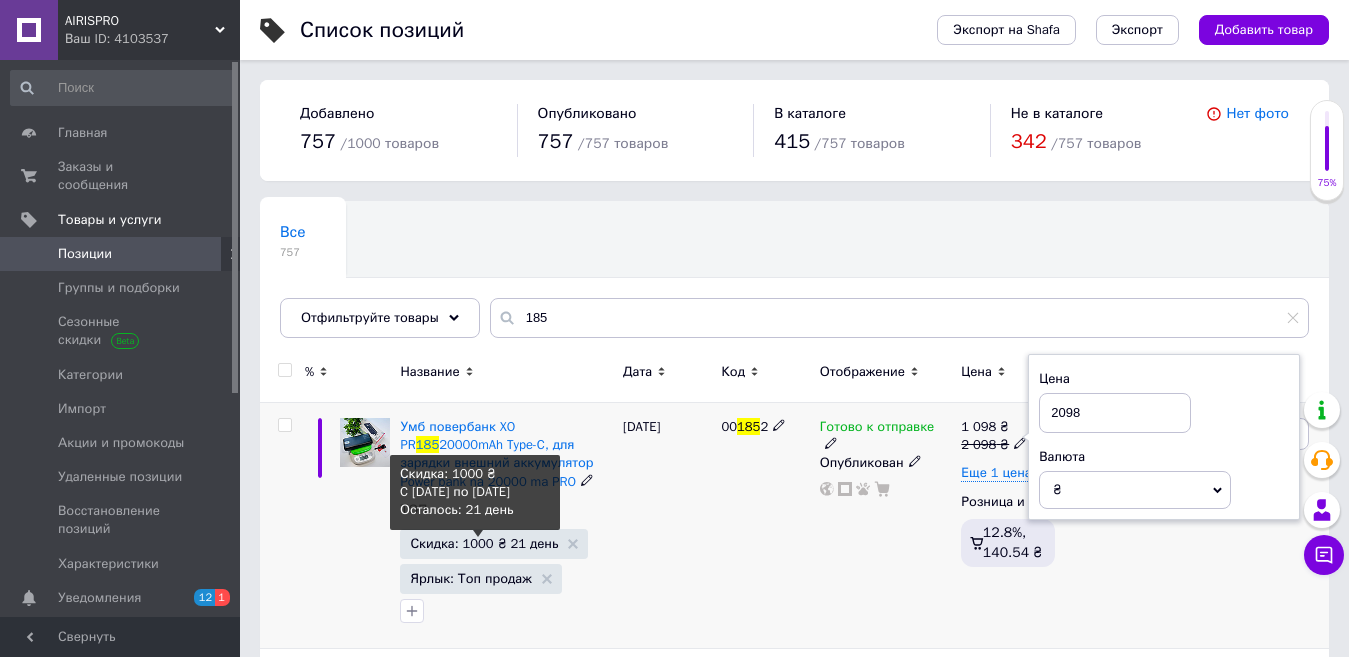 click on "Скидка: 1000 ₴ 21 день" at bounding box center [484, 543] 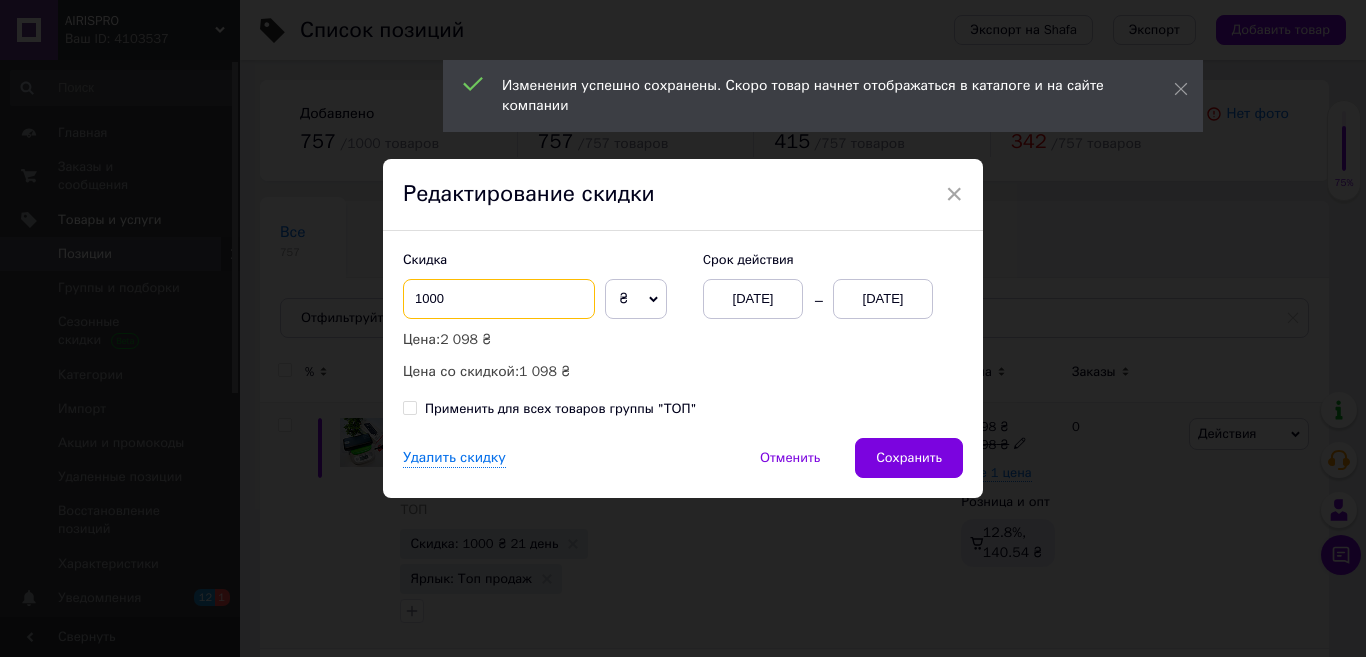 click on "1000" at bounding box center (499, 299) 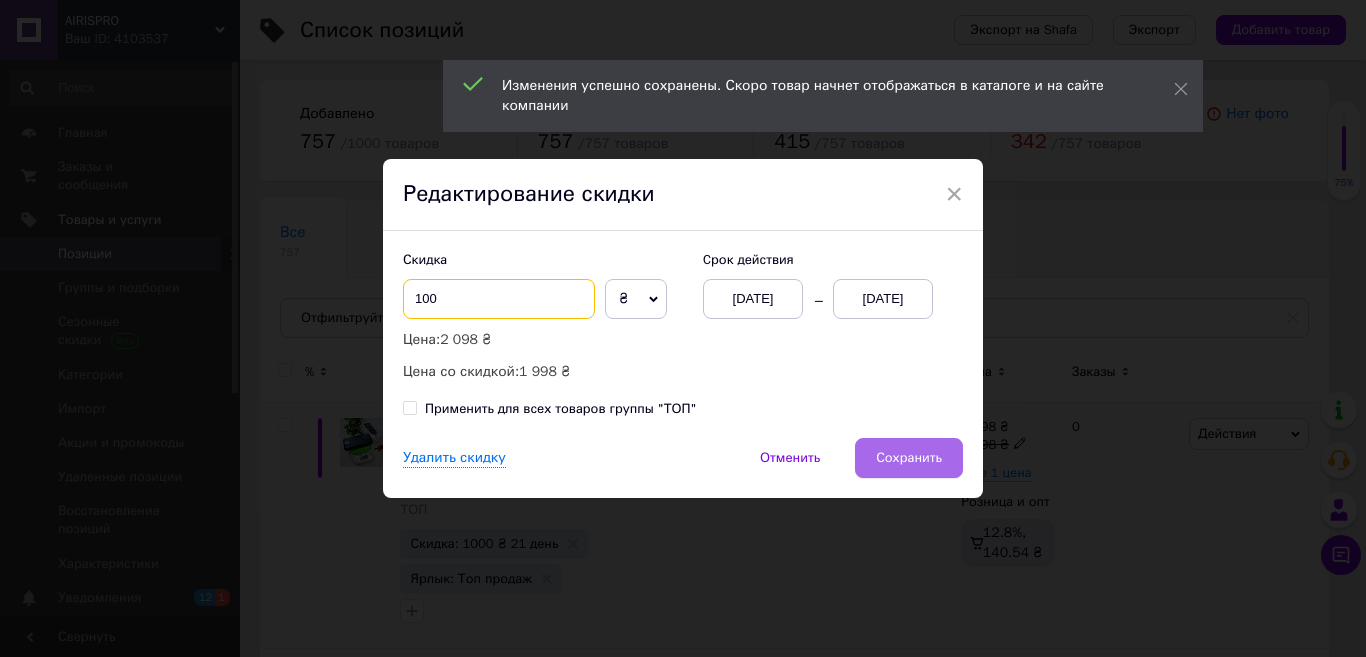 type on "100" 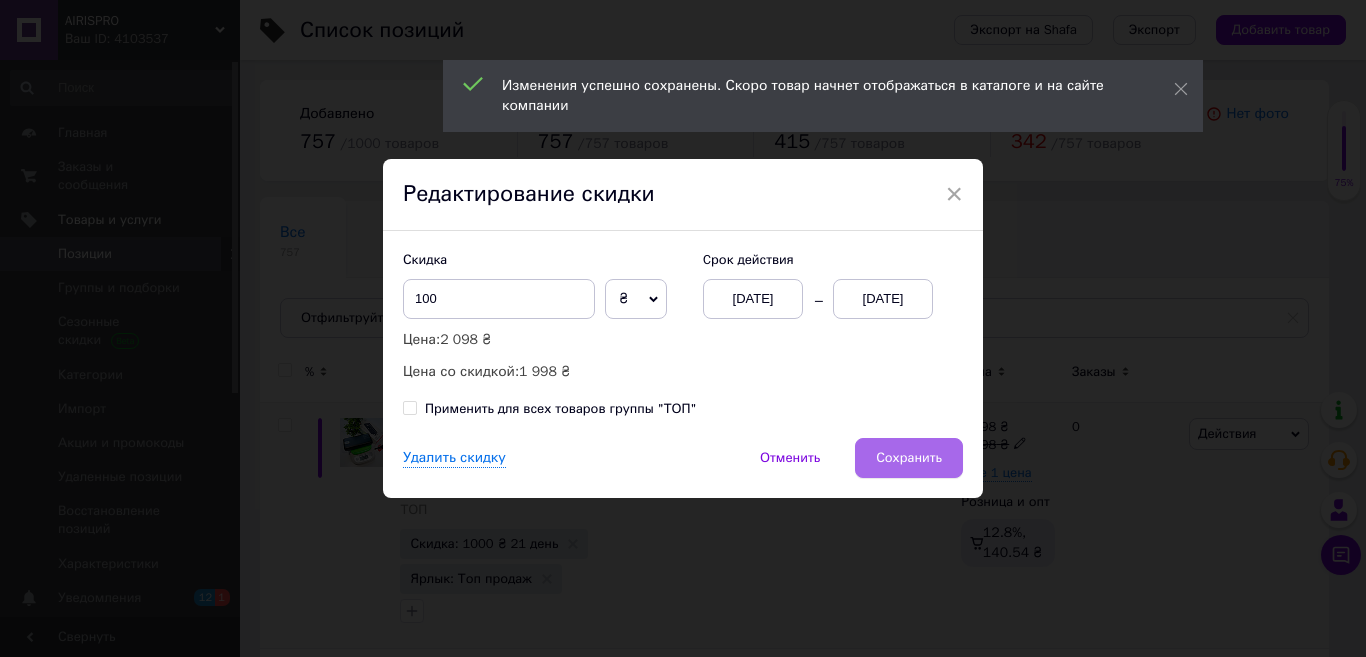click on "Сохранить" at bounding box center (909, 458) 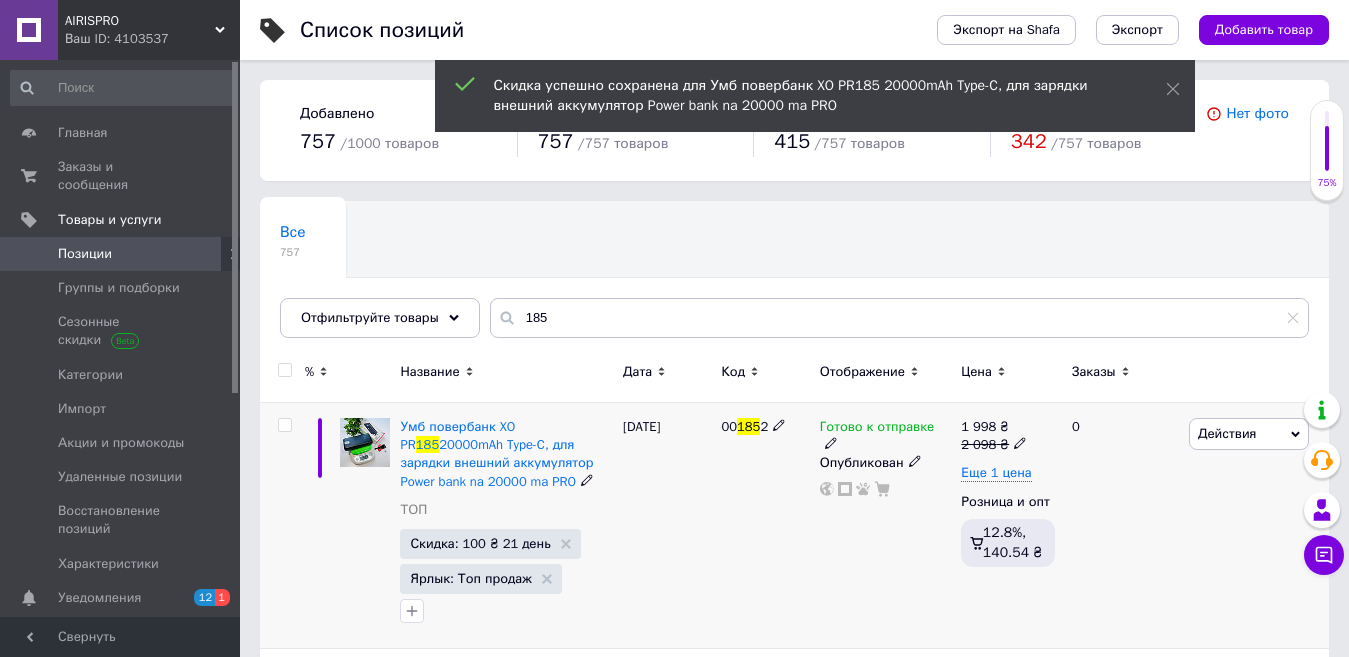click 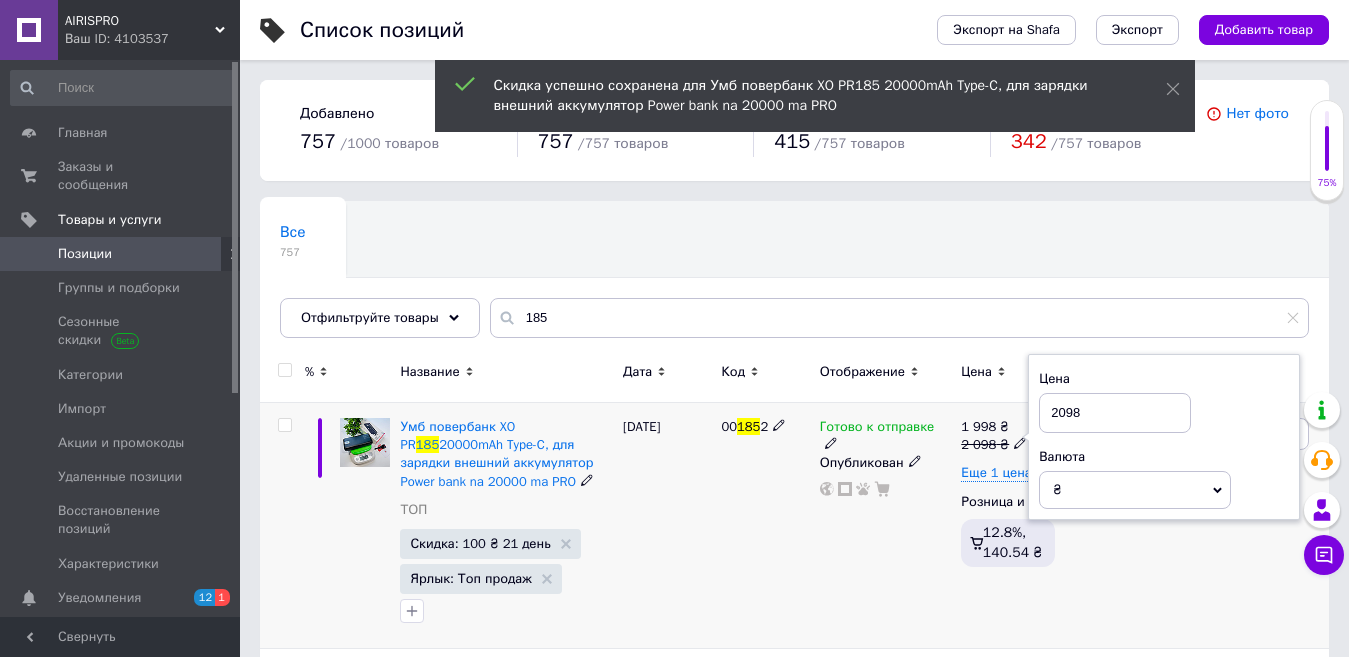 drag, startPoint x: 1091, startPoint y: 396, endPoint x: 1028, endPoint y: 399, distance: 63.07139 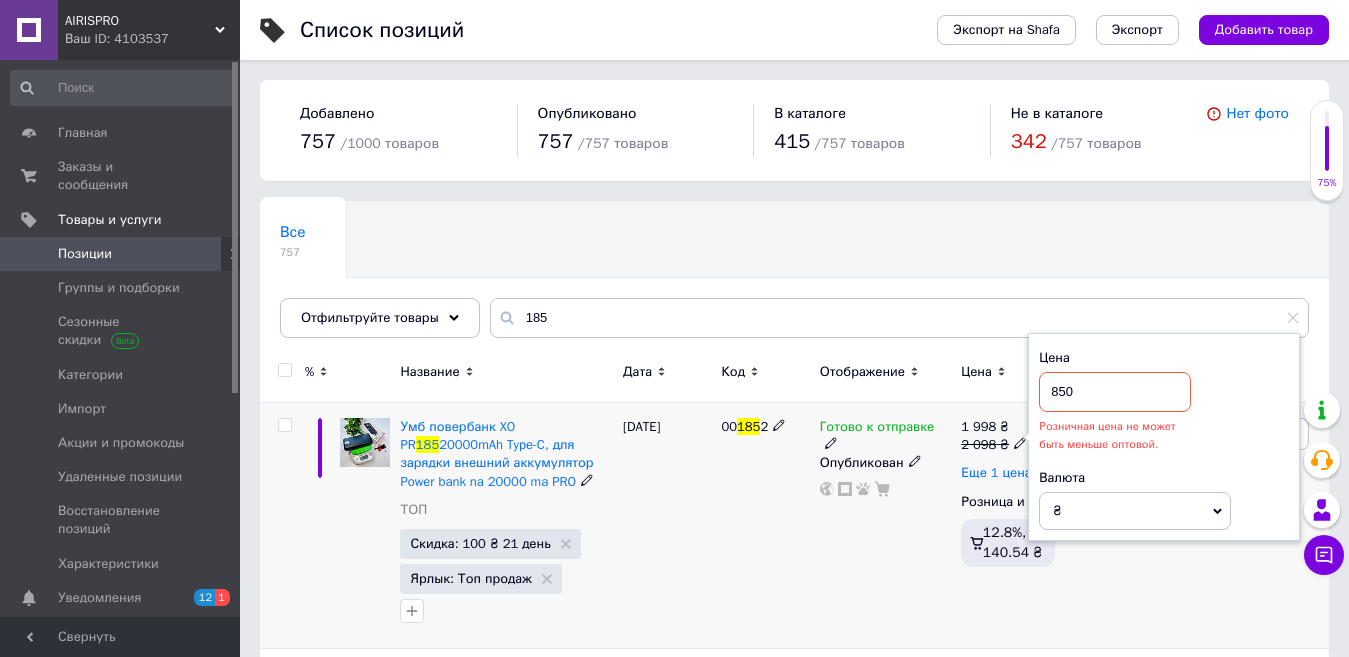type on "850" 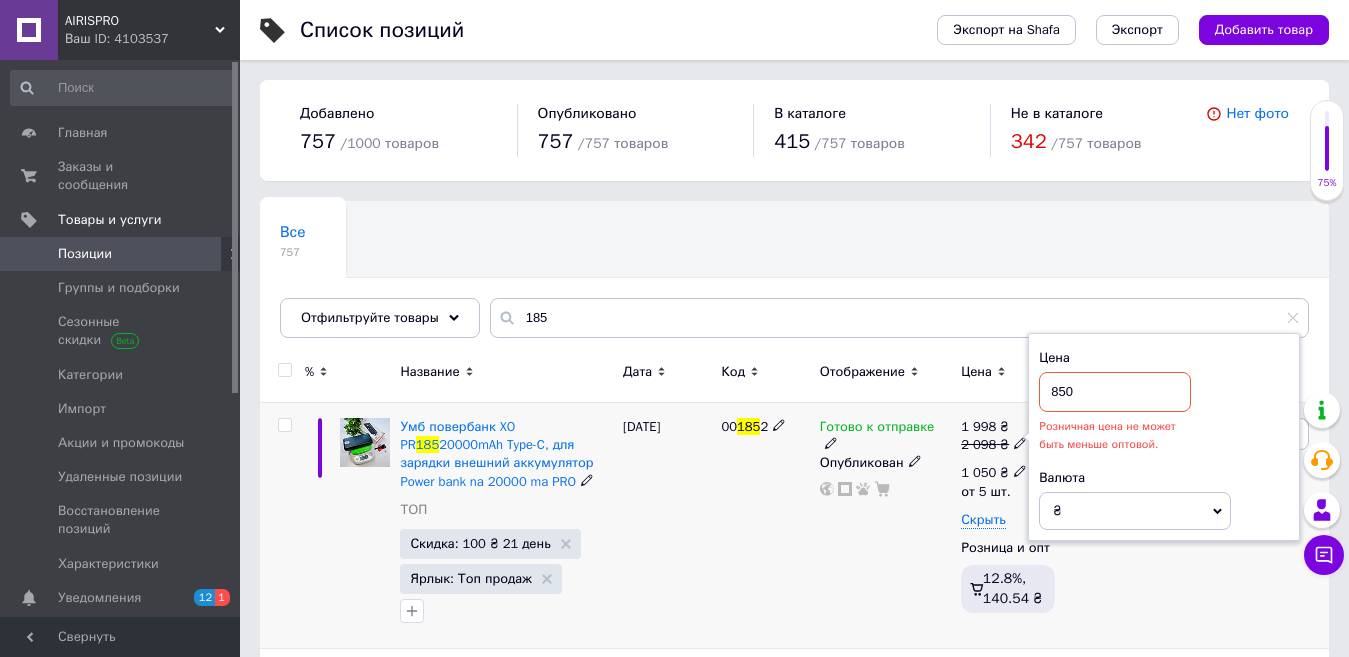 click 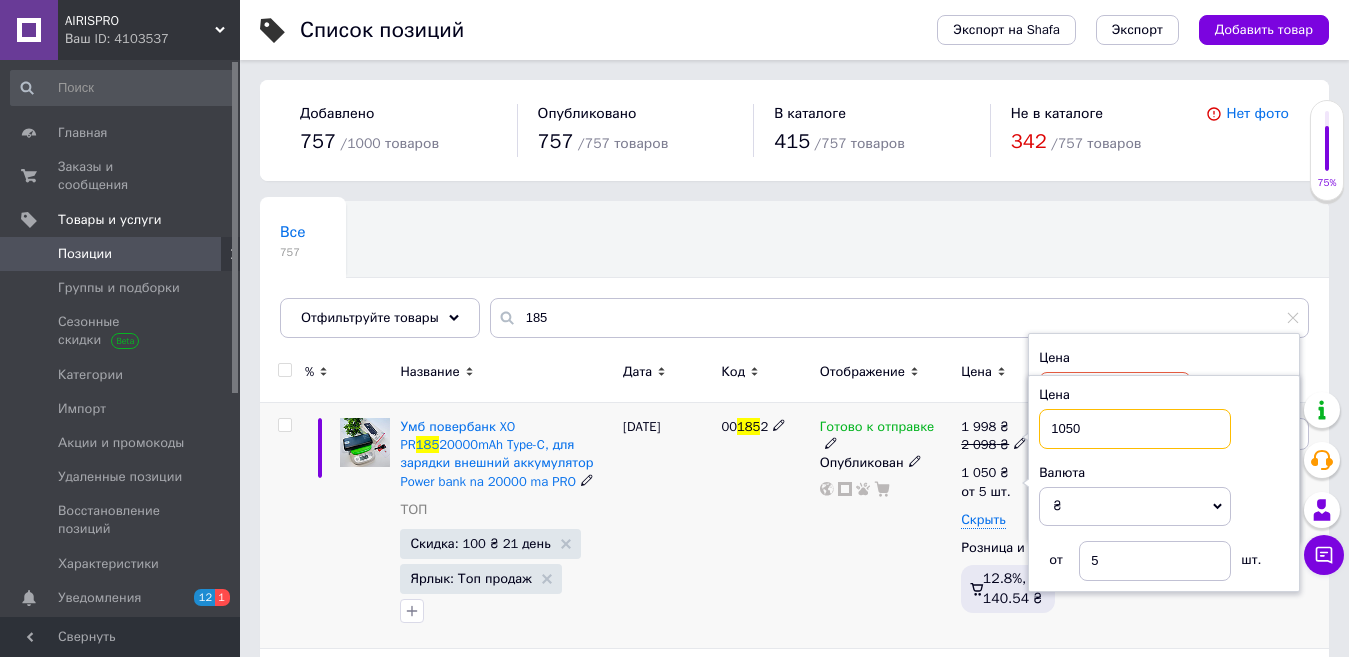 drag, startPoint x: 1090, startPoint y: 423, endPoint x: 1032, endPoint y: 423, distance: 58 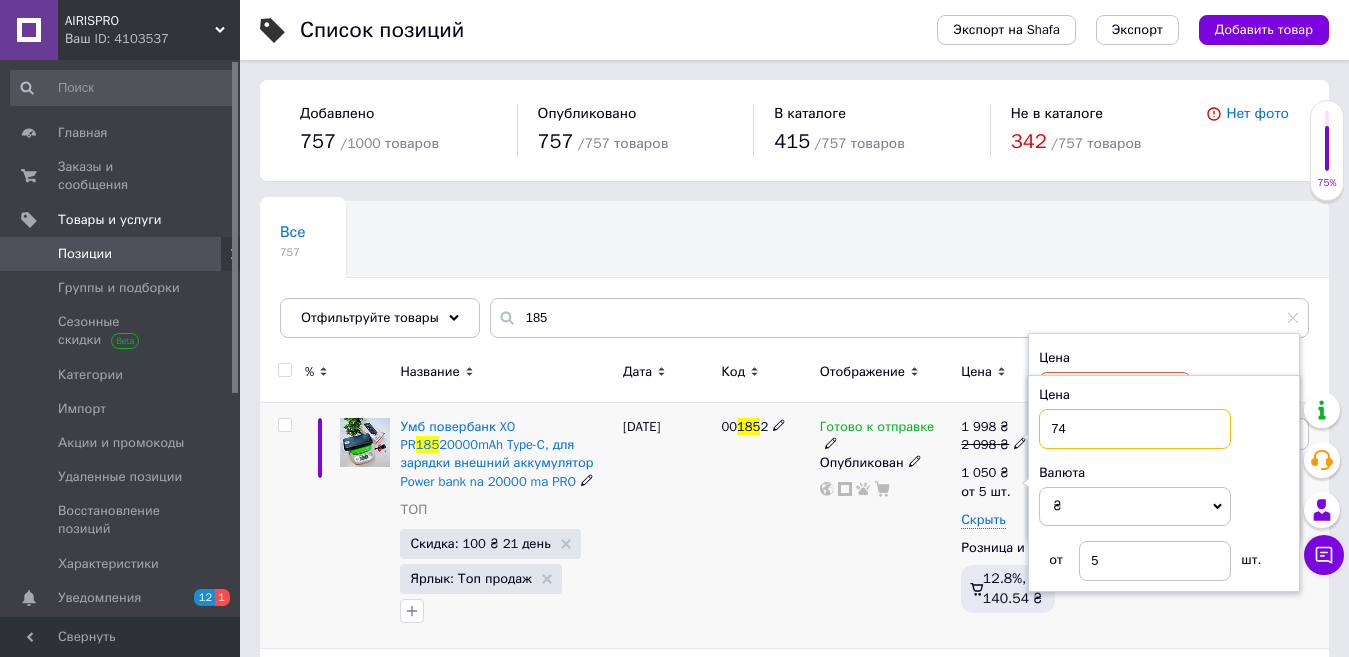 type on "740" 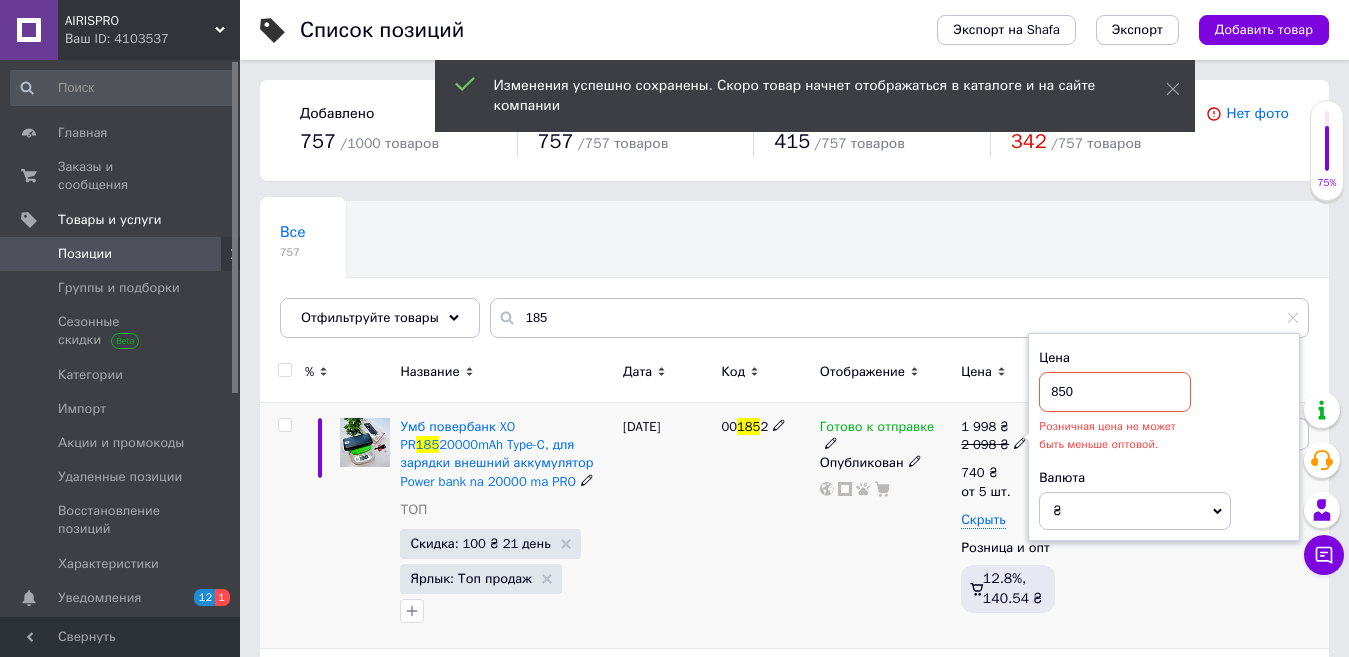 click on "850" at bounding box center [1115, 392] 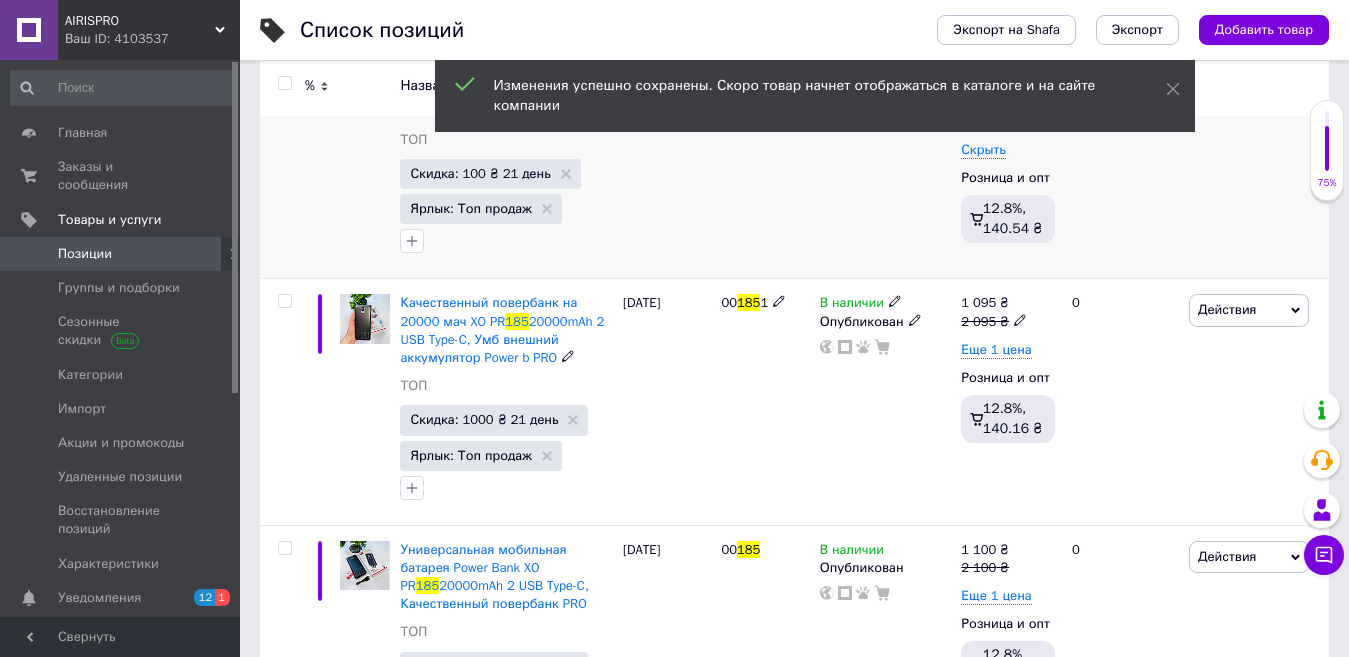 scroll, scrollTop: 400, scrollLeft: 0, axis: vertical 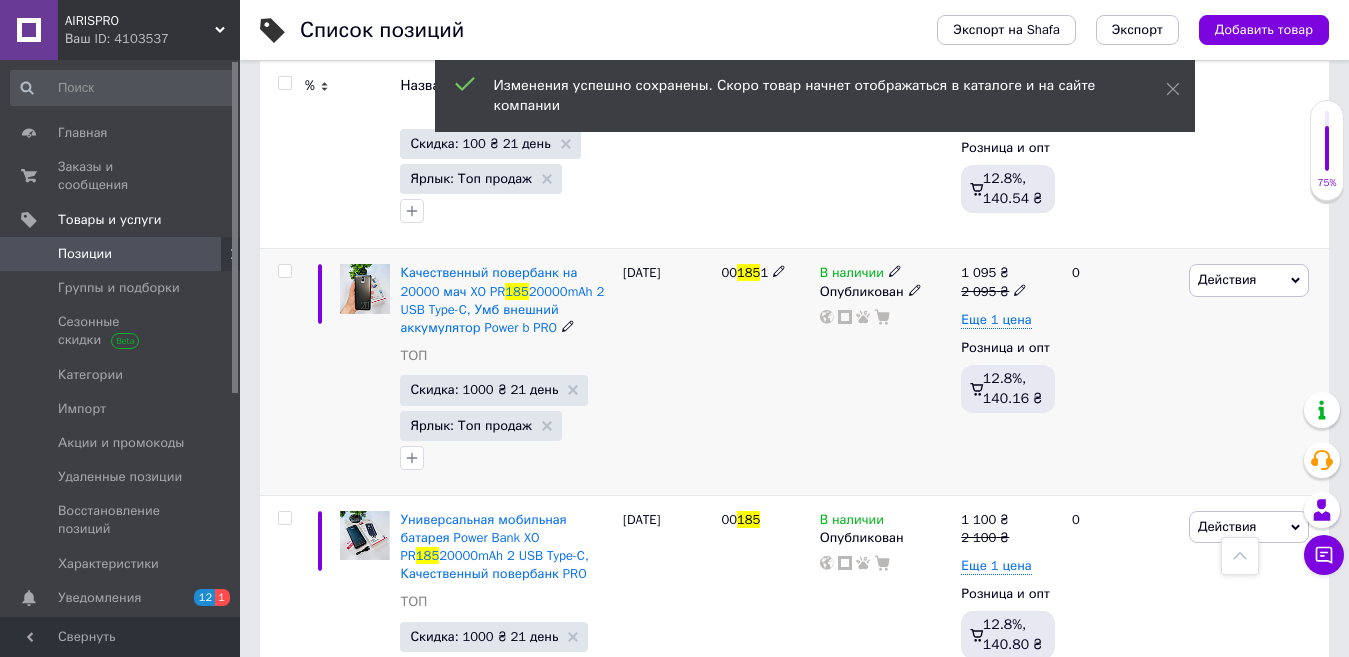 click on "В наличии" at bounding box center [852, 275] 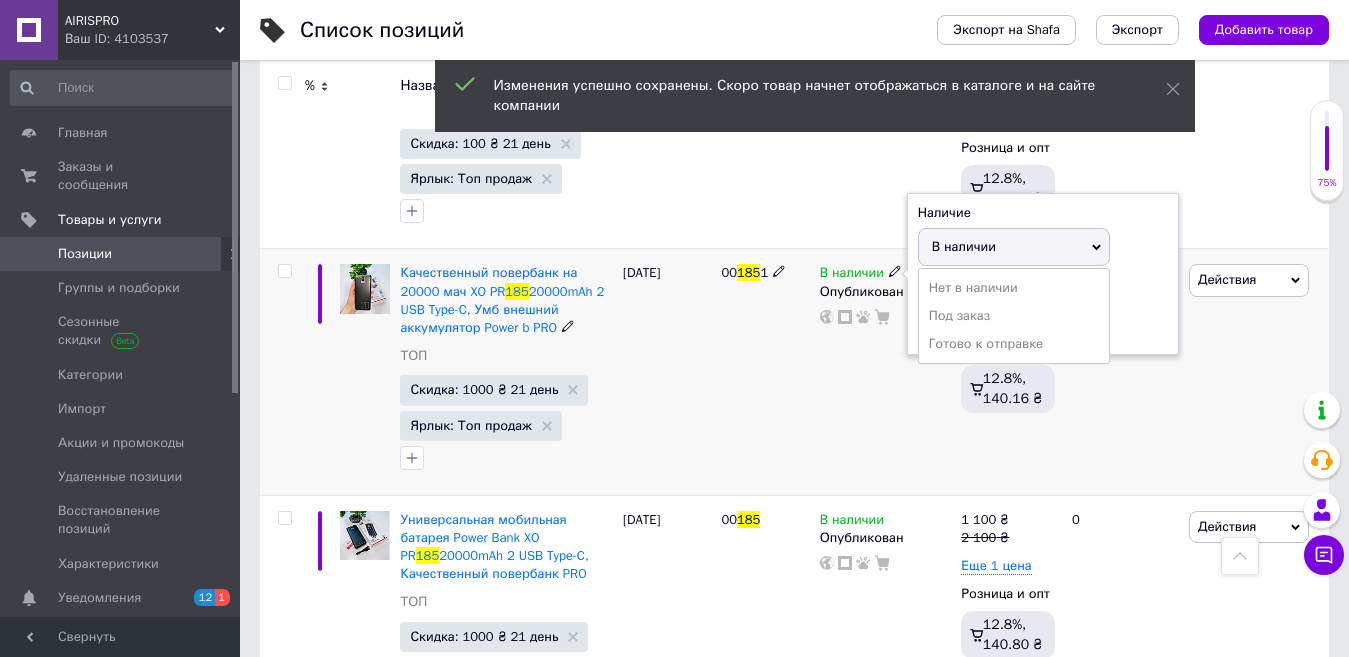 drag, startPoint x: 961, startPoint y: 349, endPoint x: 881, endPoint y: 366, distance: 81.78631 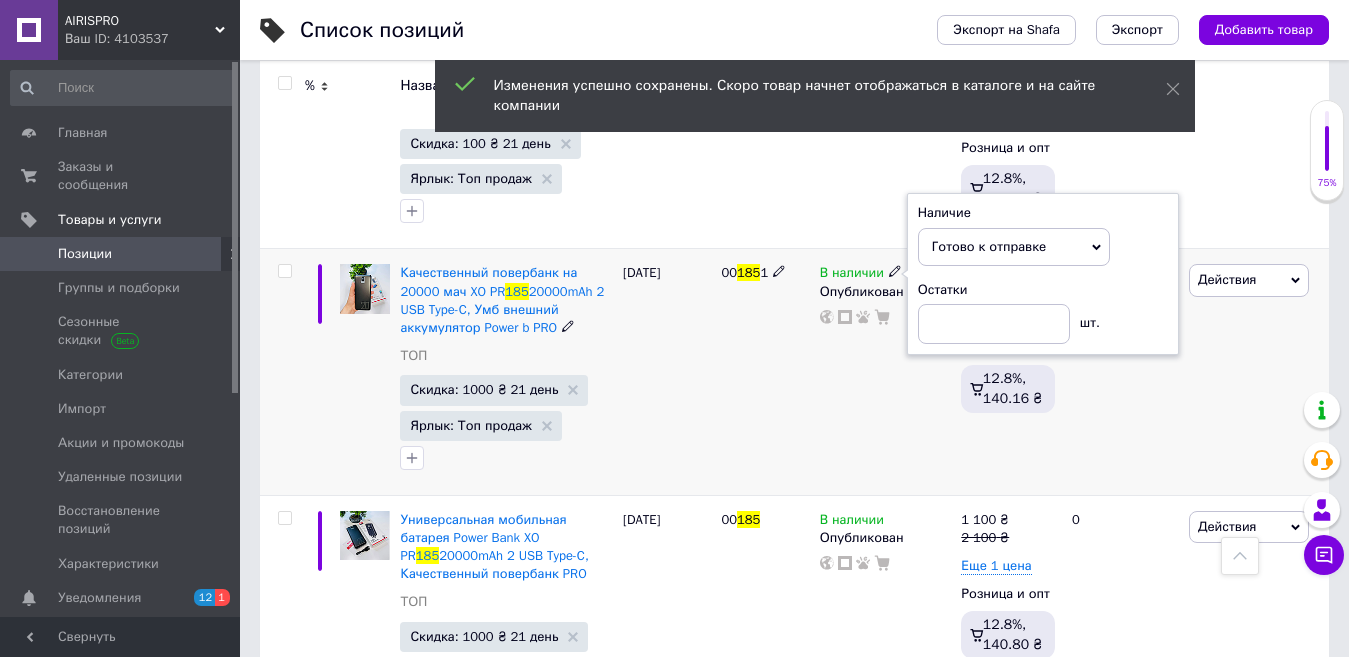click on "00 185 1" at bounding box center [765, 372] 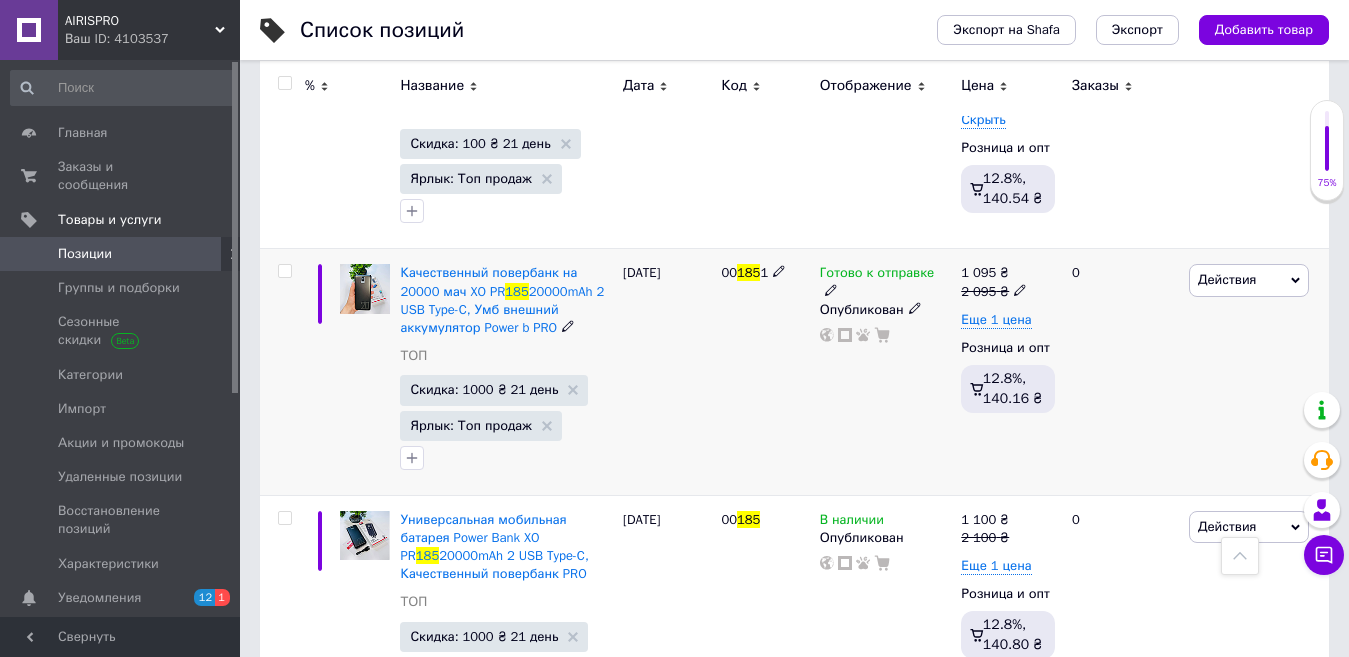 scroll, scrollTop: 300, scrollLeft: 0, axis: vertical 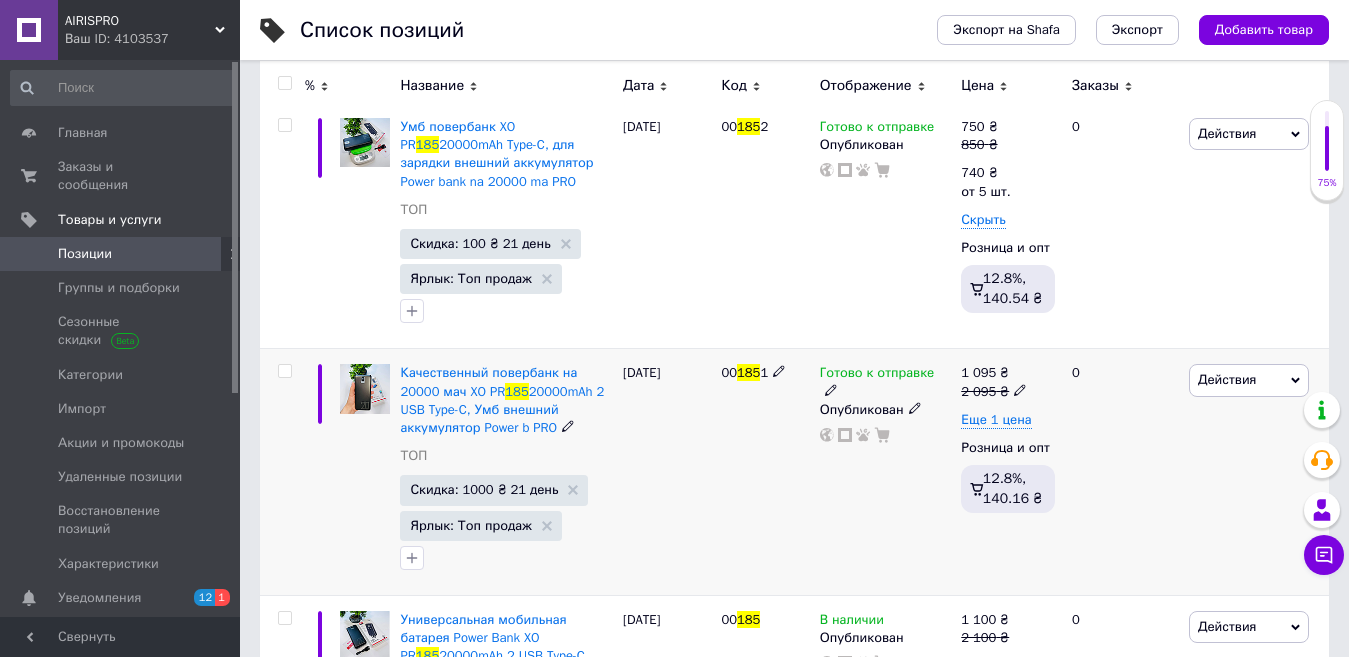 click on "Скидка: 1000 ₴ 21 день" at bounding box center [494, 490] 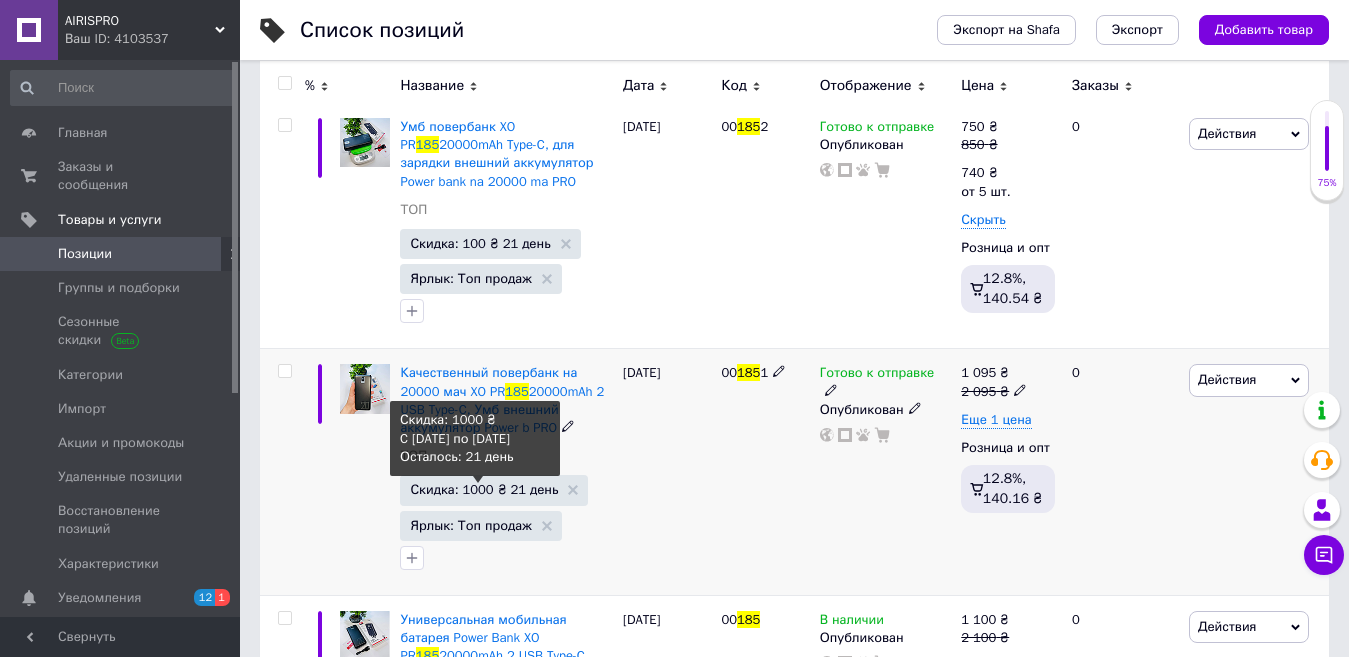 click on "Скидка: 1000 ₴ 21 день" at bounding box center (484, 489) 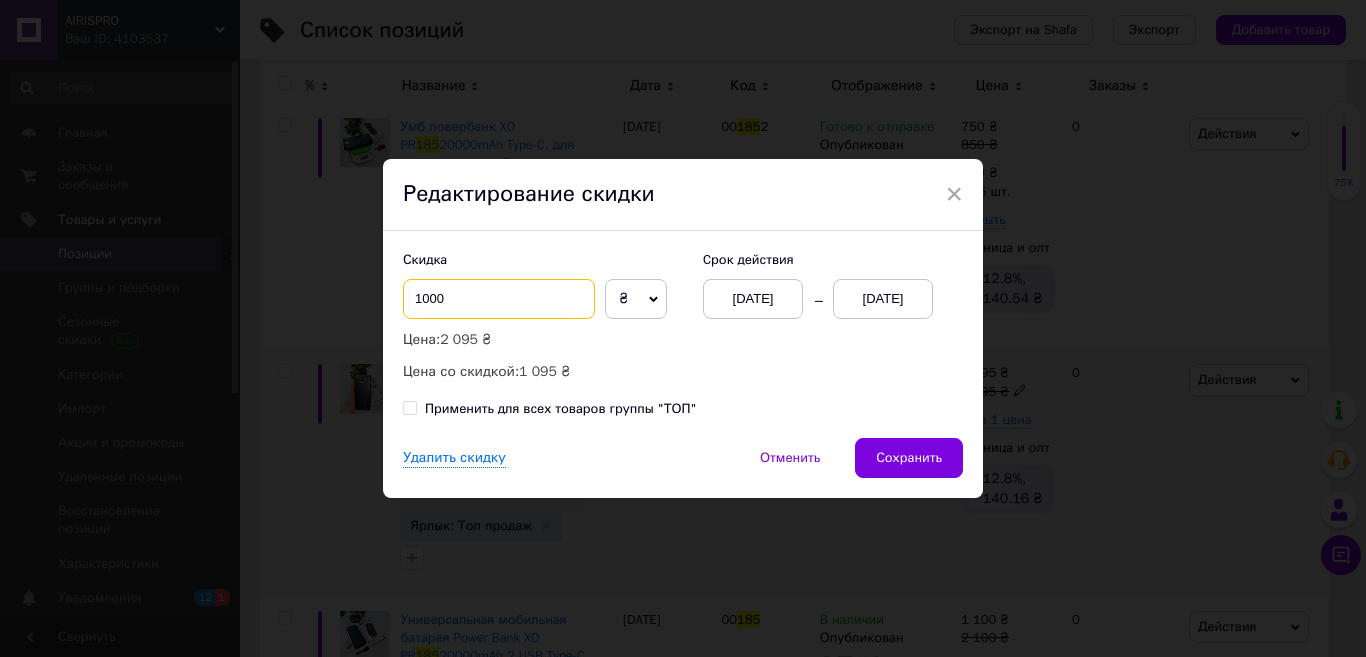 click on "1000" at bounding box center (499, 299) 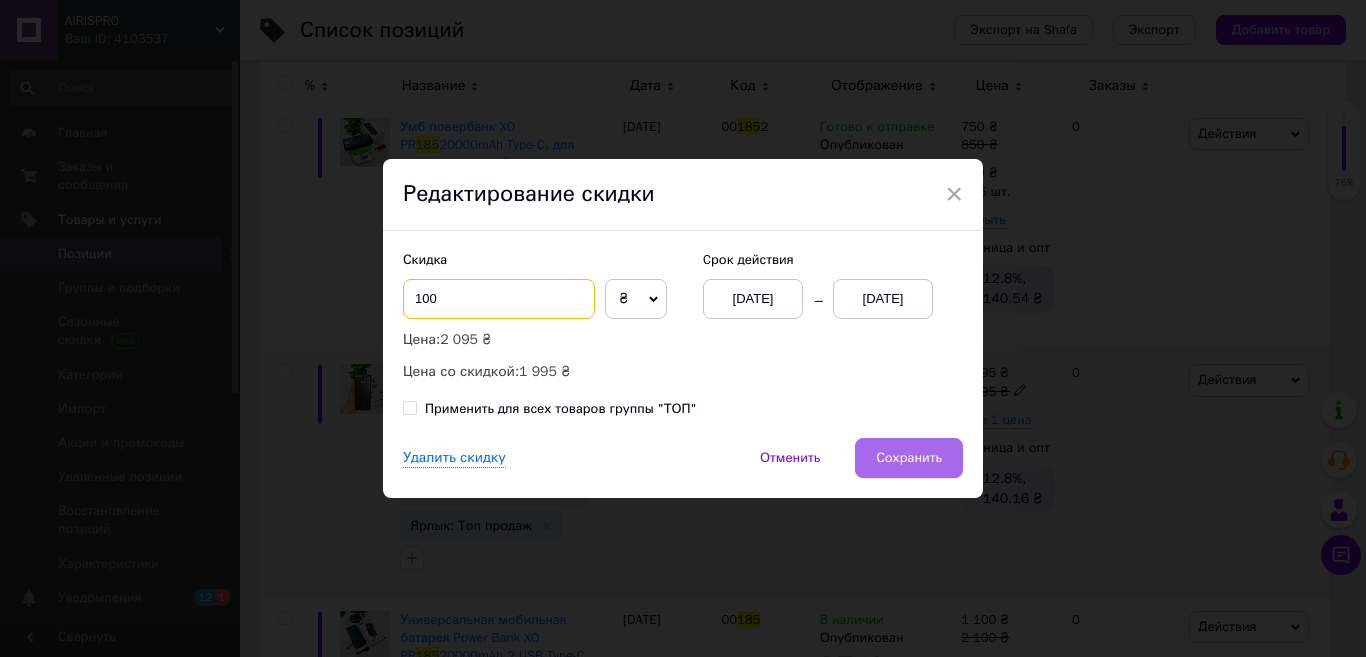 type on "100" 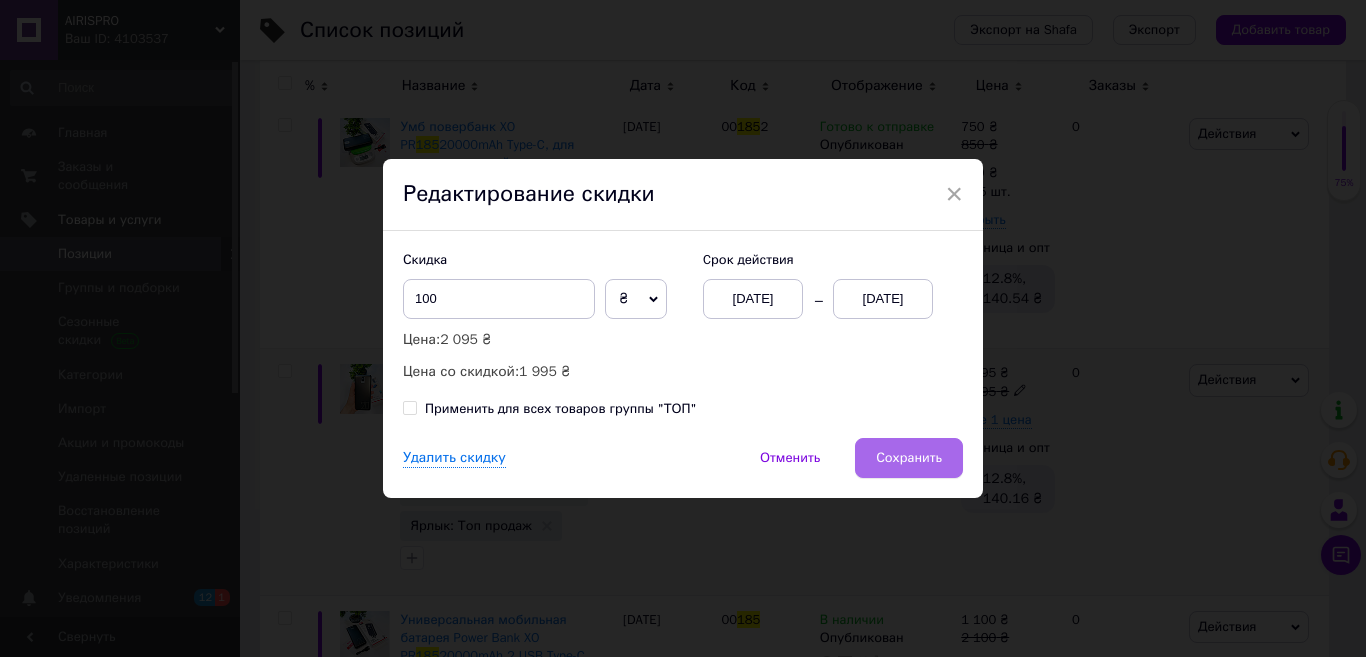 click on "Сохранить" at bounding box center (909, 458) 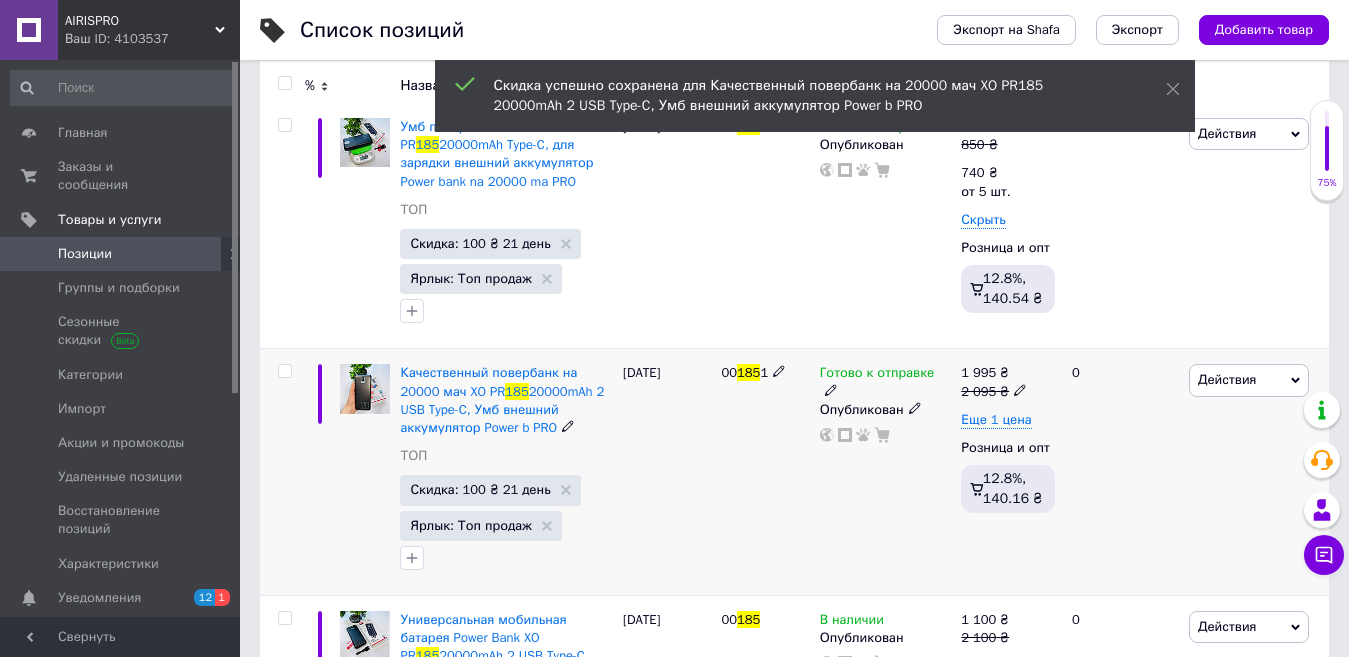 click 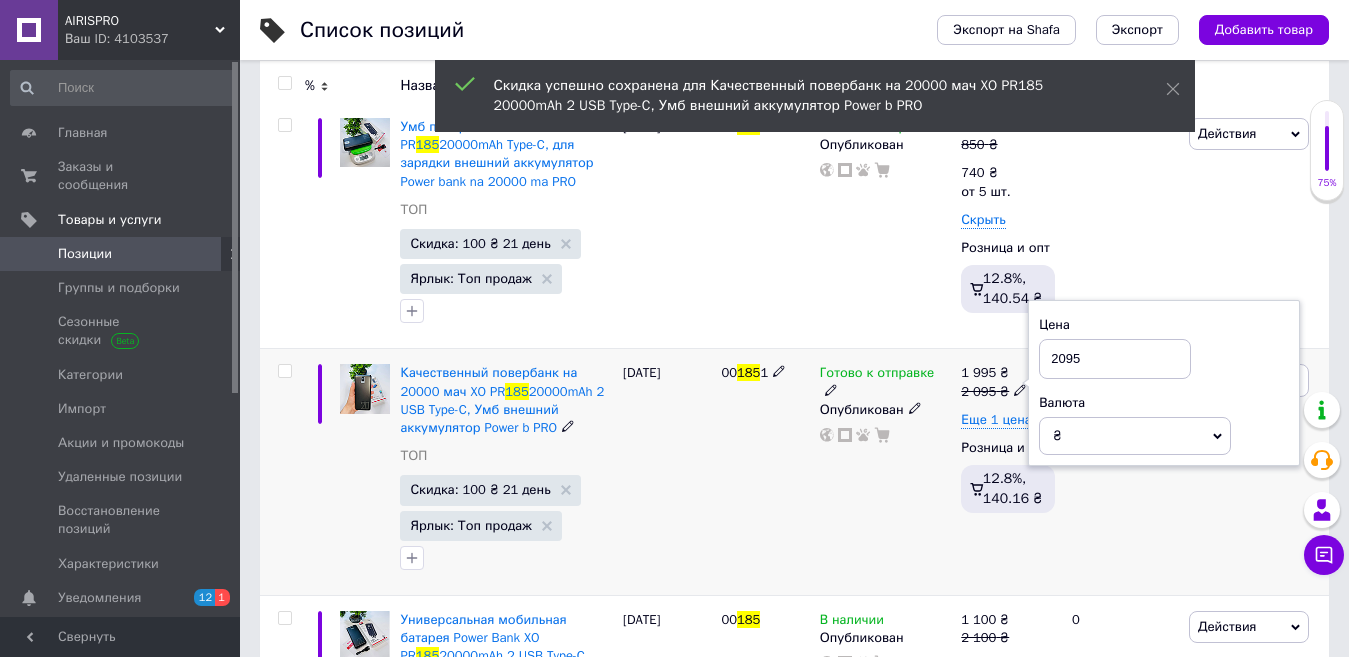 drag, startPoint x: 1093, startPoint y: 361, endPoint x: 1048, endPoint y: 356, distance: 45.276924 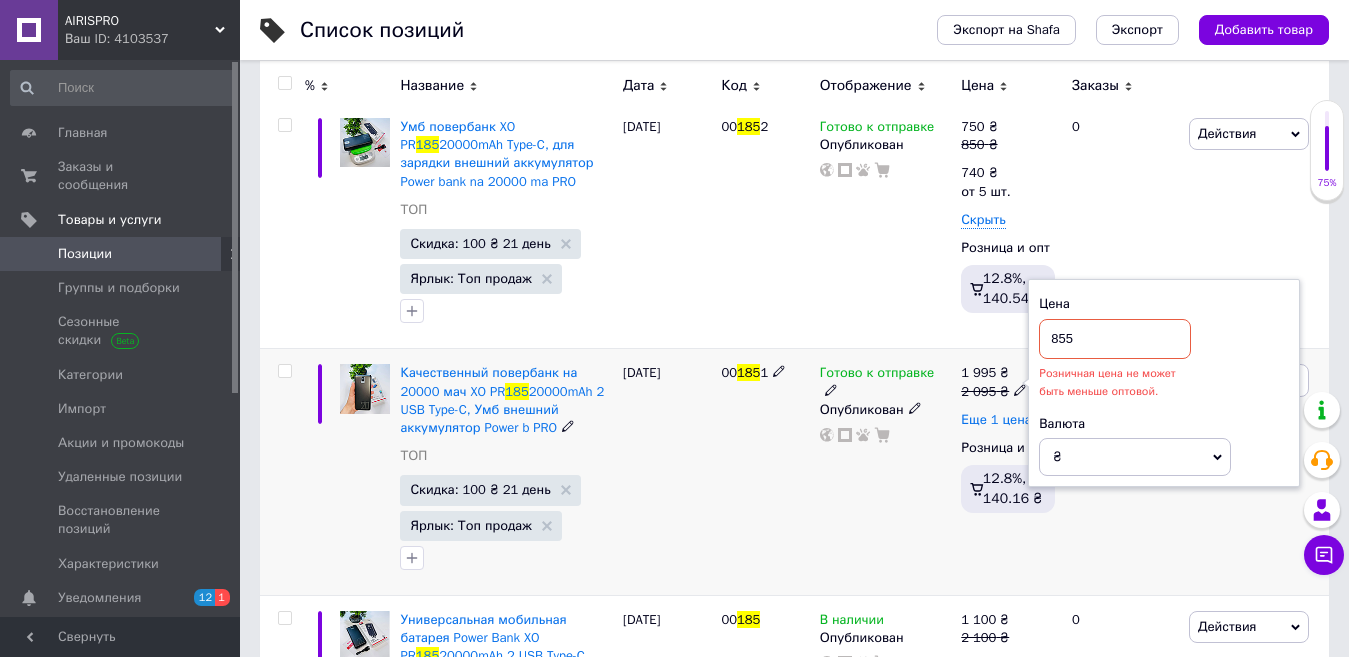 type on "855" 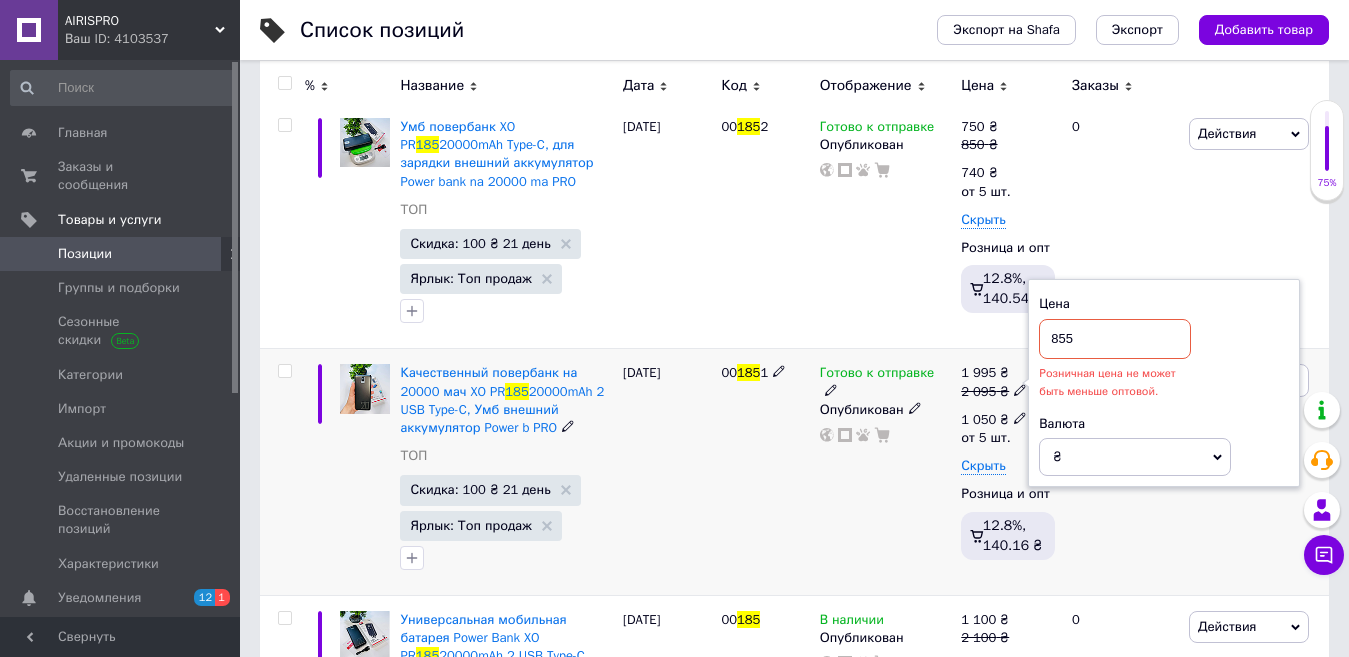 click 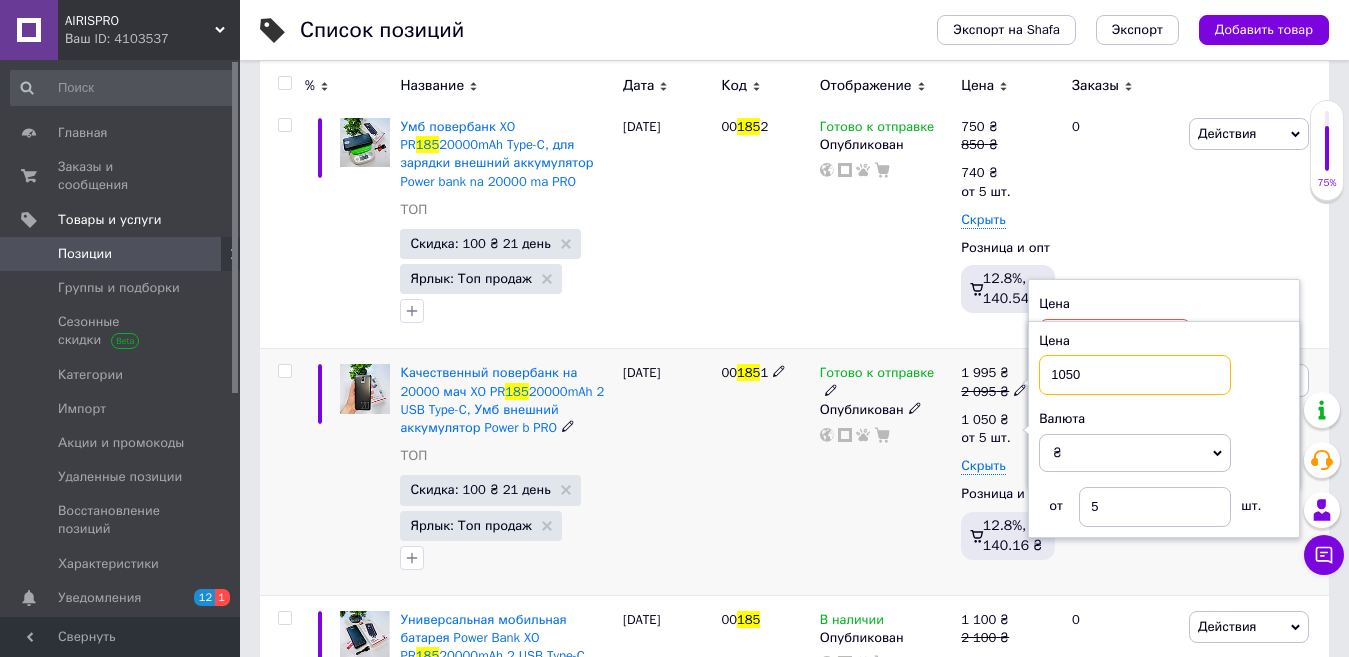 drag, startPoint x: 1096, startPoint y: 367, endPoint x: 1042, endPoint y: 370, distance: 54.08327 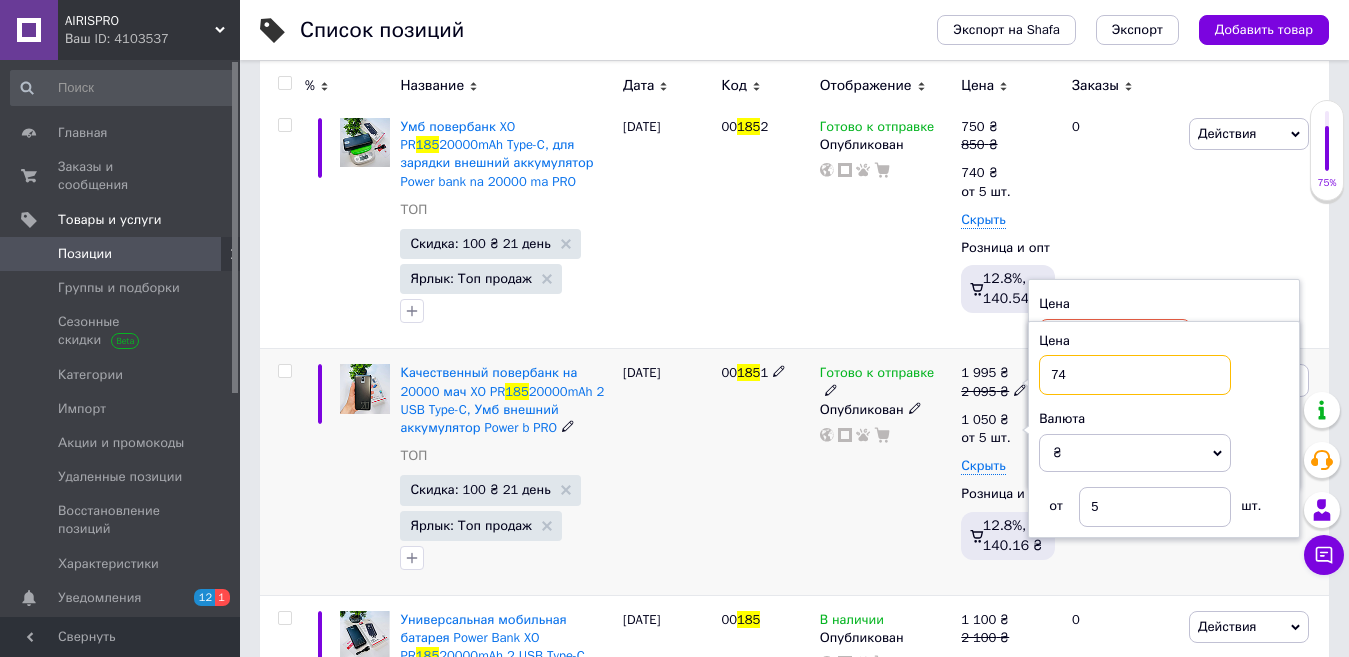 type on "740" 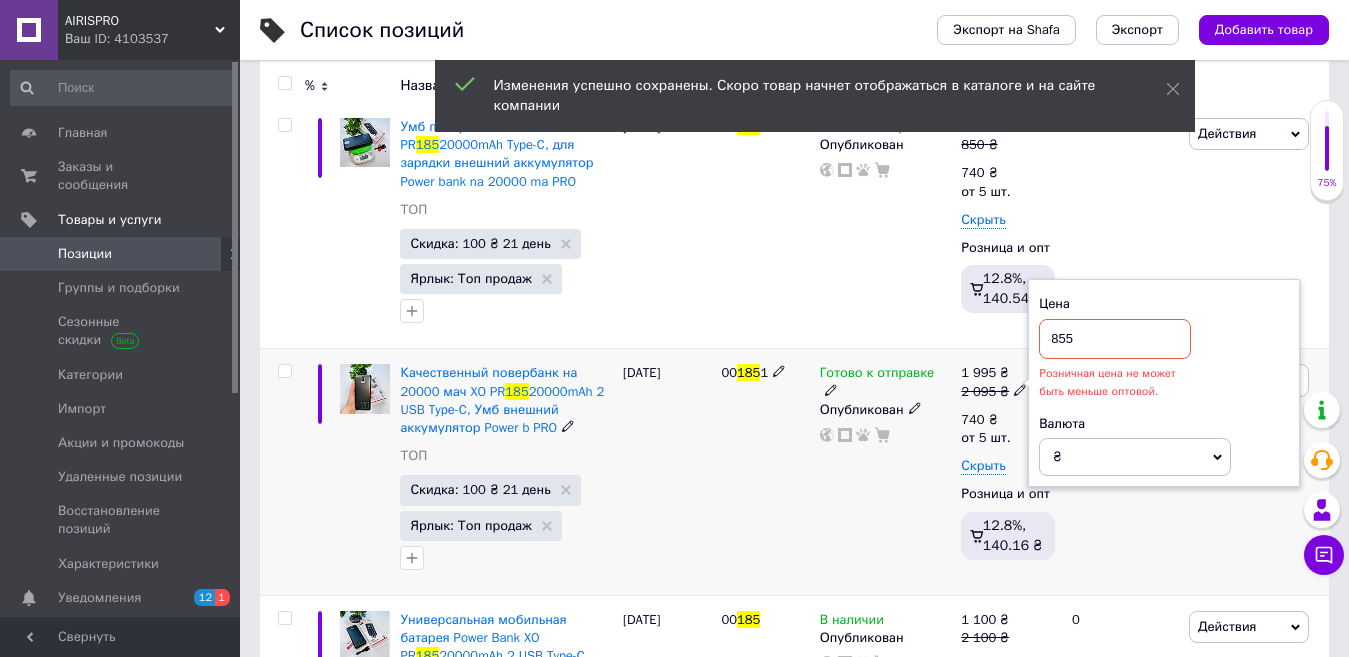 click on "855" at bounding box center (1115, 339) 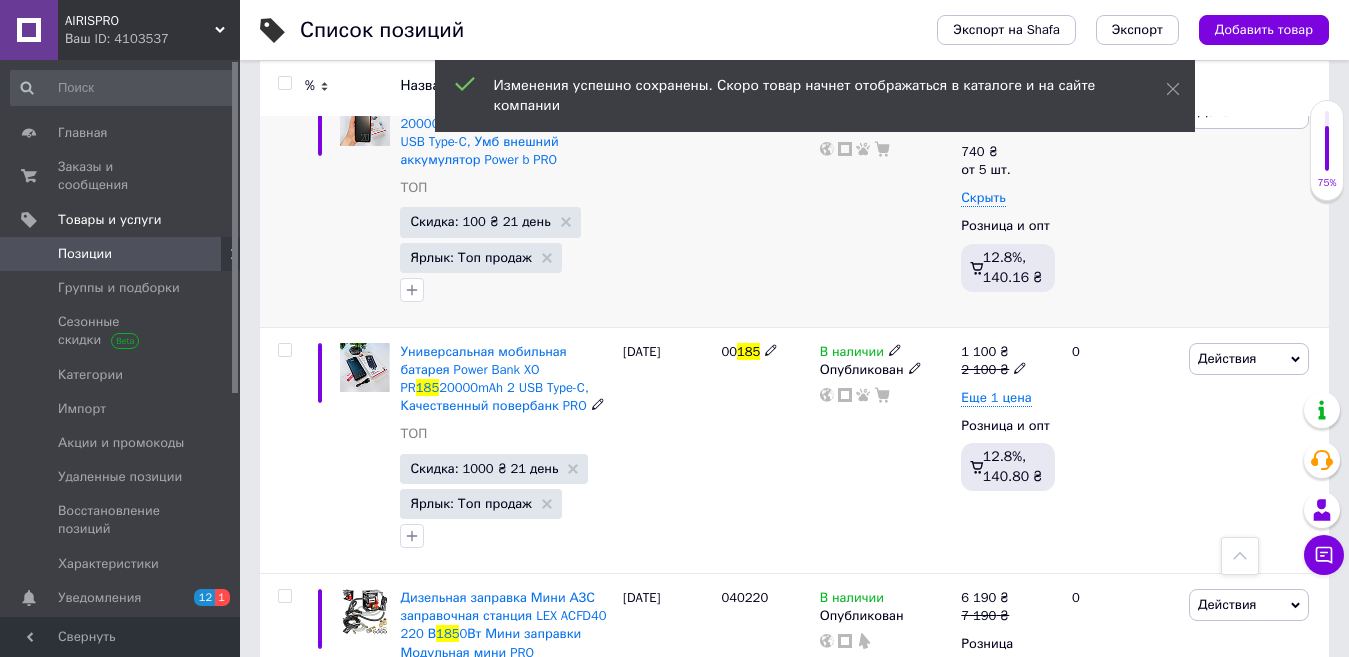 scroll, scrollTop: 550, scrollLeft: 0, axis: vertical 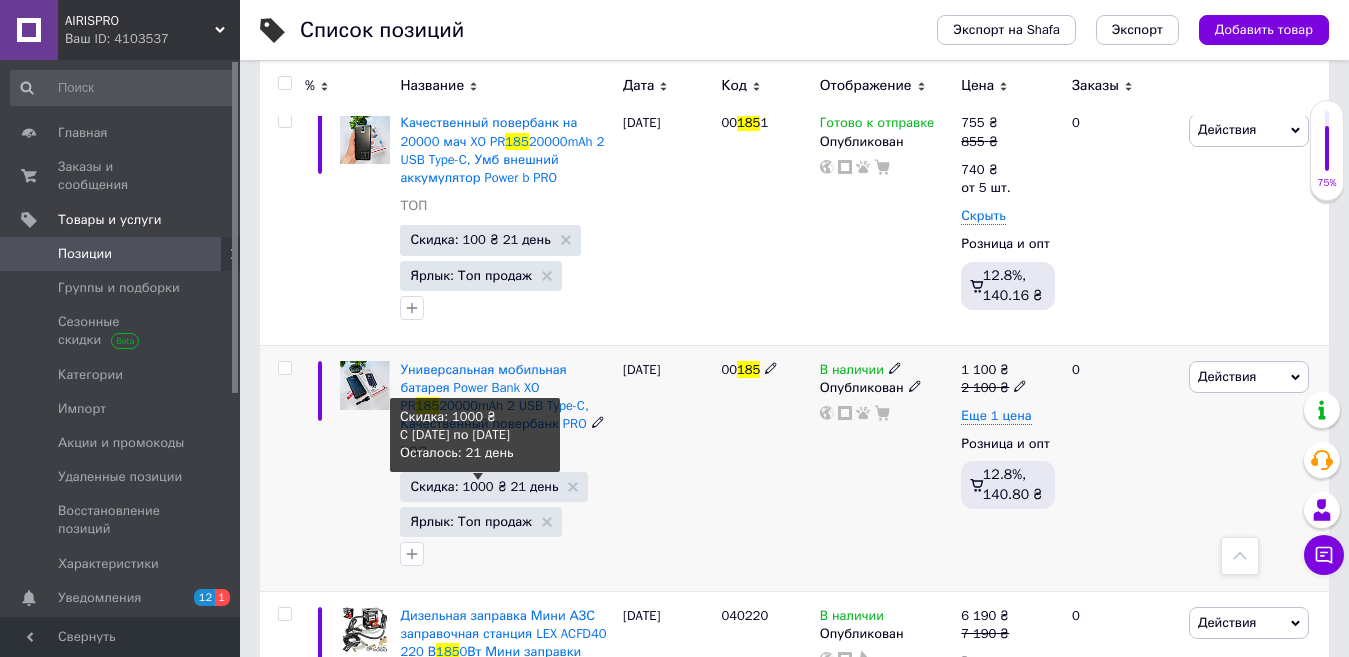click on "Скидка: 1000 ₴ 21 день" at bounding box center (484, 486) 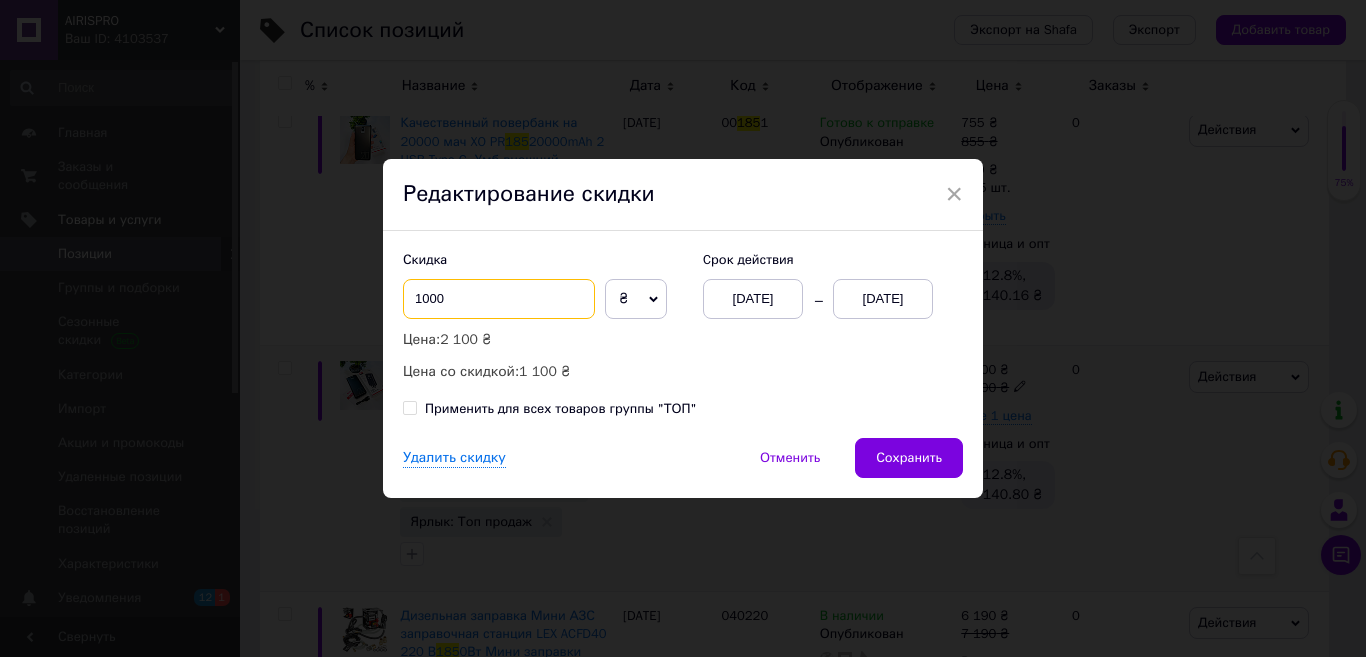 click on "1000" at bounding box center (499, 299) 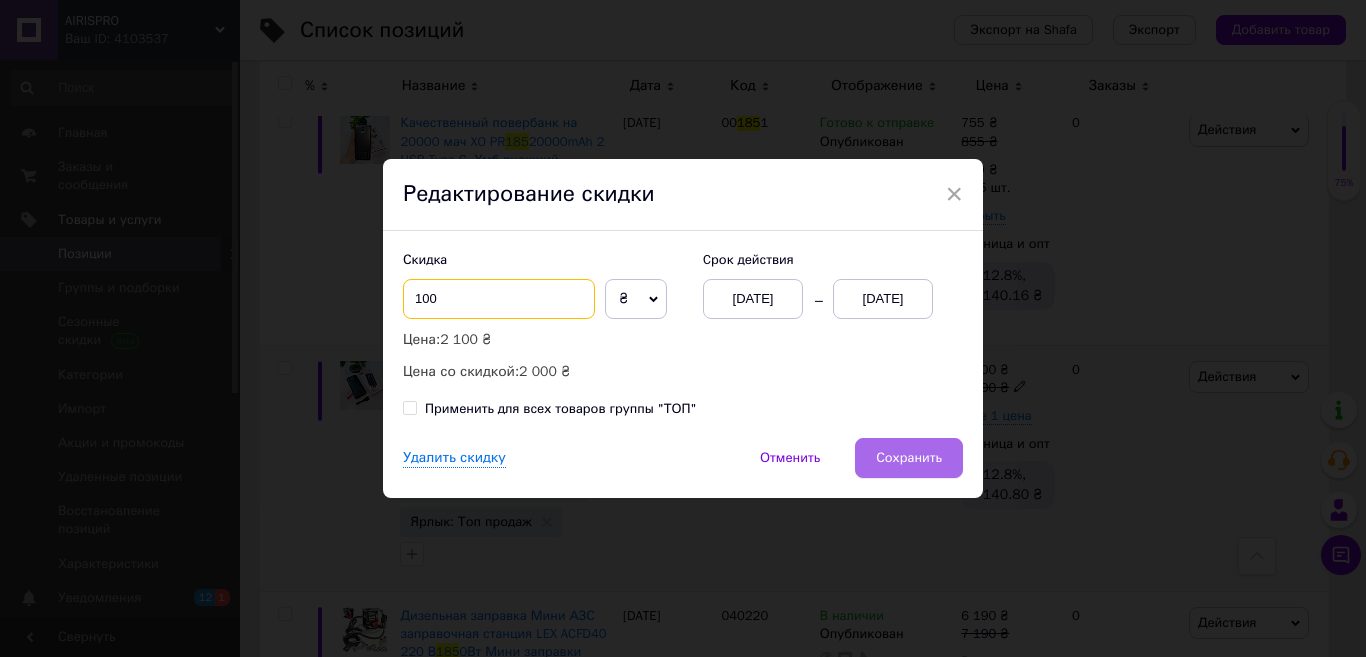 type on "100" 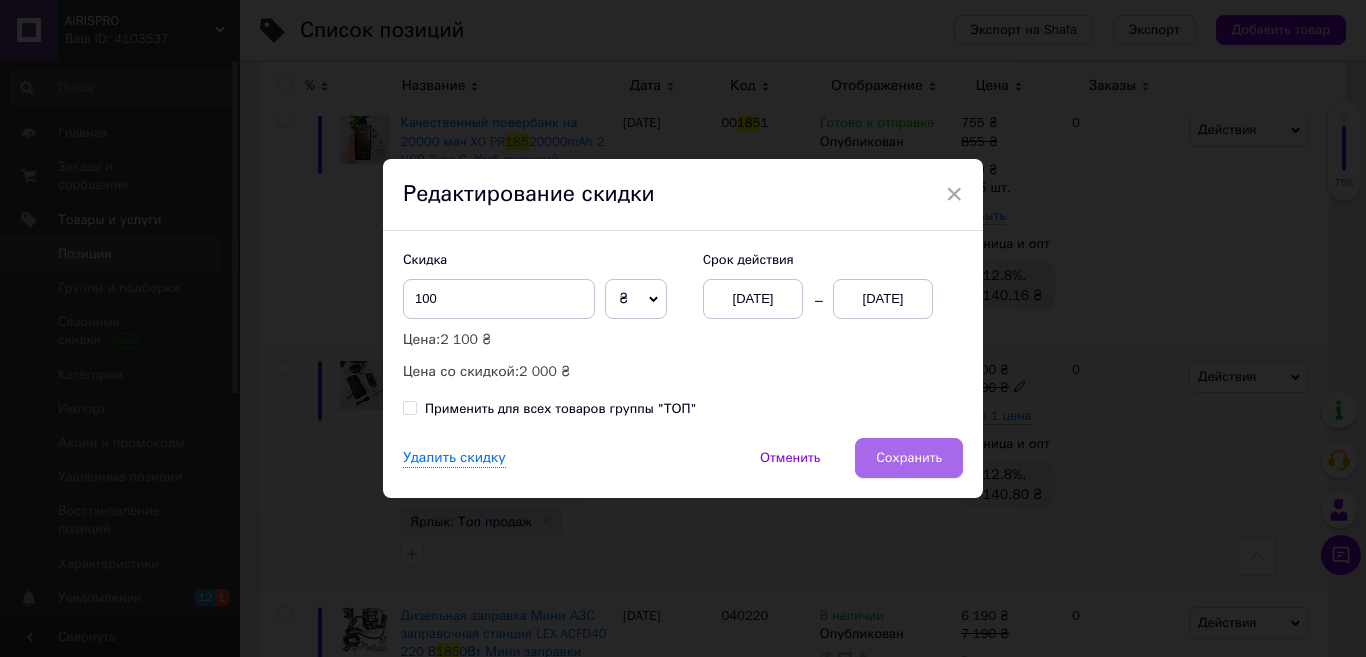 click on "Сохранить" at bounding box center [909, 458] 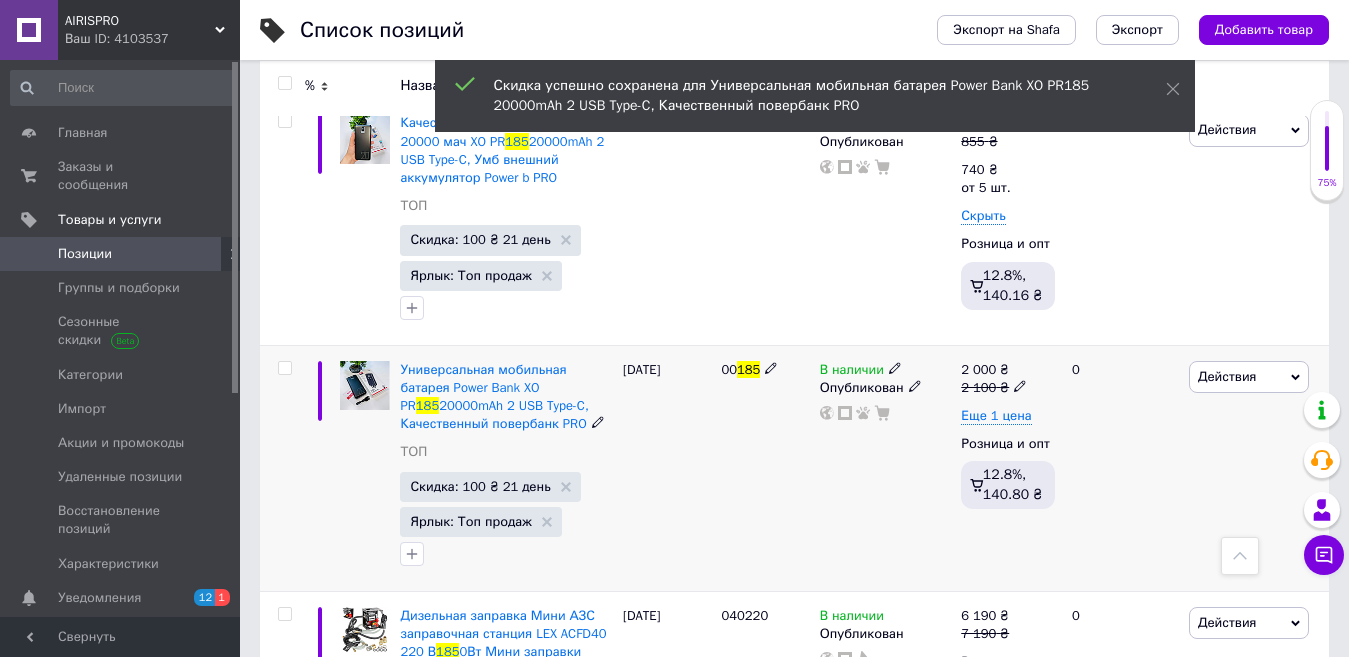 click on "В наличии" at bounding box center [852, 372] 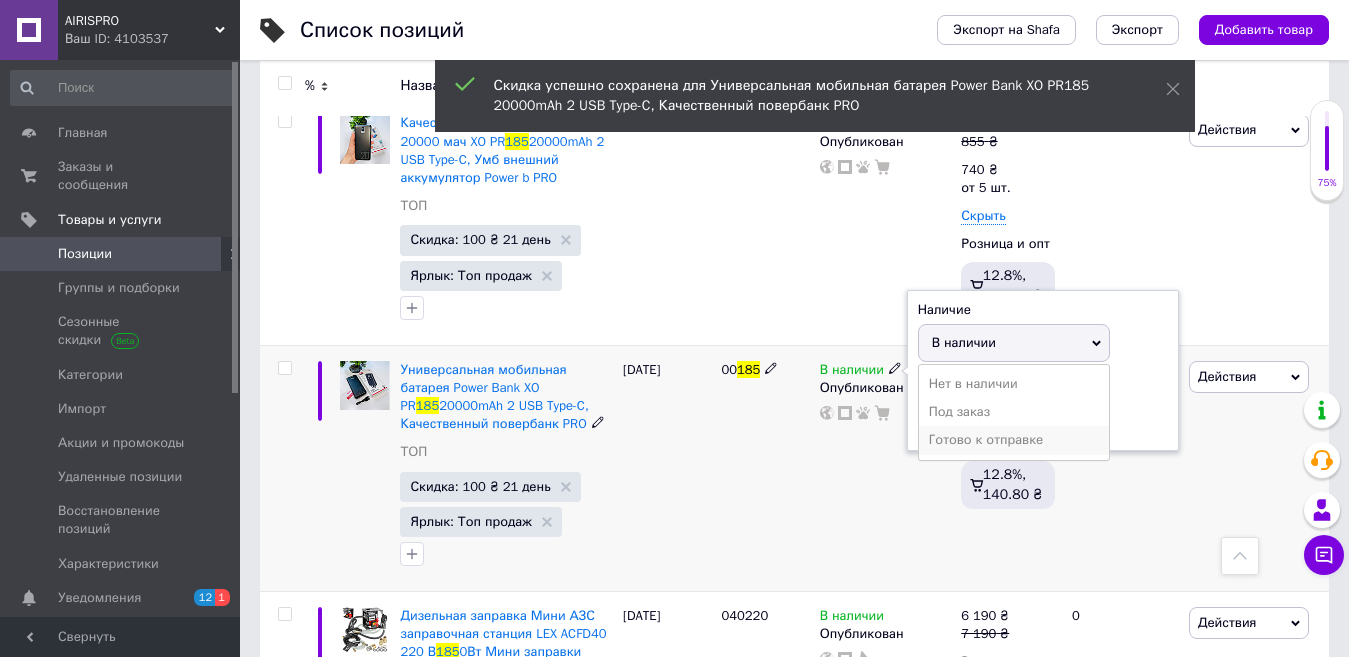 click on "Готово к отправке" at bounding box center [1014, 440] 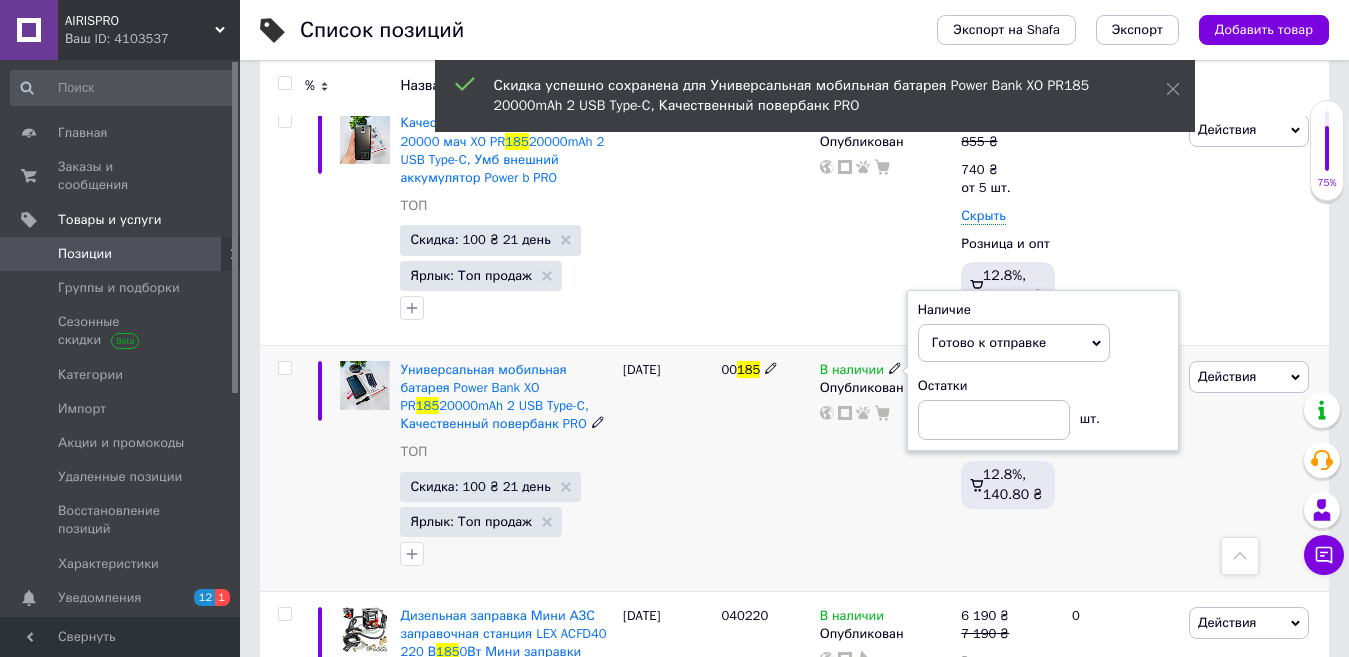 click on "В наличии Наличие Готово к отправке В наличии Нет в наличии Под заказ Остатки шт. Опубликован" at bounding box center [886, 468] 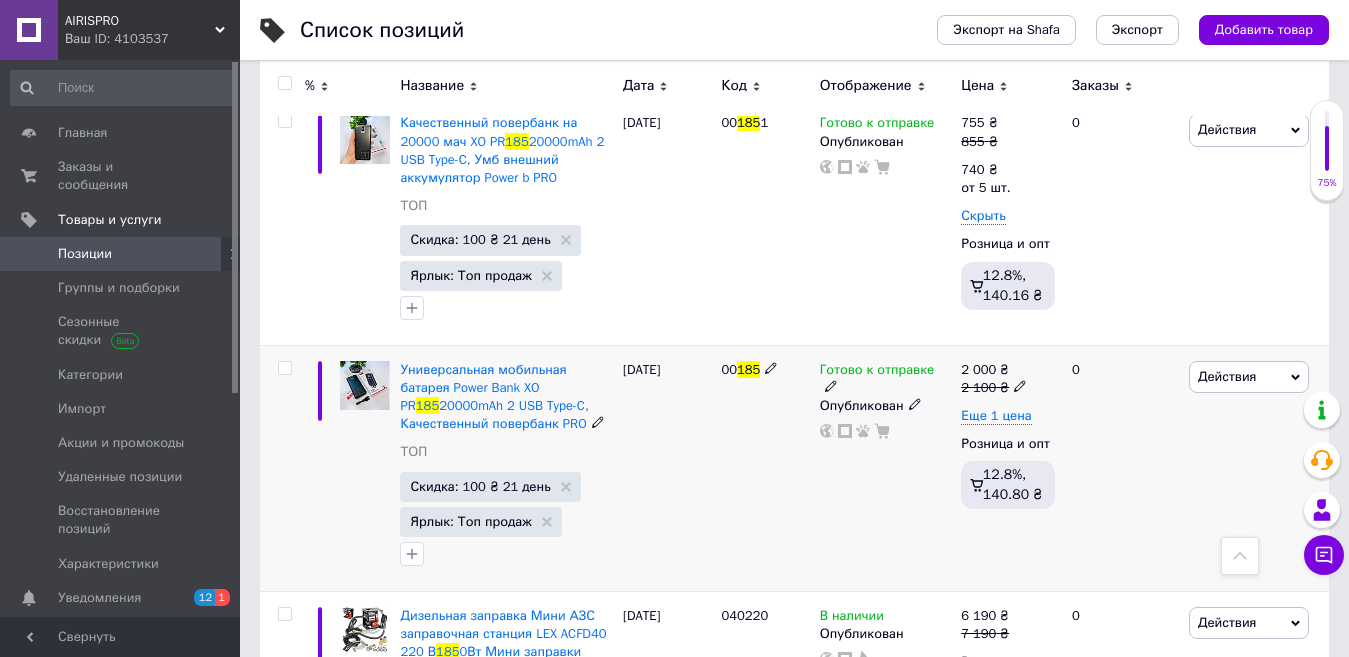 click 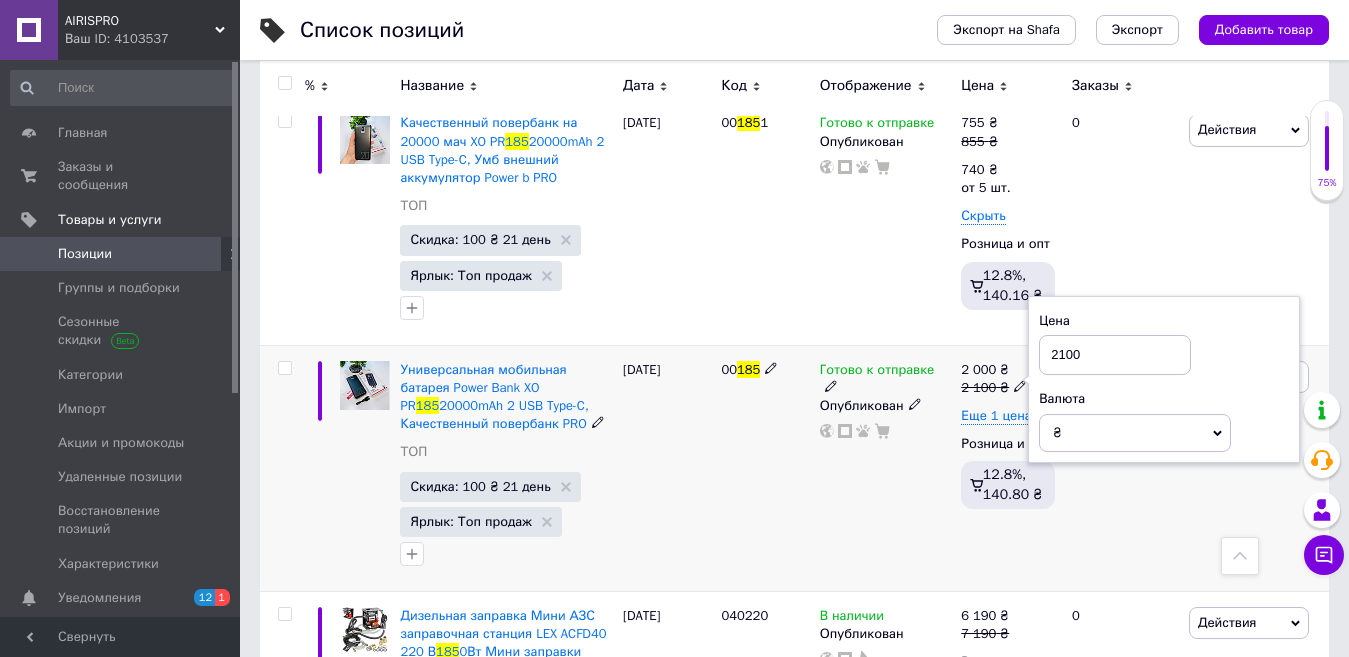 drag, startPoint x: 1073, startPoint y: 348, endPoint x: 1040, endPoint y: 346, distance: 33.06055 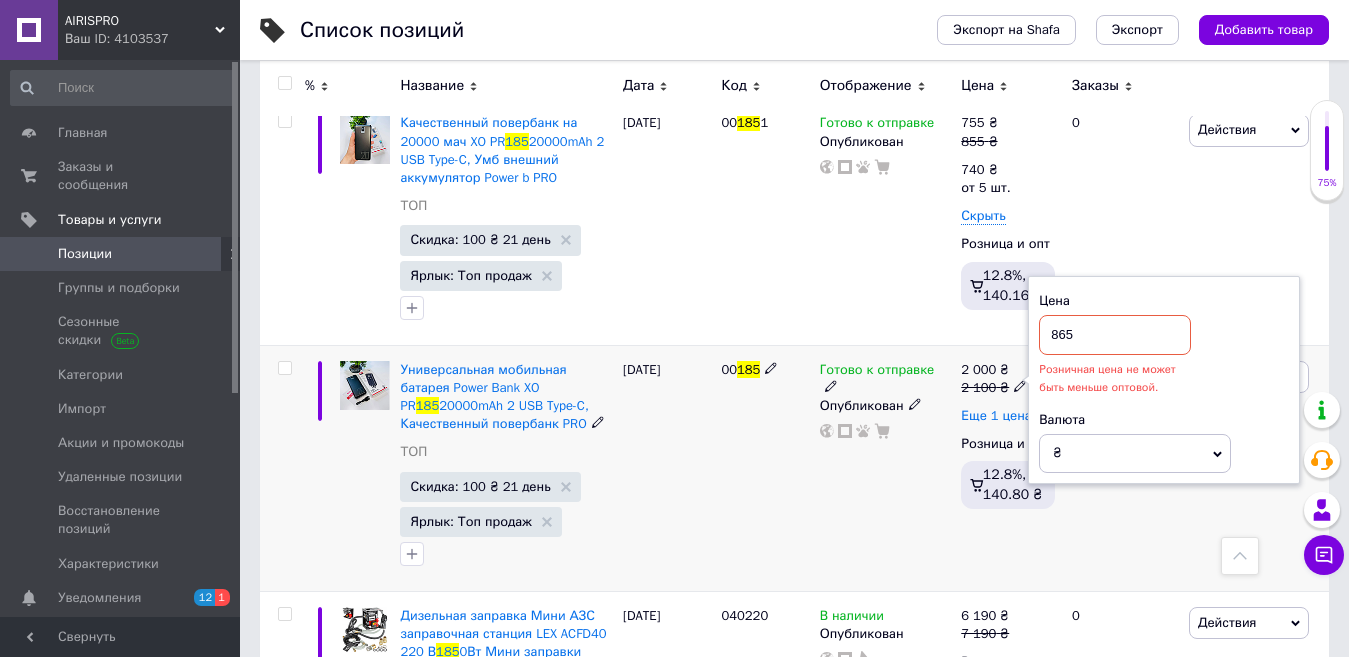 type on "865" 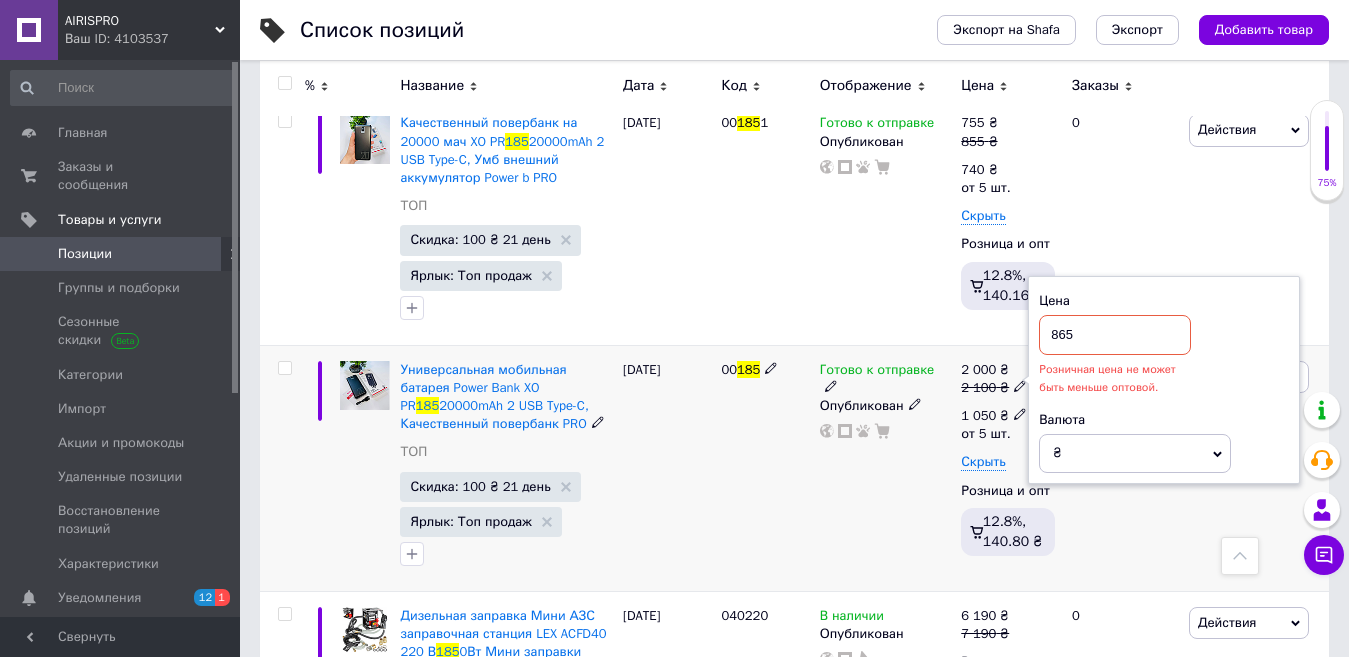 click 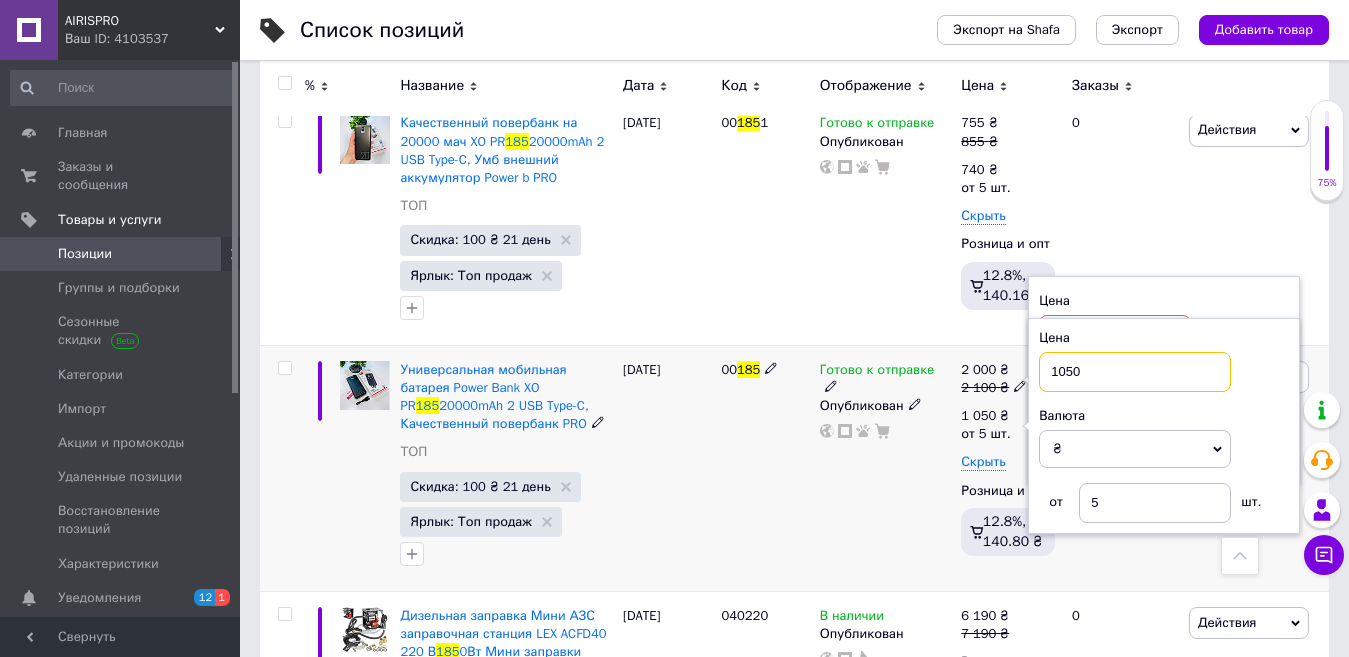 drag, startPoint x: 1090, startPoint y: 367, endPoint x: 1043, endPoint y: 367, distance: 47 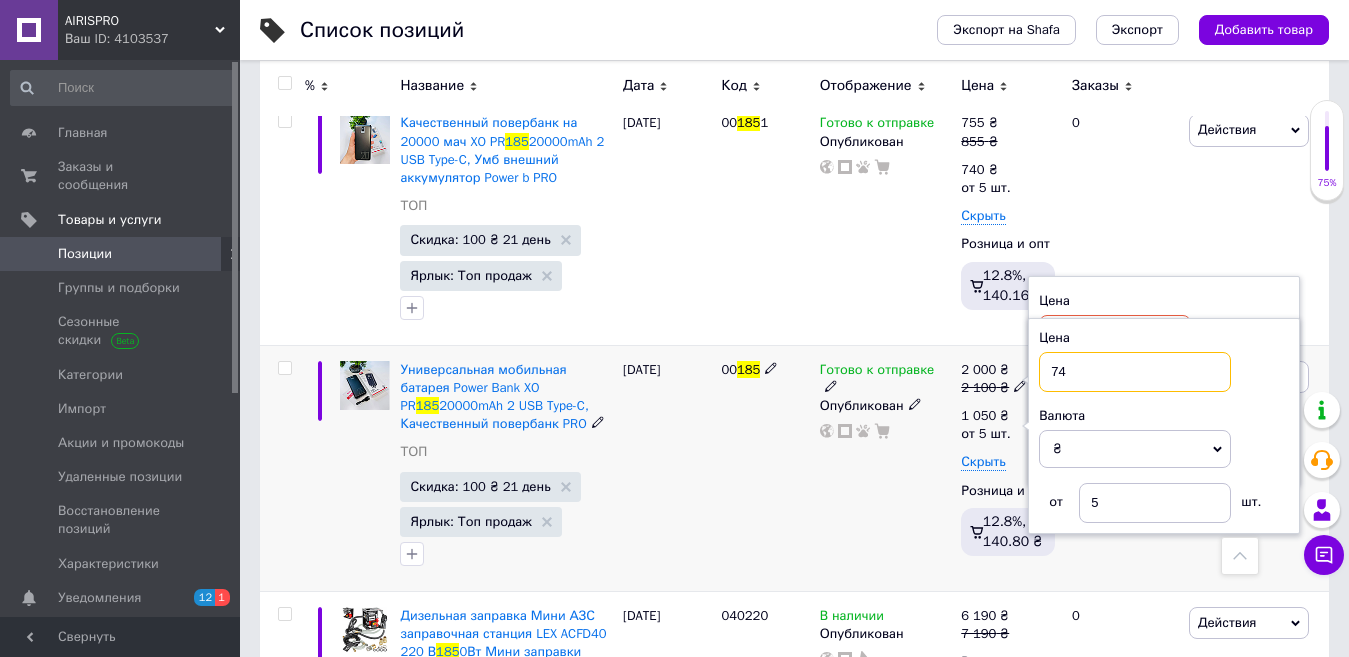 type on "740" 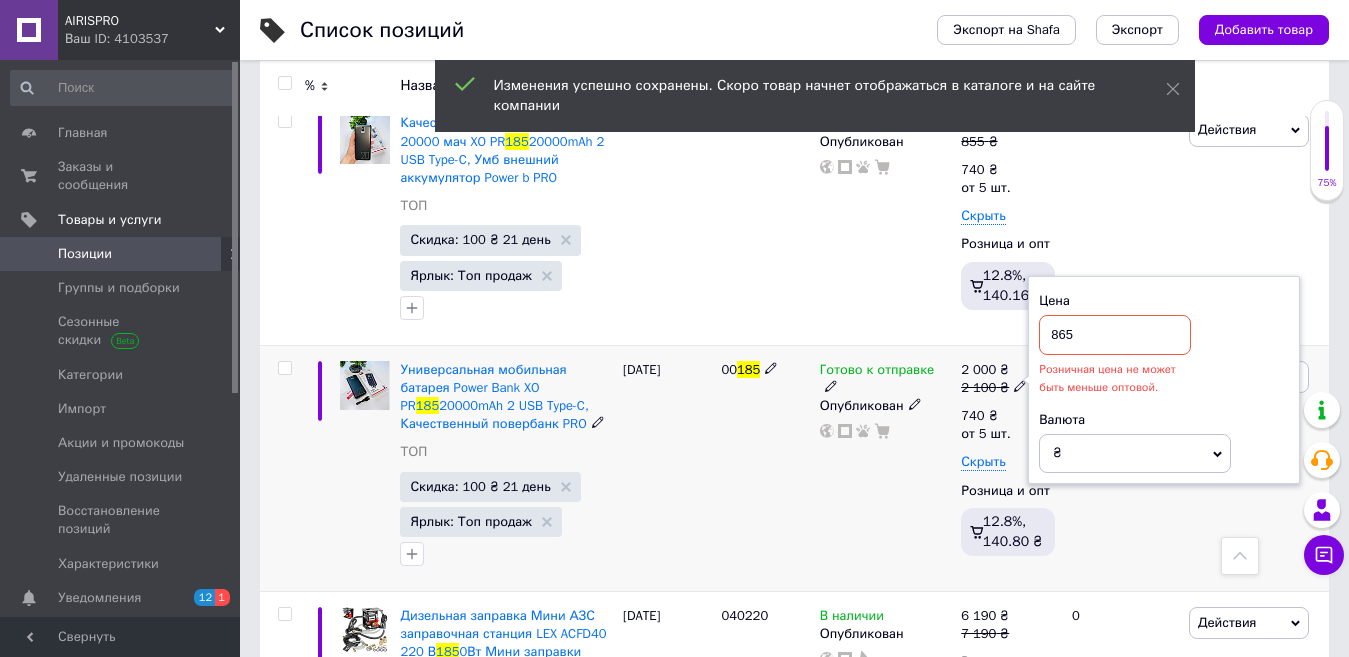 click on "865" at bounding box center (1115, 335) 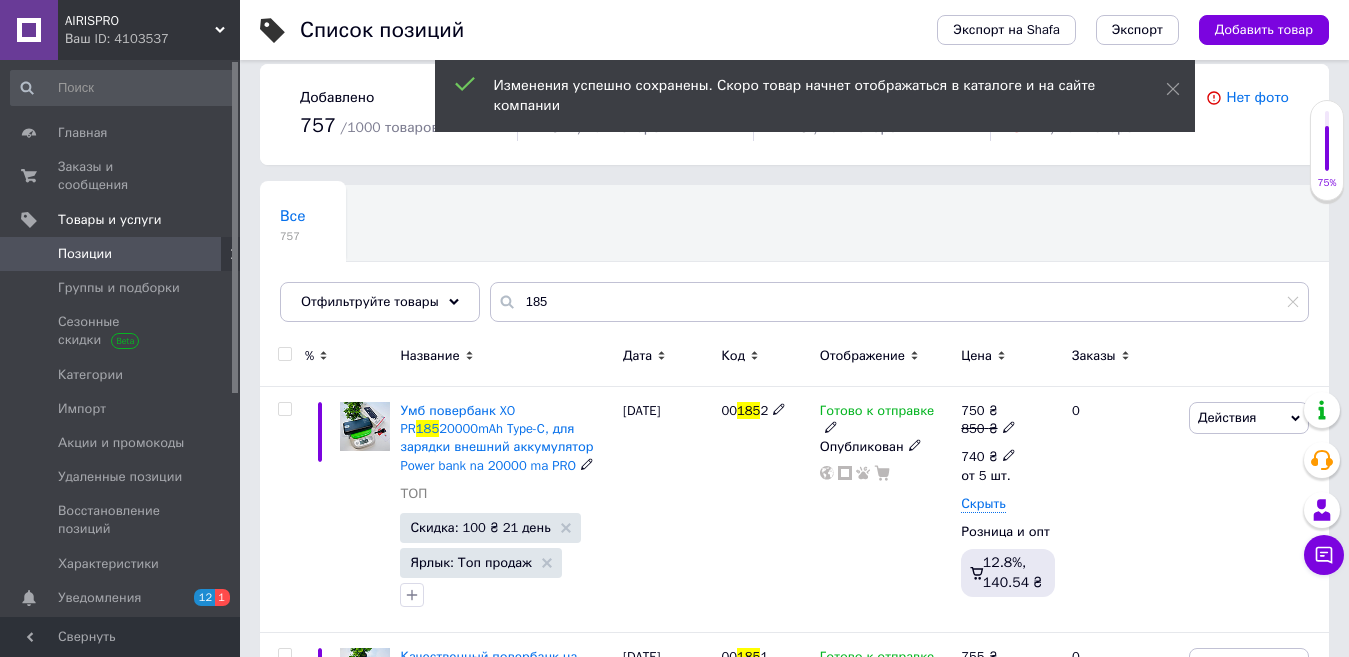 scroll, scrollTop: 0, scrollLeft: 0, axis: both 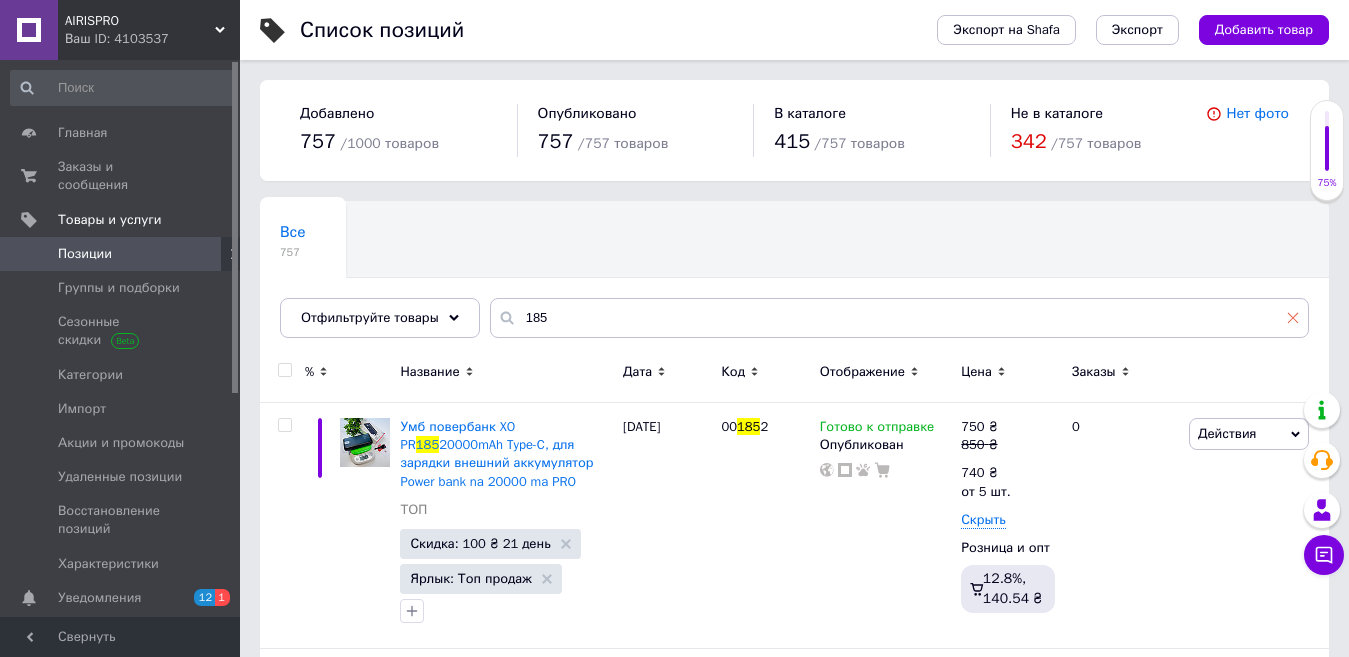 click 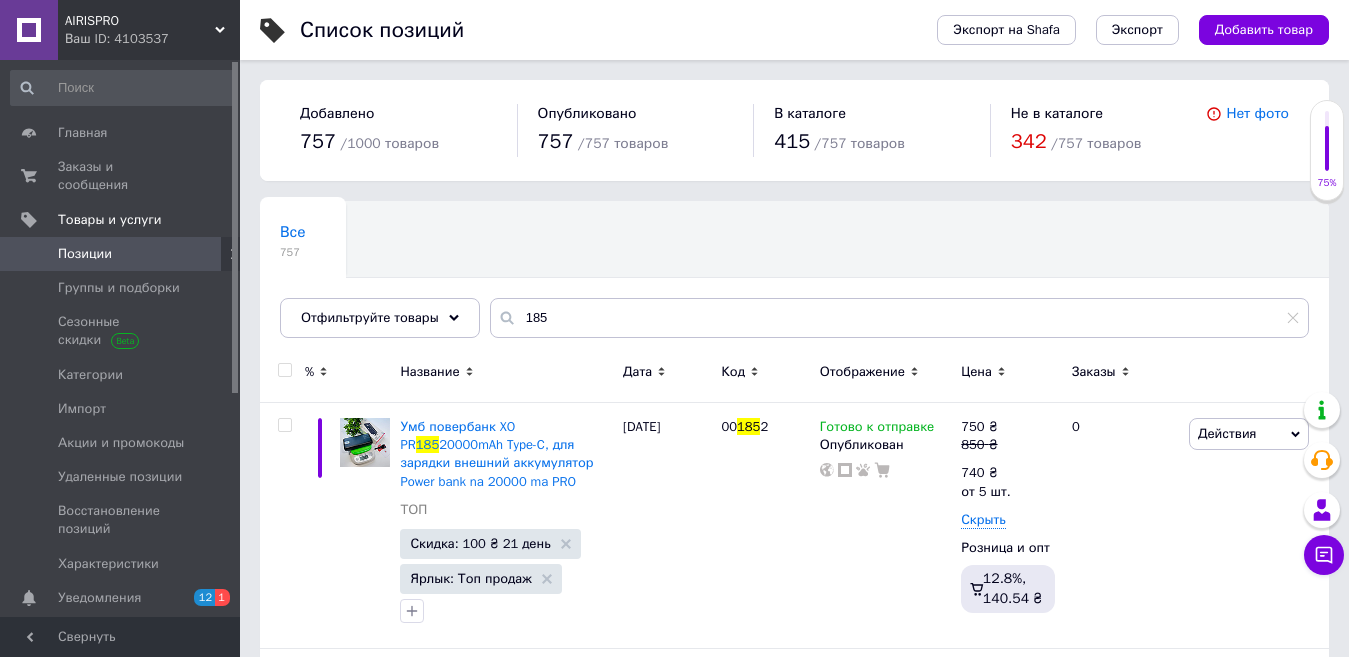 type 